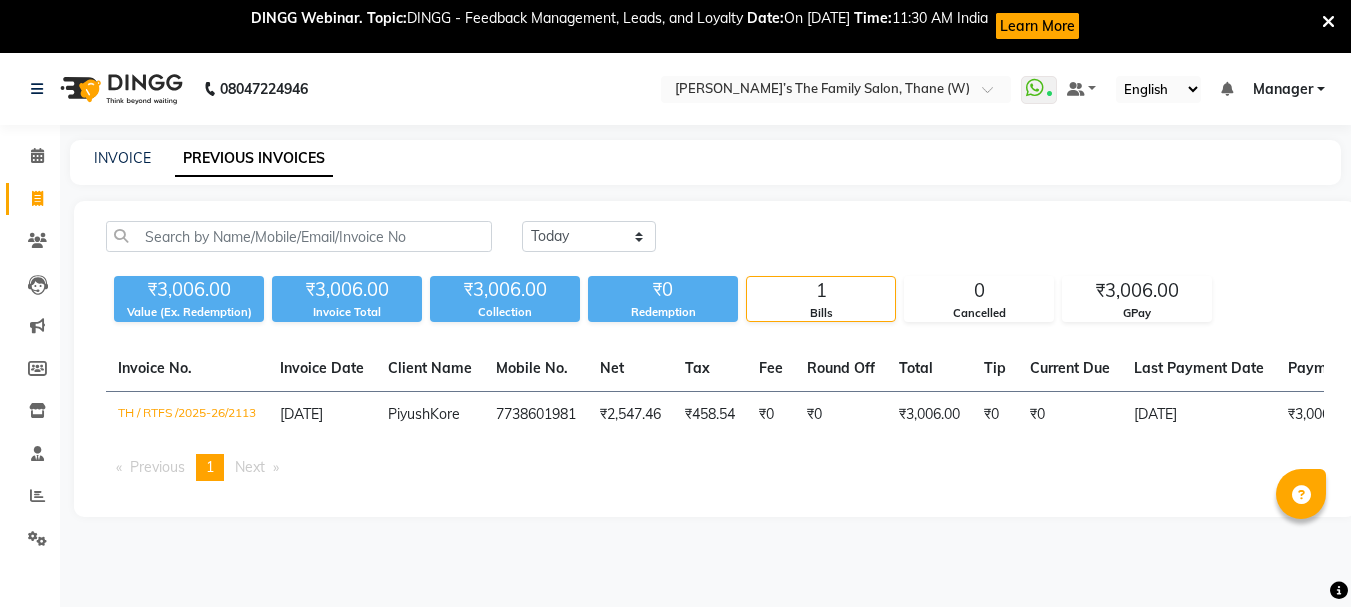 scroll, scrollTop: 53, scrollLeft: 0, axis: vertical 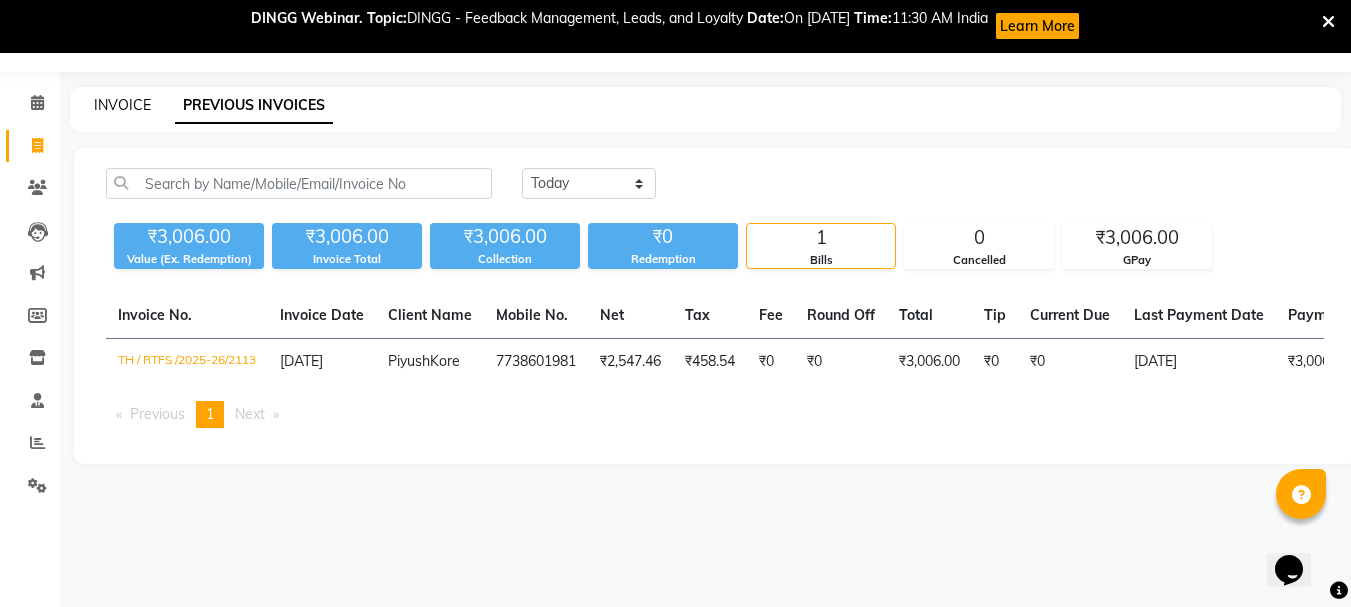 click on "INVOICE" 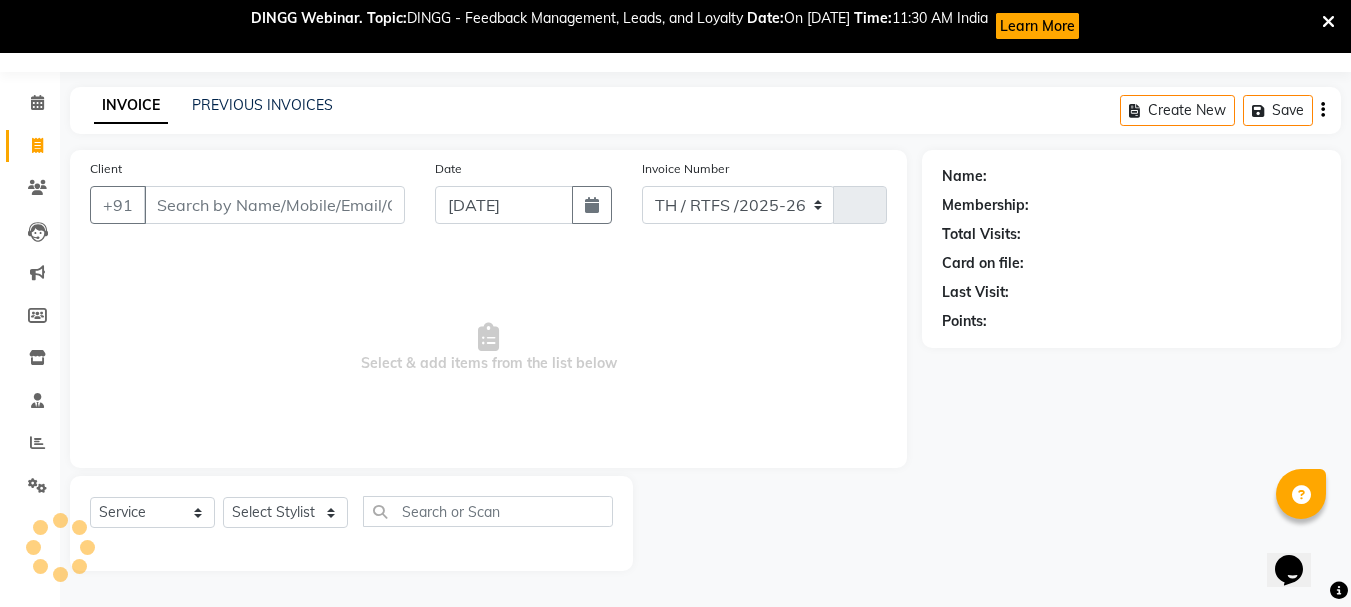 select on "8004" 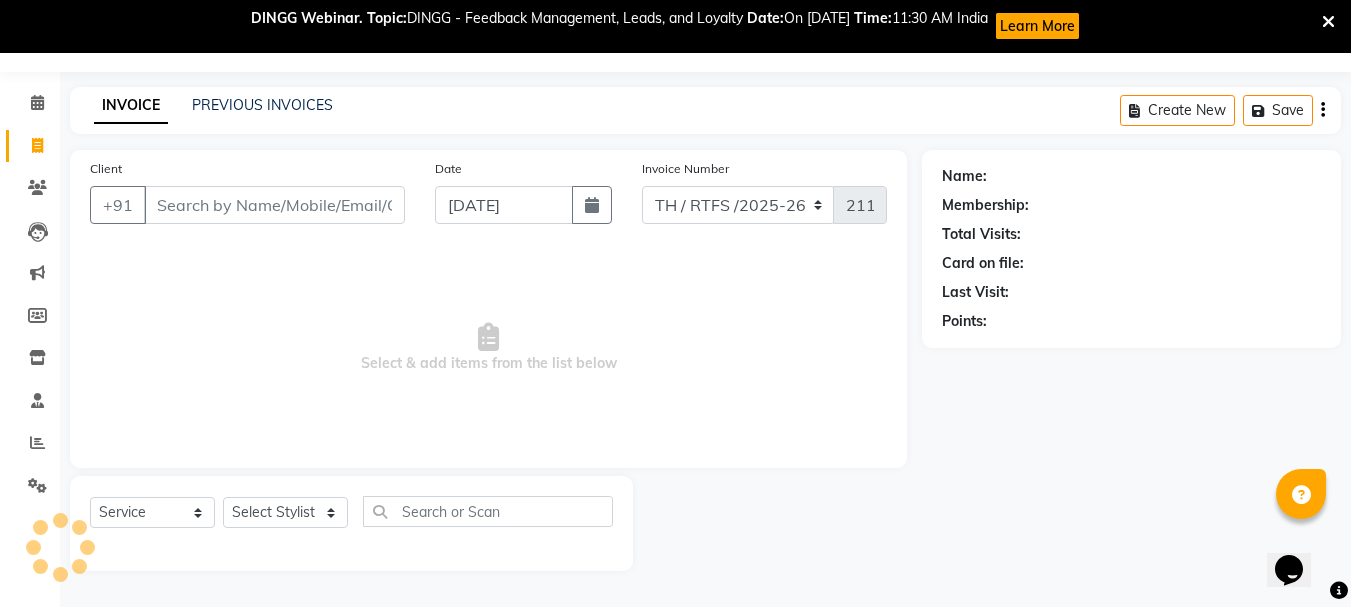 click on "Client" at bounding box center (274, 205) 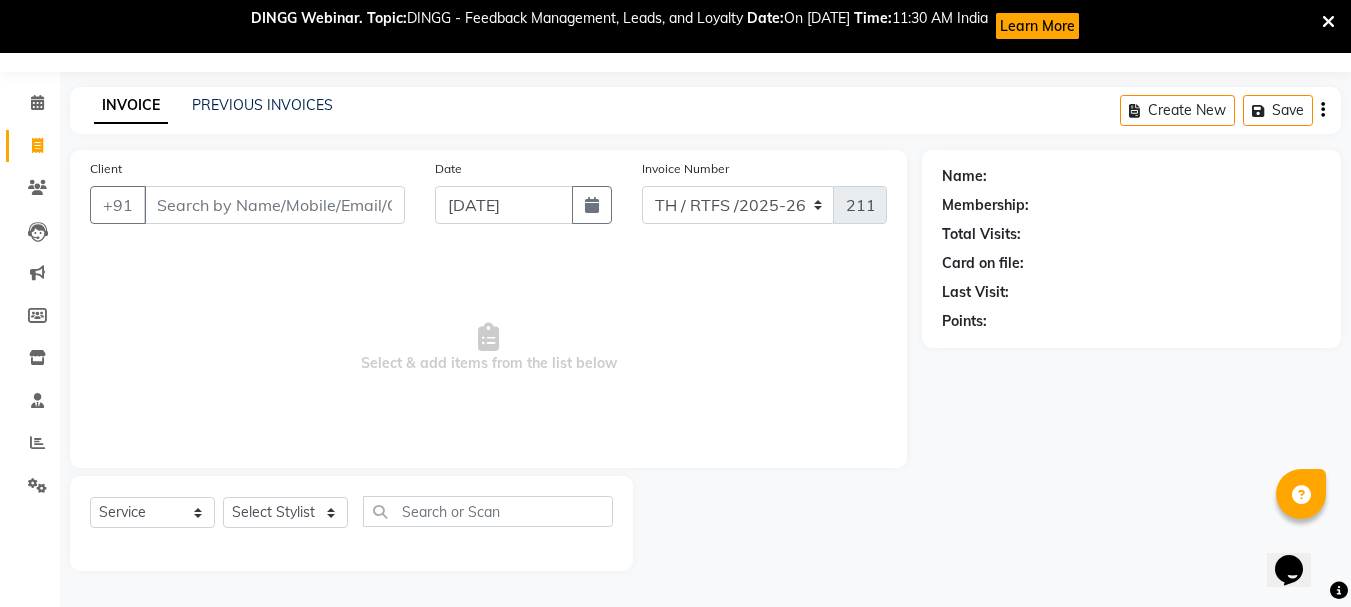 click on "Client" at bounding box center (274, 205) 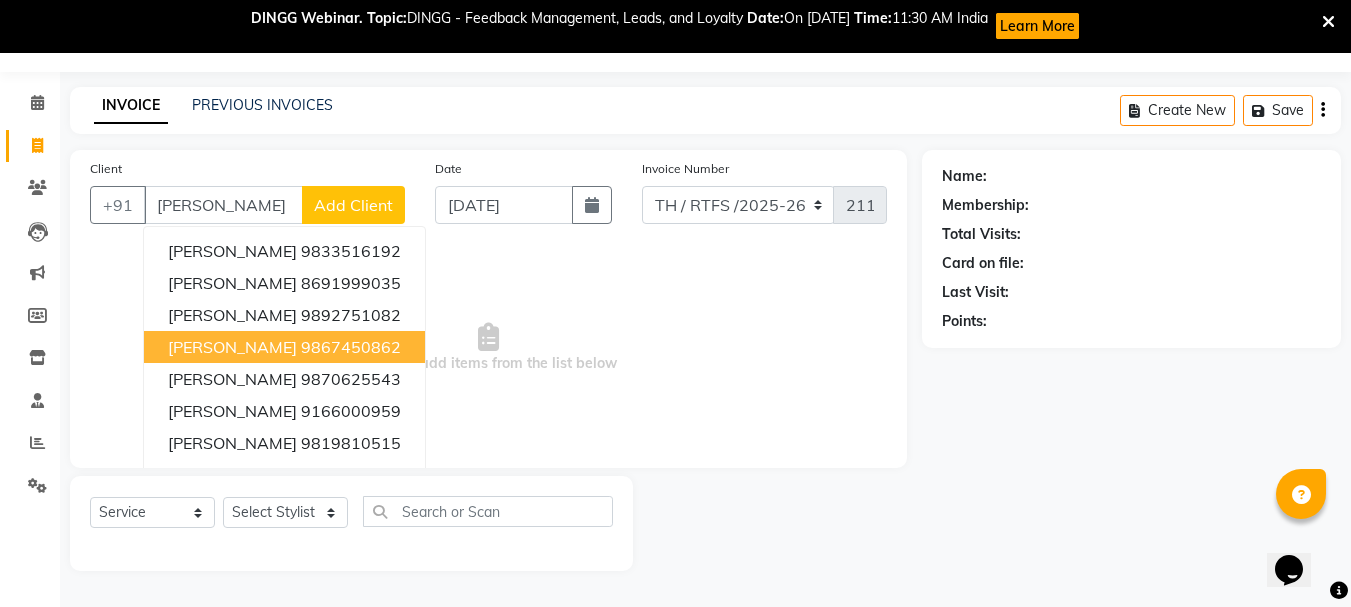 click on "[PERSON_NAME]" at bounding box center [232, 347] 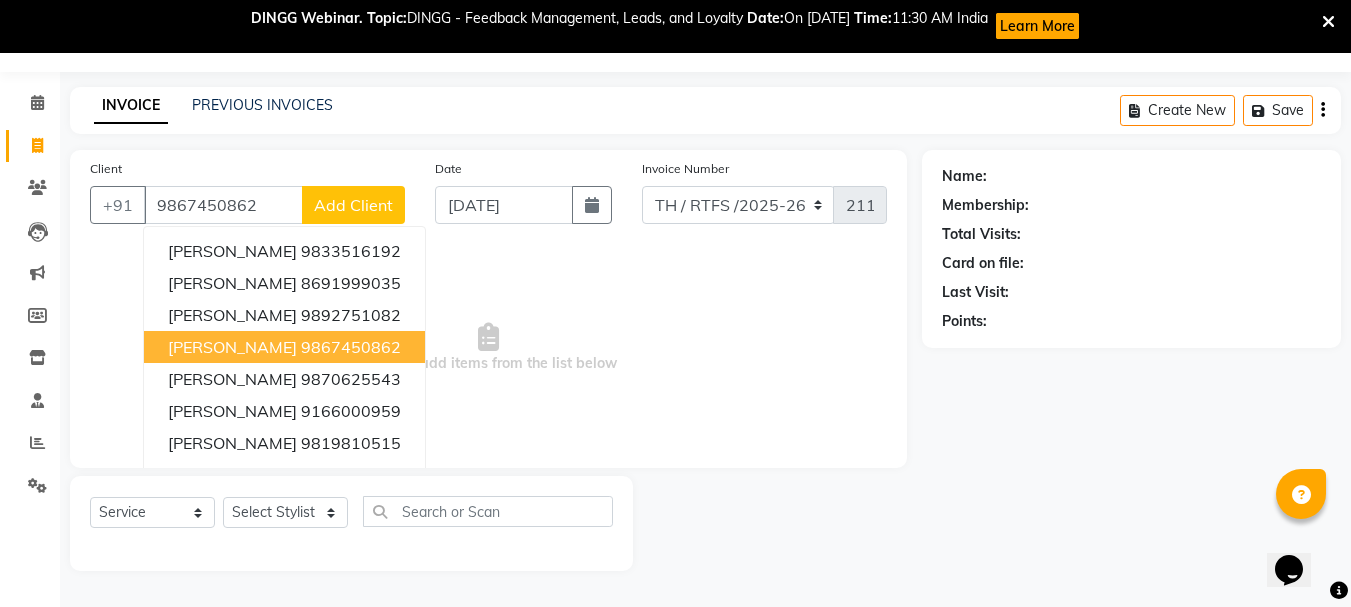 type on "9867450862" 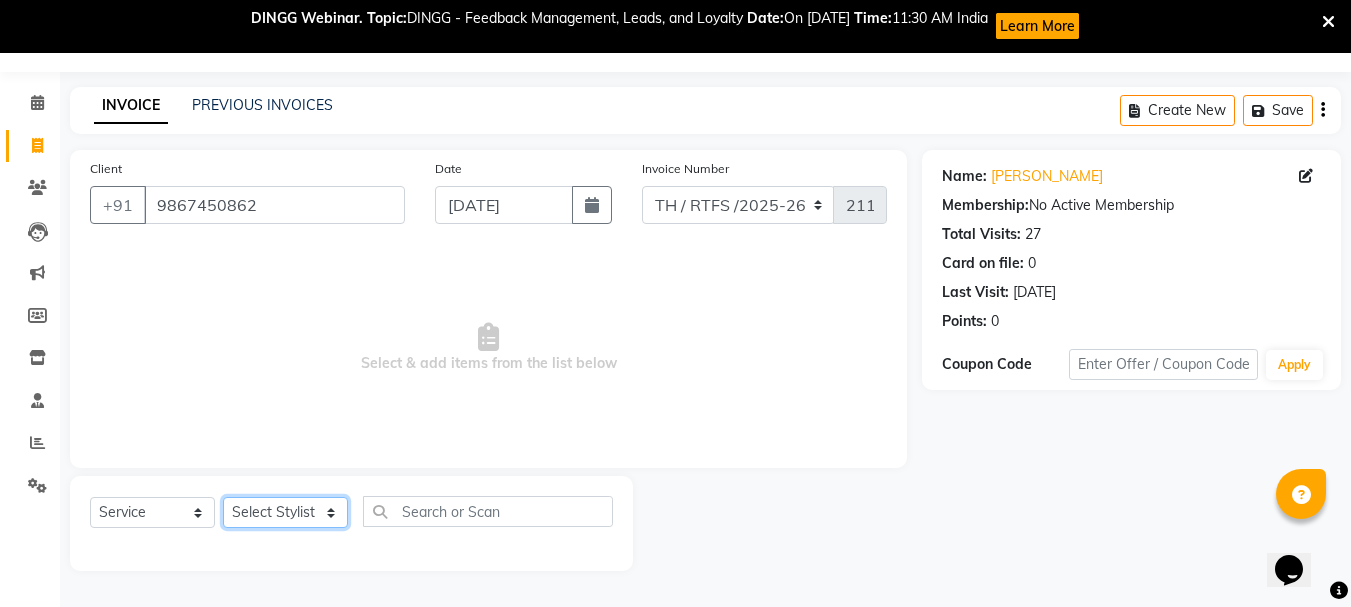 click on "Select Stylist Aarohi P   [PERSON_NAME] [PERSON_NAME] A  [PERSON_NAME] .[PERSON_NAME] House sale [PERSON_NAME]  [PERSON_NAME]   Manager [PERSON_NAME] [PERSON_NAME] [PERSON_NAME] [PERSON_NAME] [PERSON_NAME] [PERSON_NAME] M  [PERSON_NAME]  [PERSON_NAME]  [PERSON_NAME]" 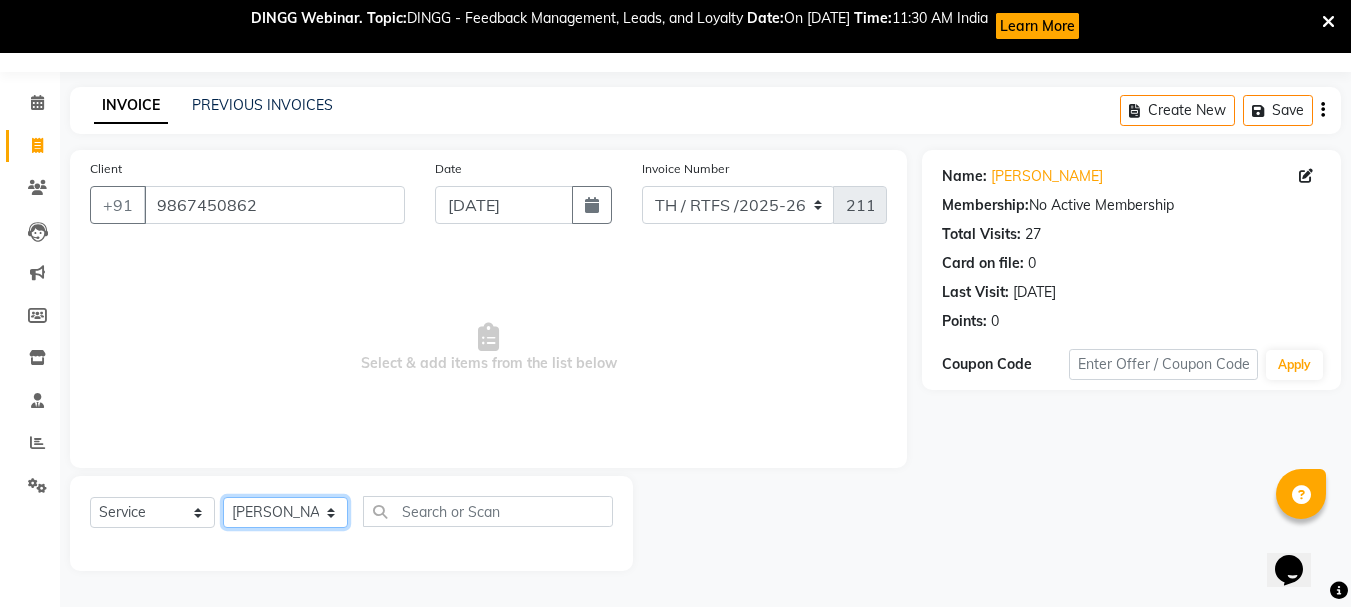 click on "Select Stylist Aarohi P   [PERSON_NAME] [PERSON_NAME] A  [PERSON_NAME] .[PERSON_NAME] House sale [PERSON_NAME]  [PERSON_NAME]   Manager [PERSON_NAME] [PERSON_NAME] [PERSON_NAME] [PERSON_NAME] [PERSON_NAME] [PERSON_NAME] M  [PERSON_NAME]  [PERSON_NAME]  [PERSON_NAME]" 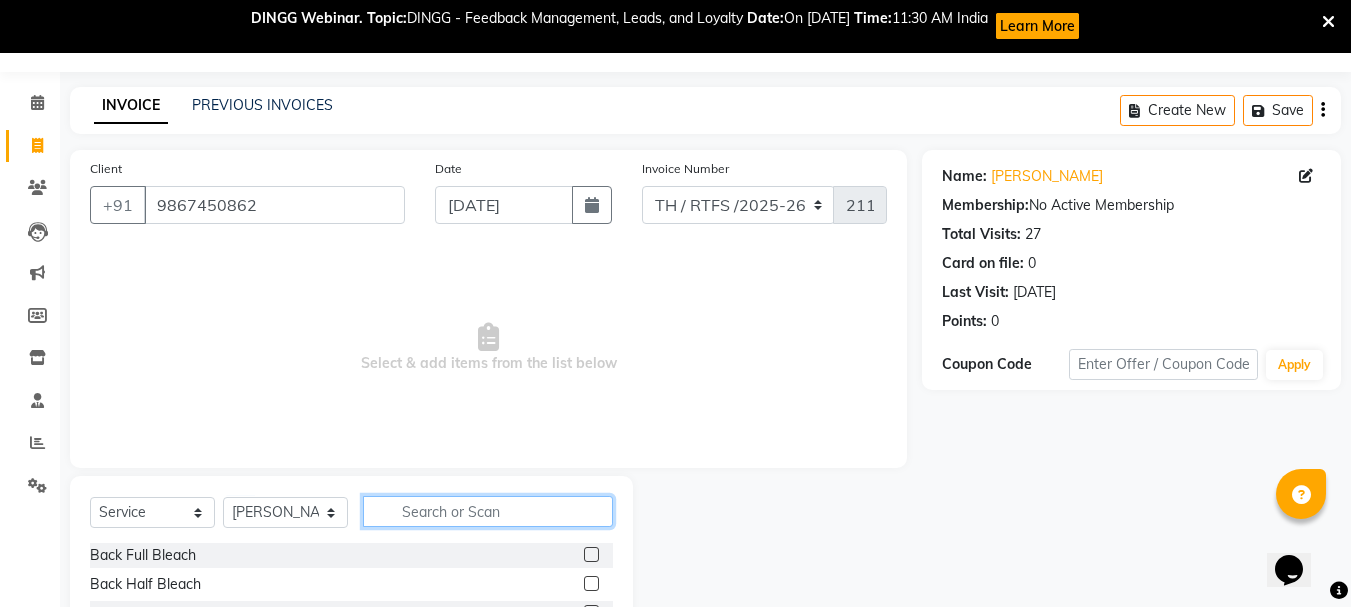 click 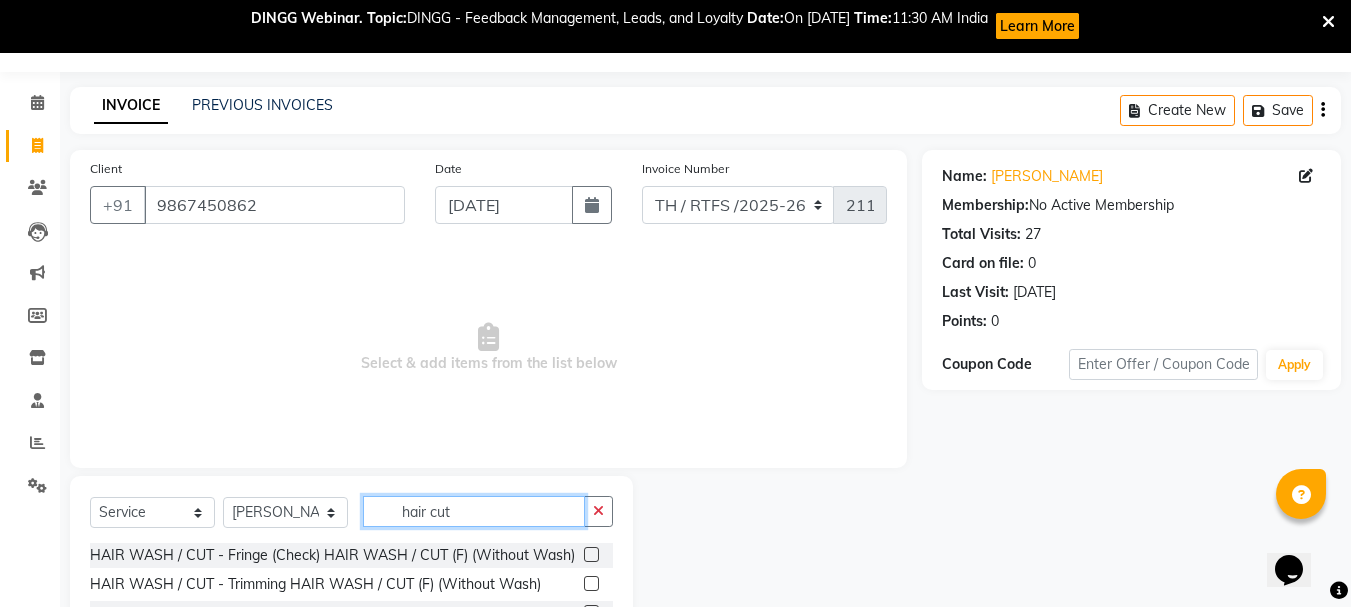 scroll, scrollTop: 247, scrollLeft: 0, axis: vertical 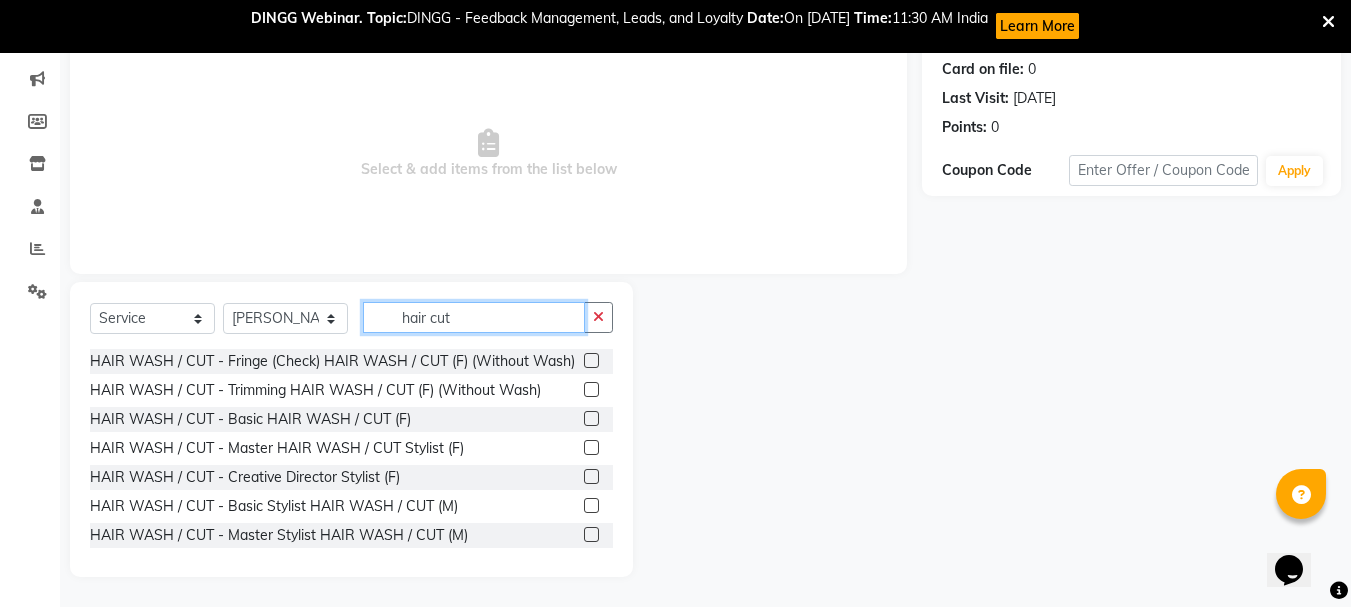 type on "hair cut" 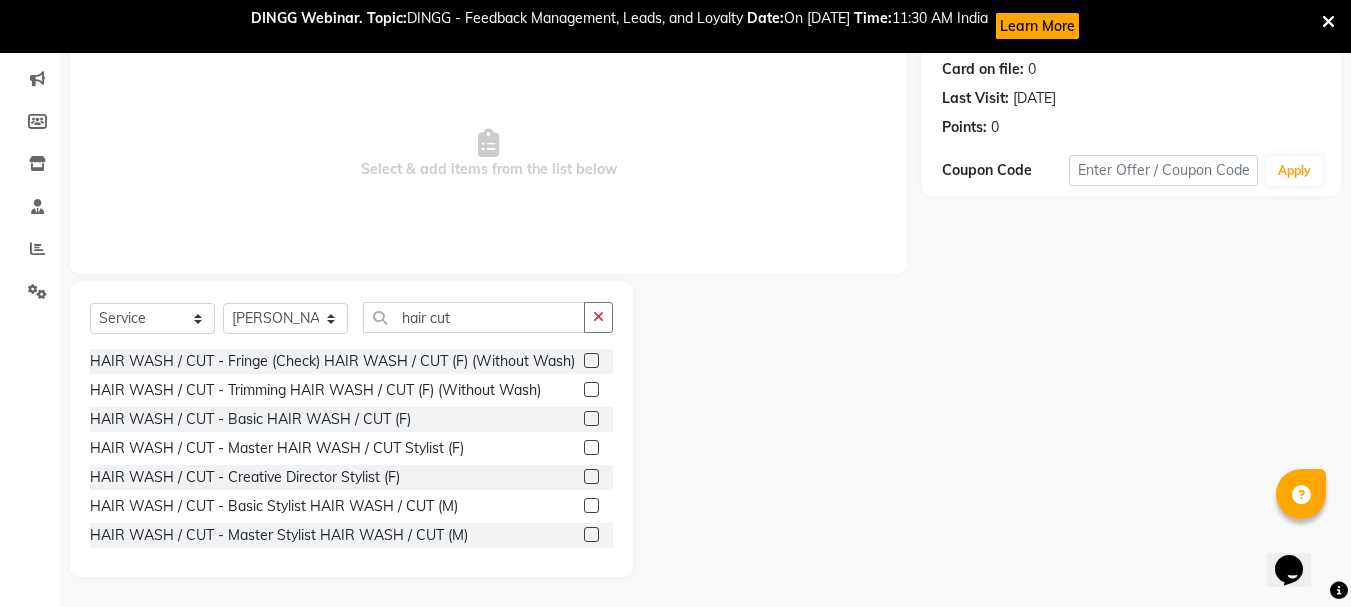 click 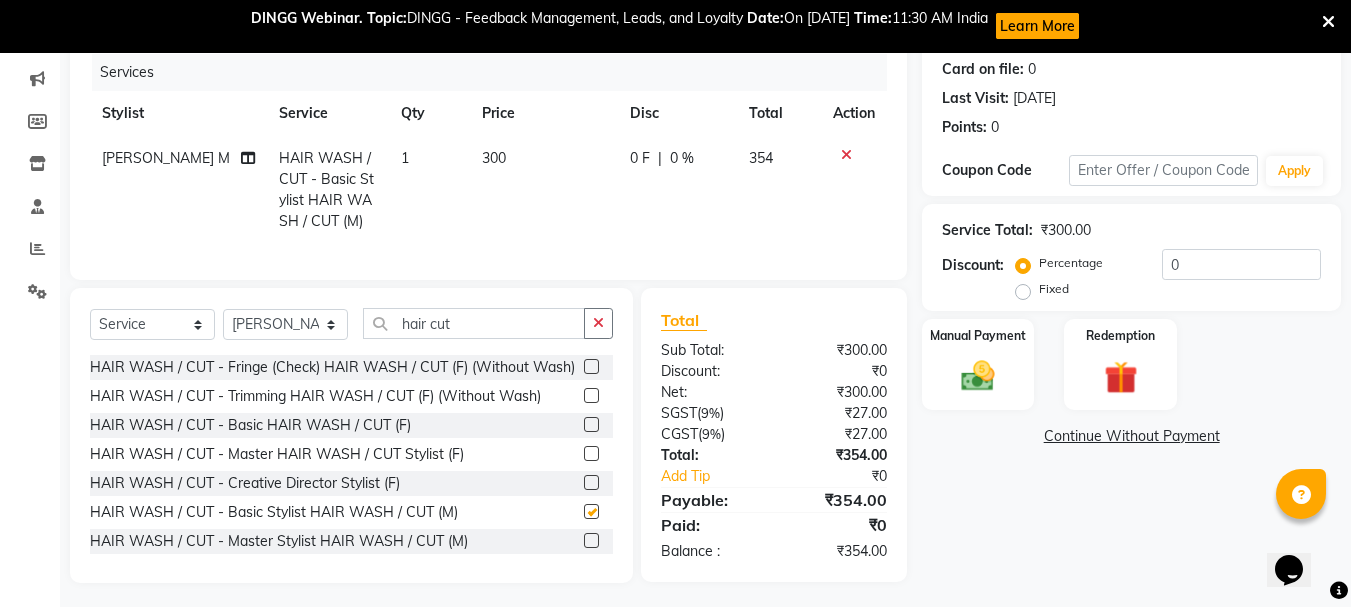 checkbox on "false" 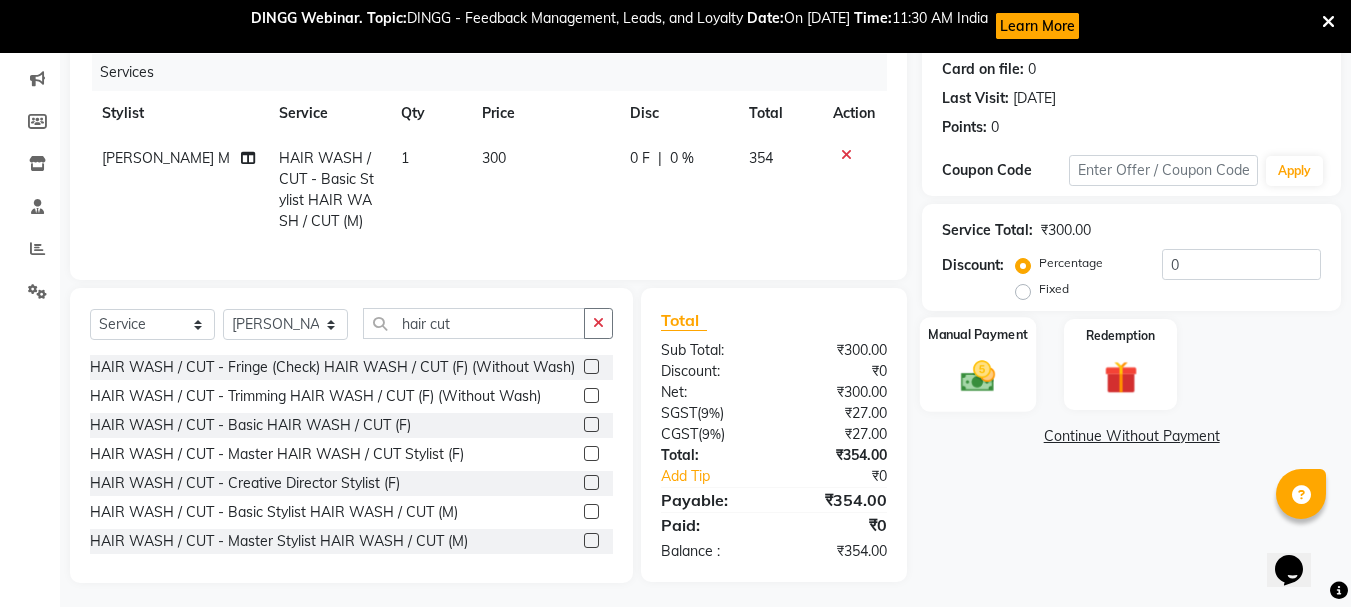 click on "Manual Payment" 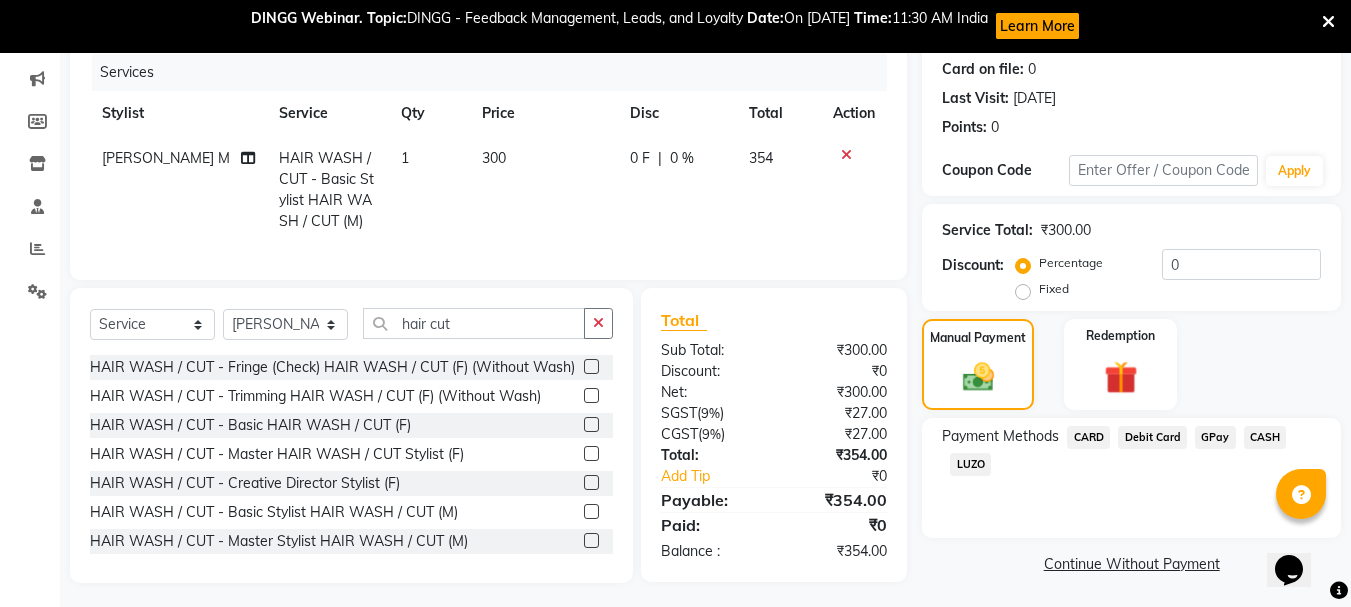 click on "CARD" 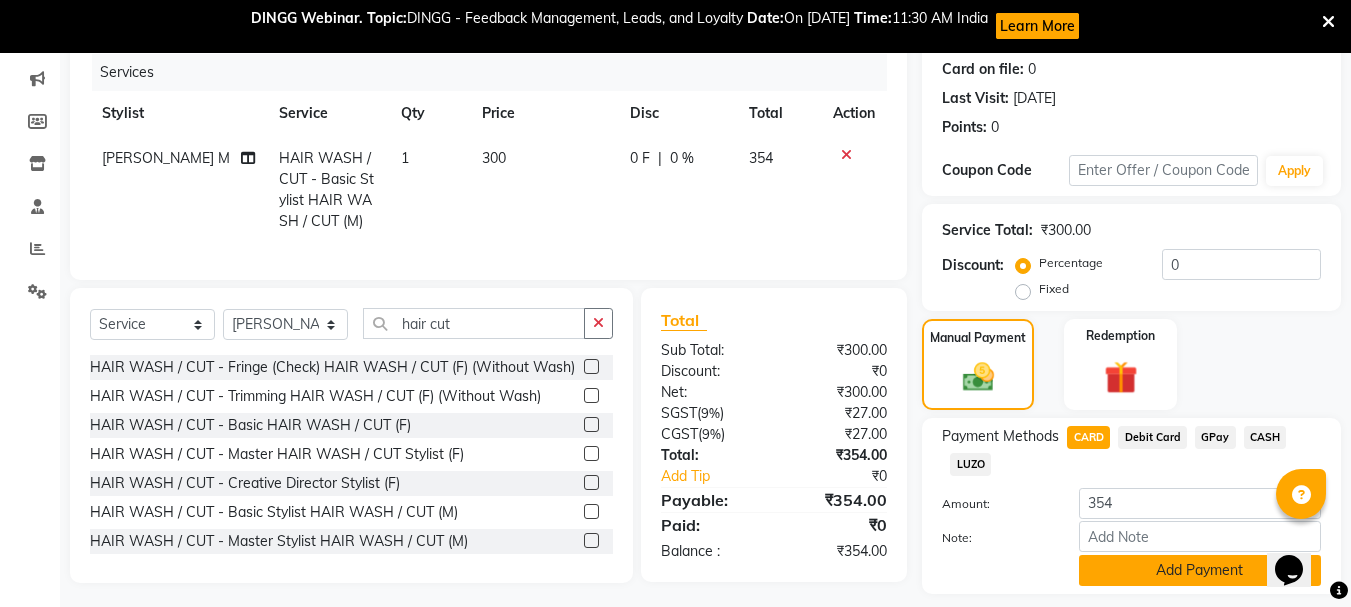 click on "Add Payment" 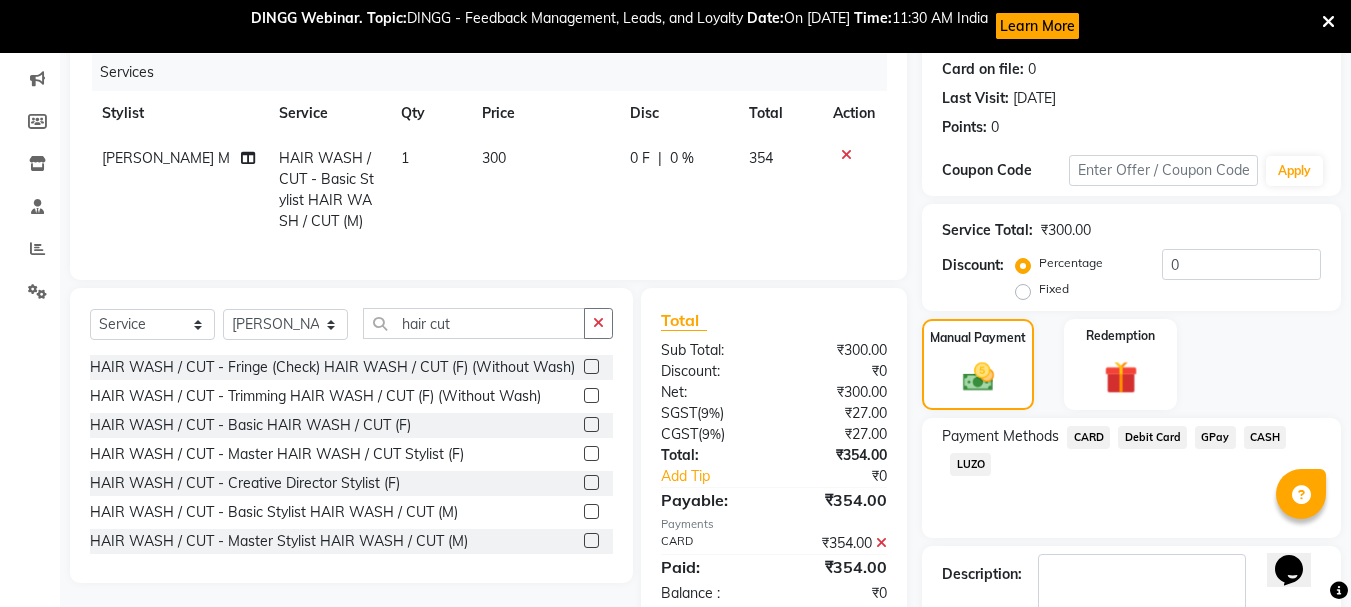 scroll, scrollTop: 362, scrollLeft: 0, axis: vertical 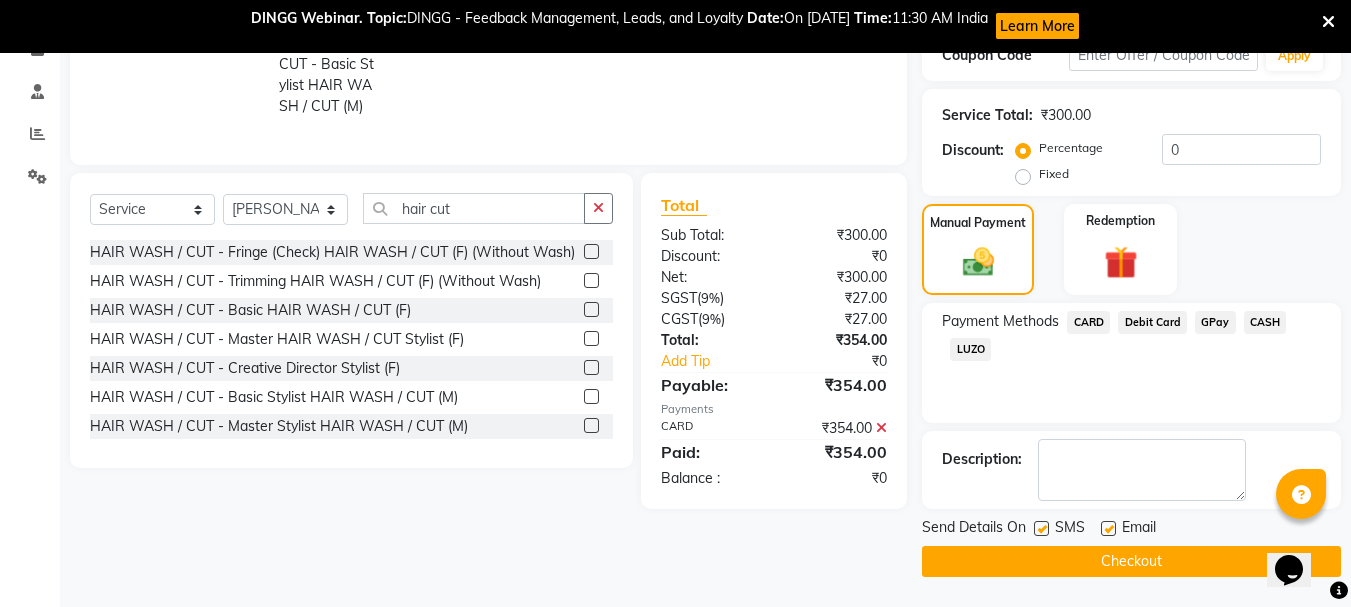 click on "Checkout" 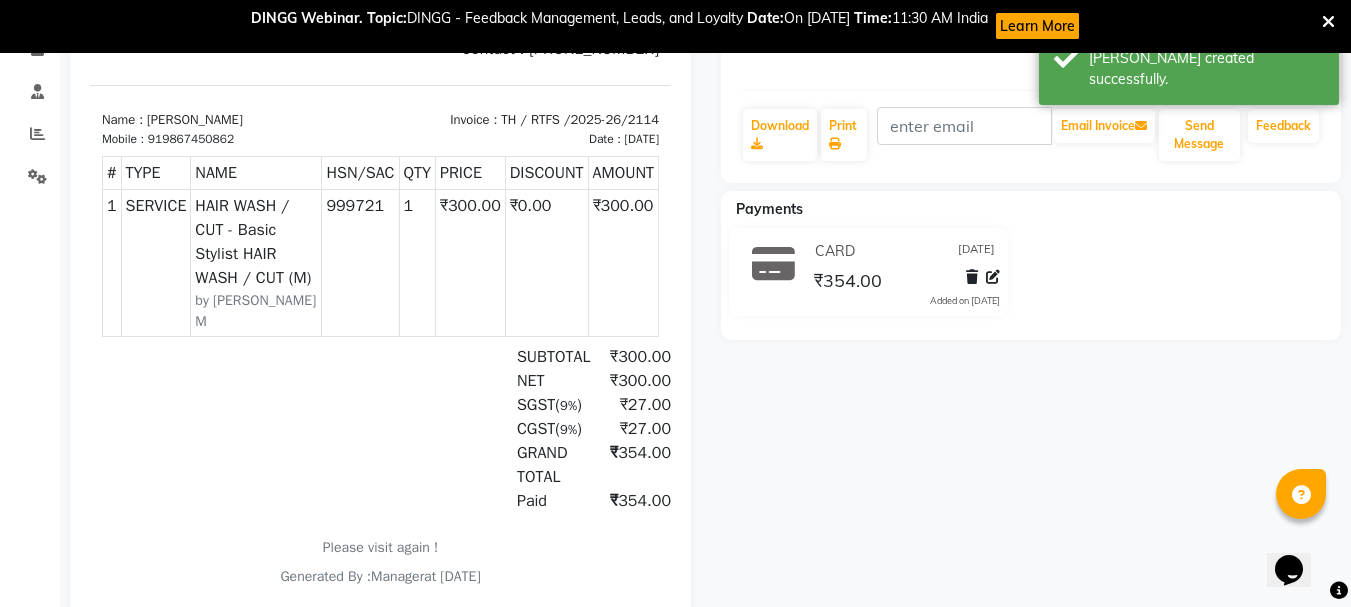 scroll, scrollTop: 0, scrollLeft: 0, axis: both 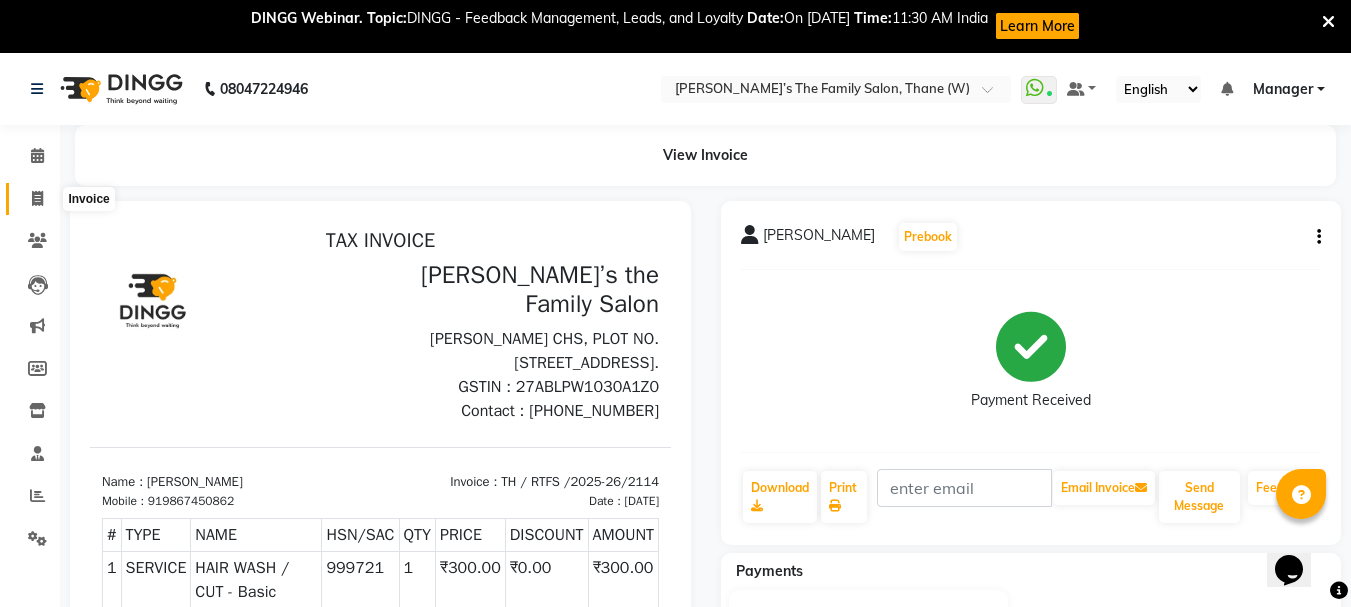 click 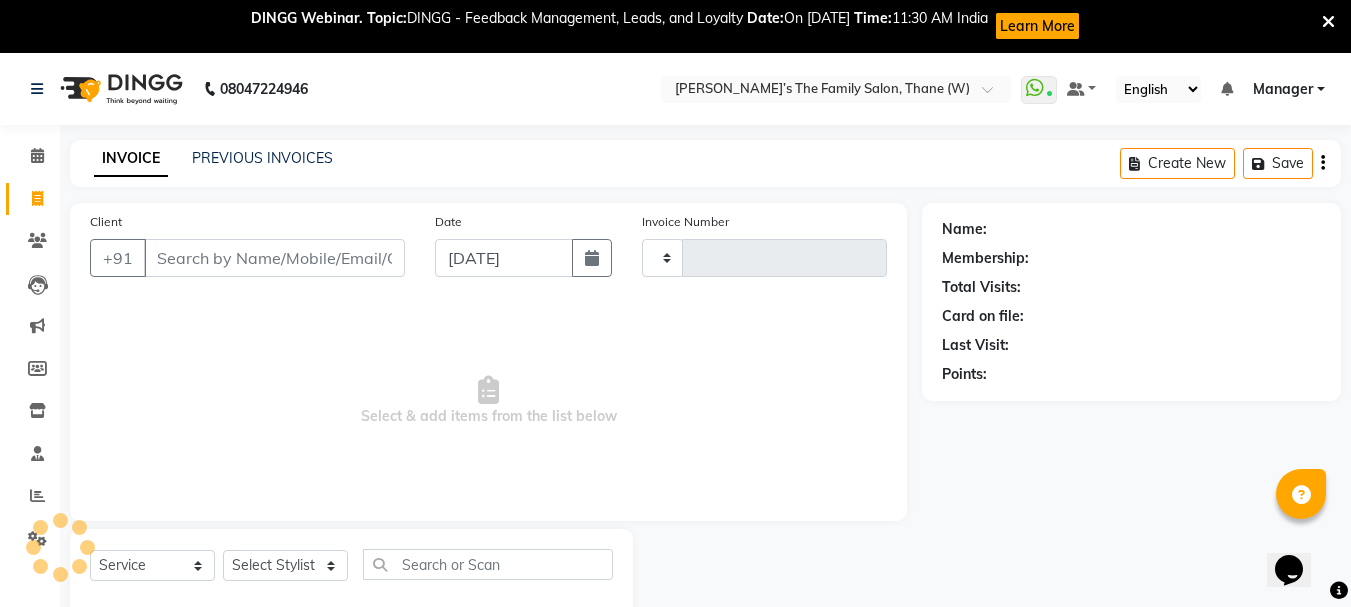scroll, scrollTop: 53, scrollLeft: 0, axis: vertical 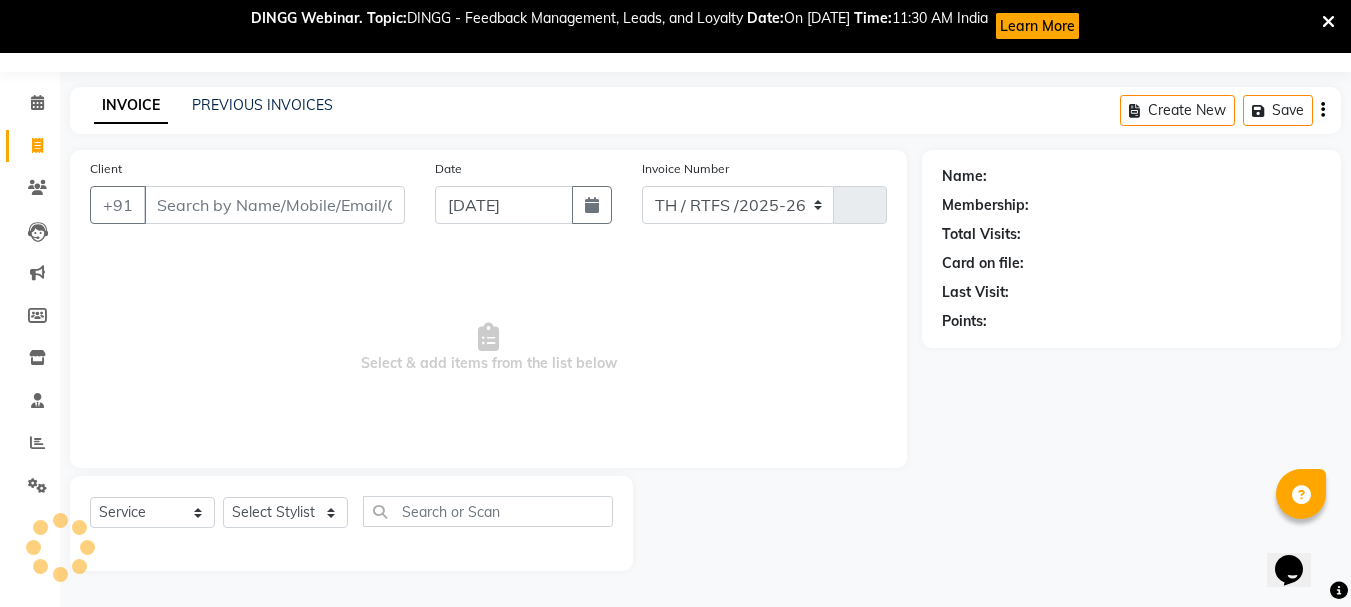 select on "8004" 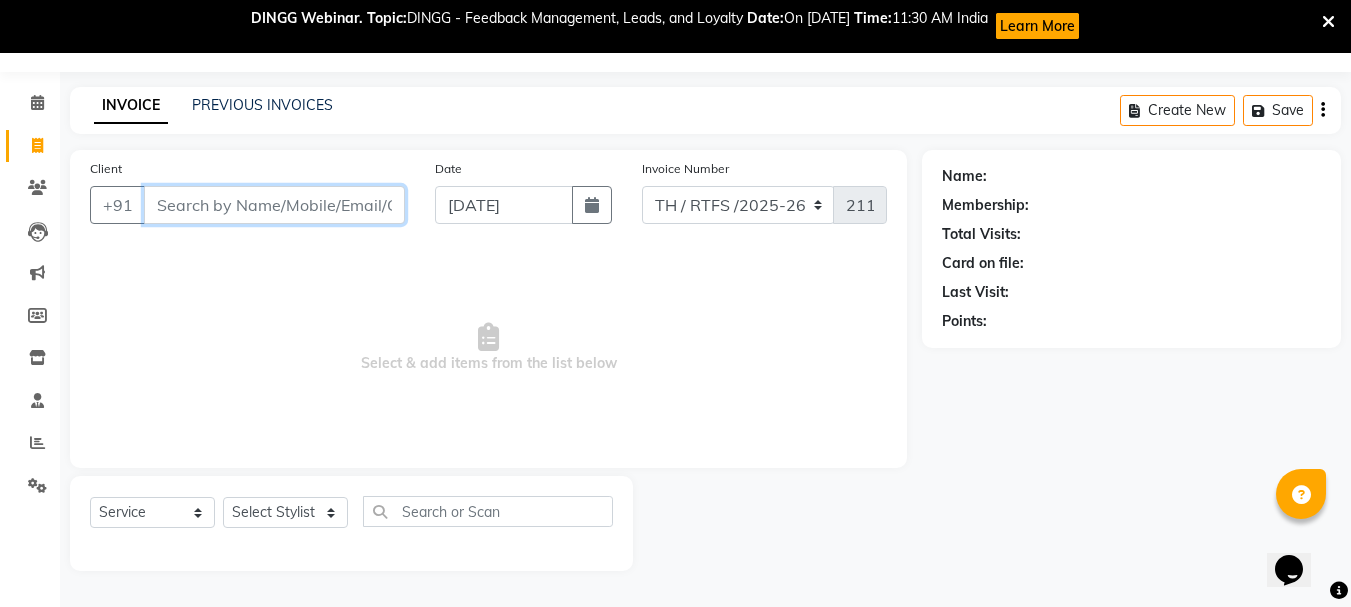 click on "Client" at bounding box center (274, 205) 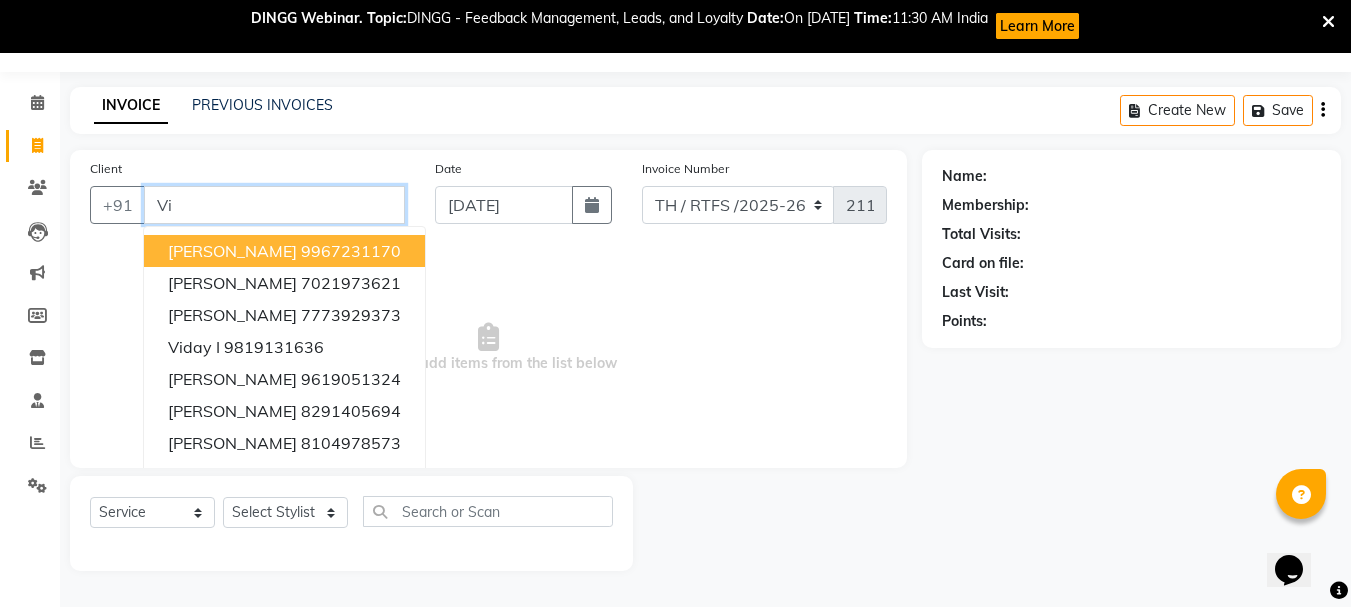 type on "V" 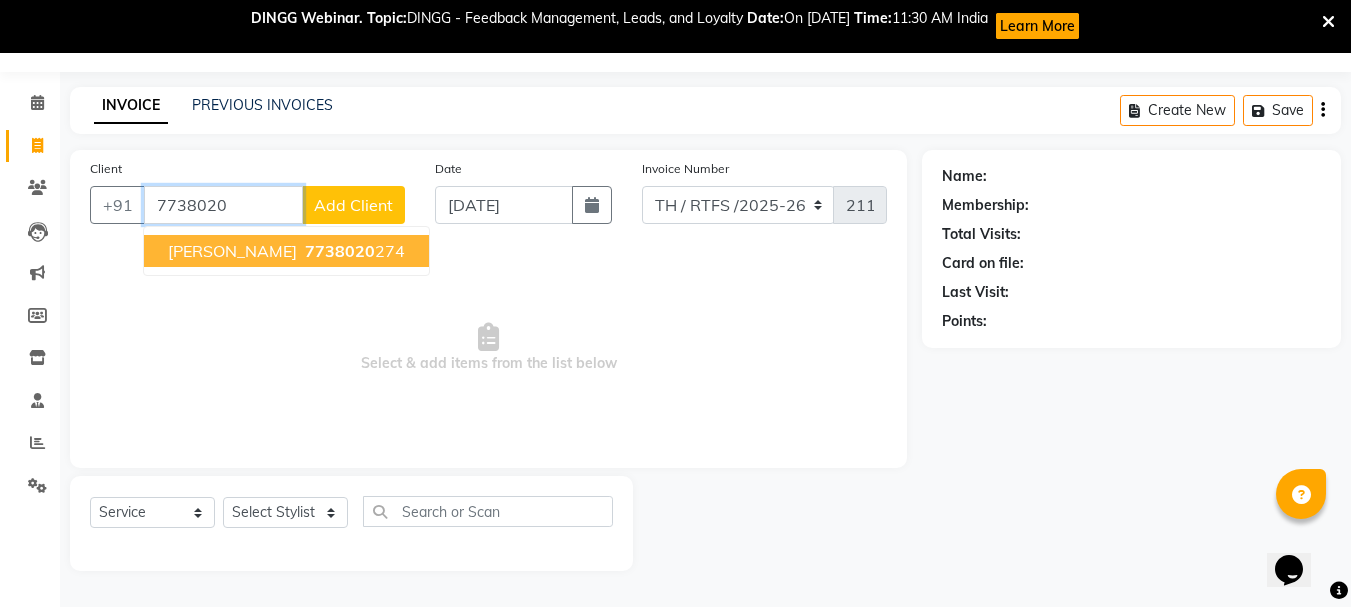 click on "7738020" at bounding box center (340, 251) 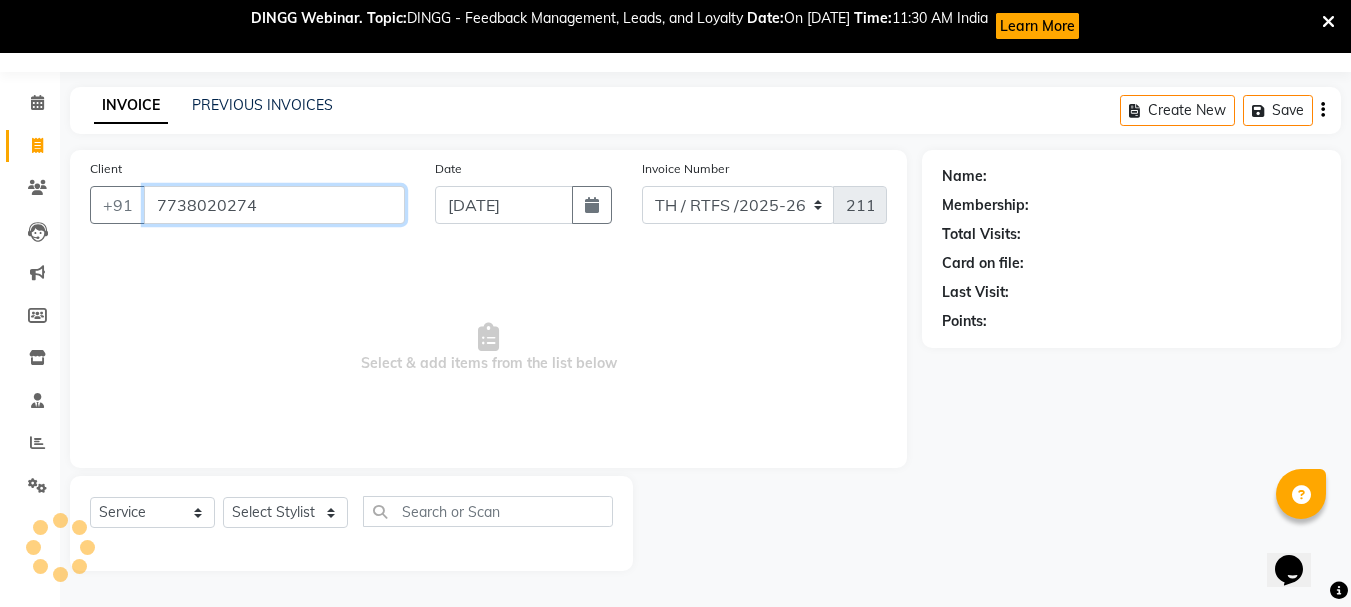 type on "7738020274" 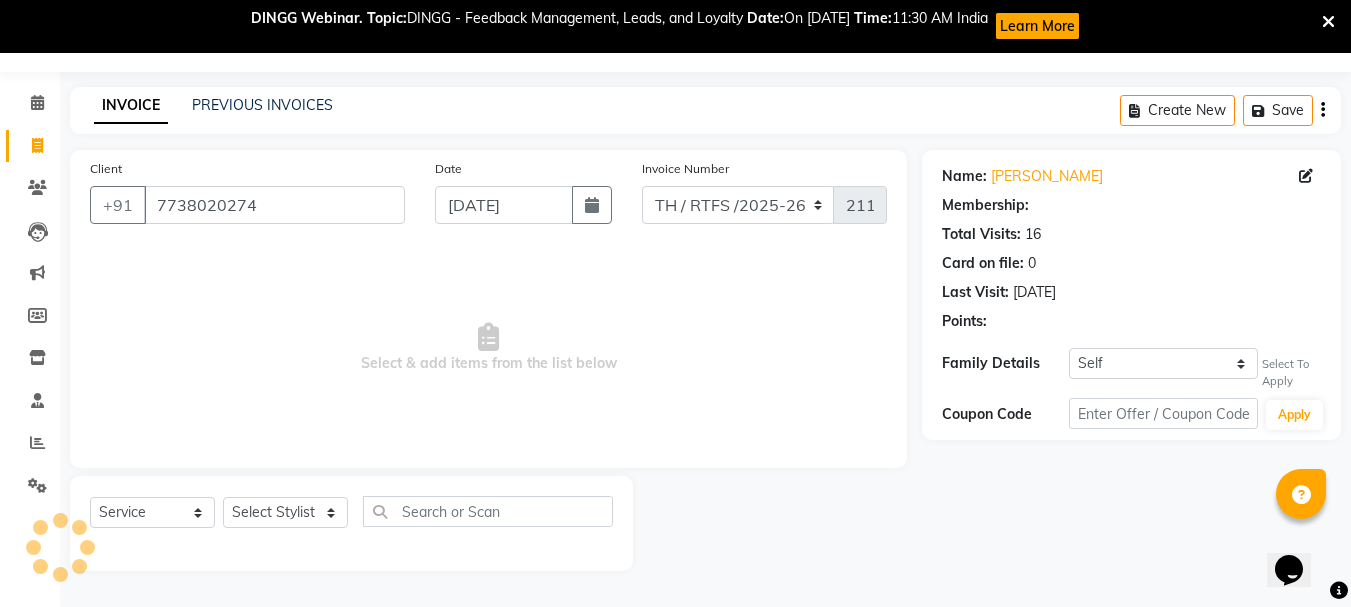 select on "1: Object" 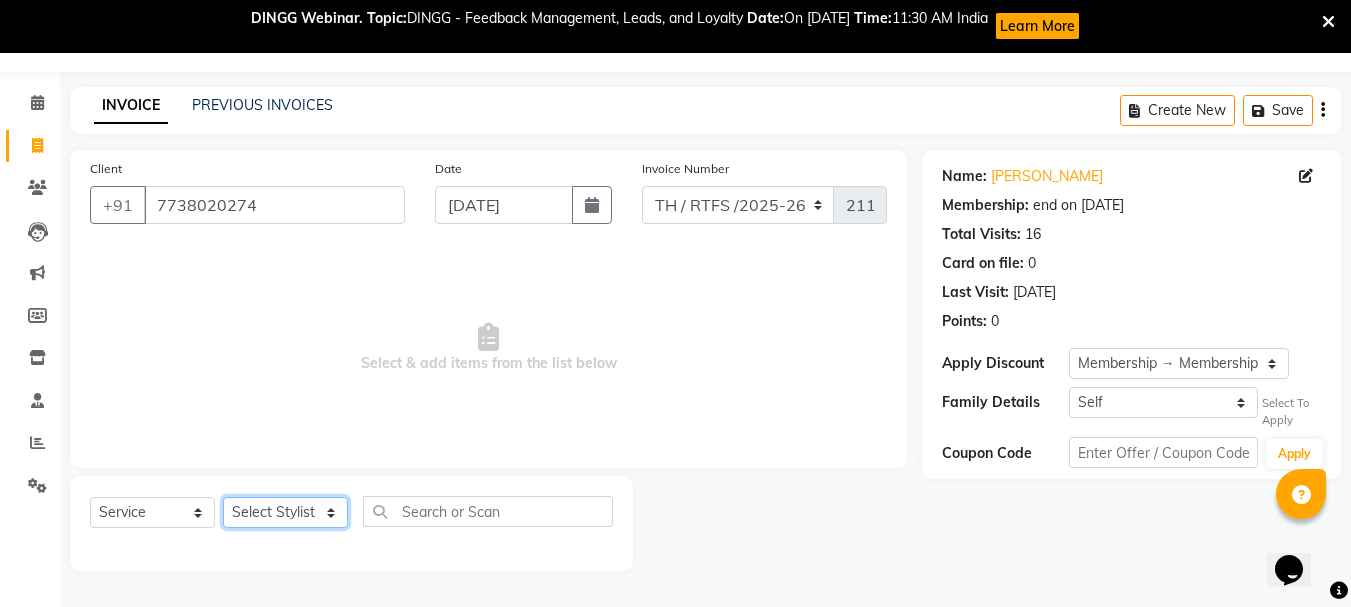 click on "Select Stylist Aarohi P   [PERSON_NAME] [PERSON_NAME] A  [PERSON_NAME] .[PERSON_NAME] House sale [PERSON_NAME]  [PERSON_NAME]   Manager [PERSON_NAME] [PERSON_NAME] [PERSON_NAME] [PERSON_NAME] [PERSON_NAME] [PERSON_NAME] M  [PERSON_NAME]  [PERSON_NAME]  [PERSON_NAME]" 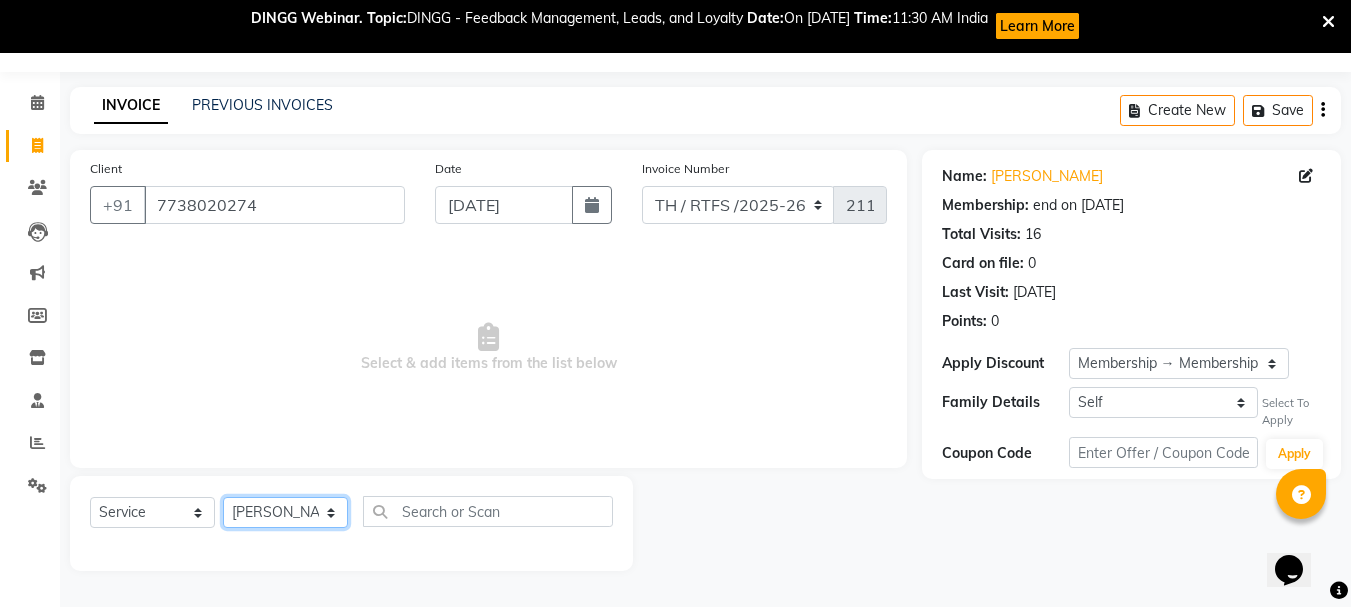 click on "Select Stylist Aarohi P   [PERSON_NAME] [PERSON_NAME] A  [PERSON_NAME] .[PERSON_NAME] House sale [PERSON_NAME]  [PERSON_NAME]   Manager [PERSON_NAME] [PERSON_NAME] [PERSON_NAME] [PERSON_NAME] [PERSON_NAME] [PERSON_NAME] M  [PERSON_NAME]  [PERSON_NAME]  [PERSON_NAME]" 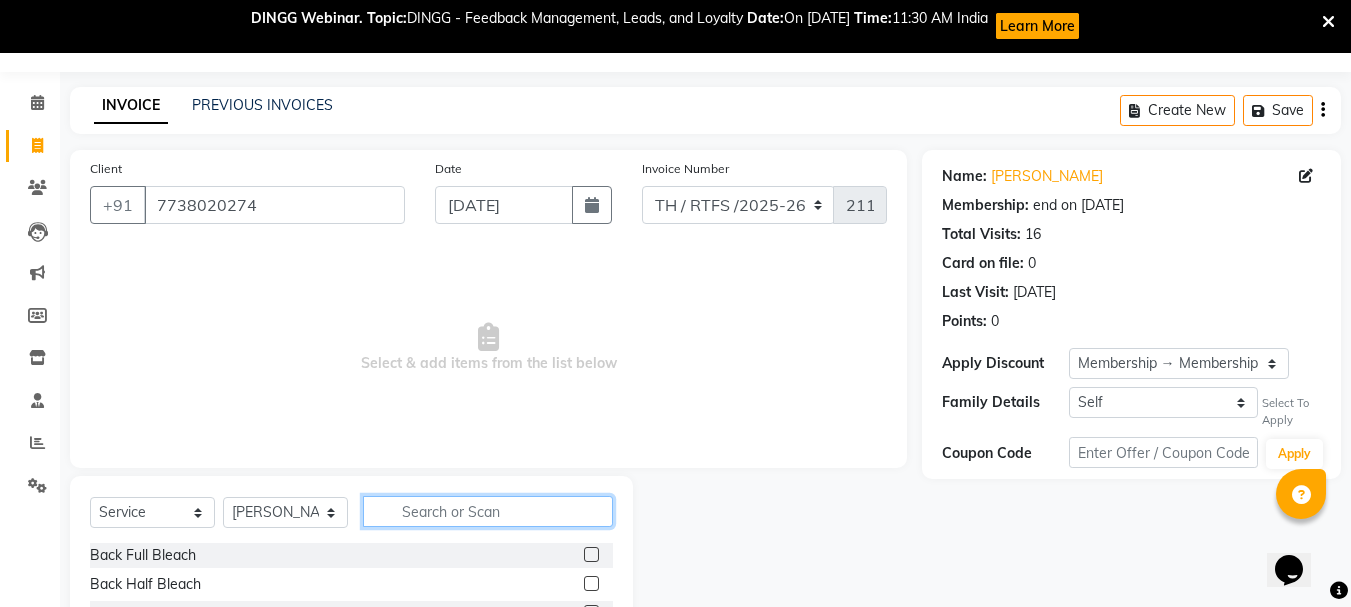 click 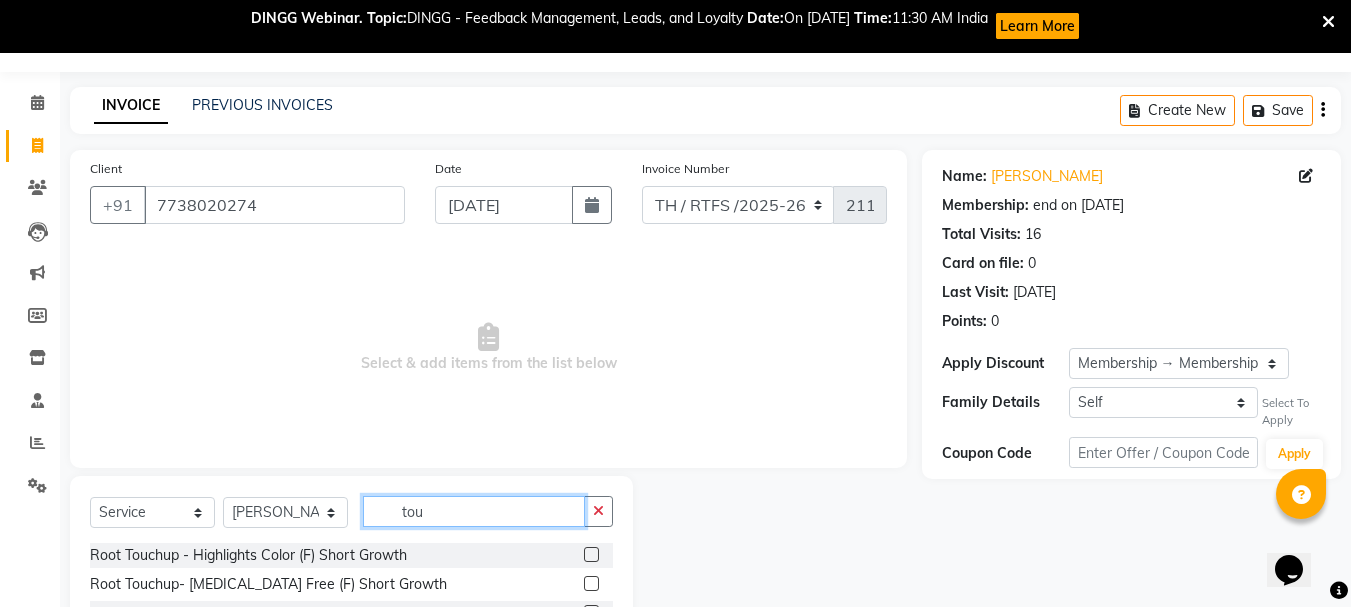 scroll, scrollTop: 221, scrollLeft: 0, axis: vertical 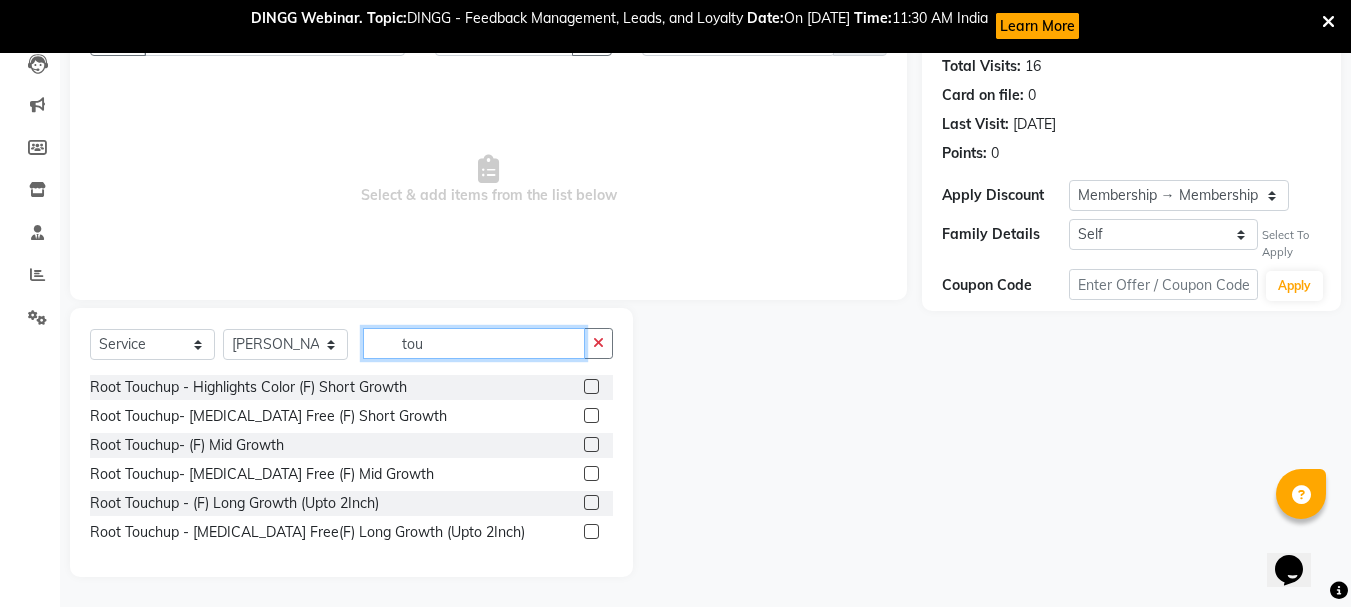 type on "tou" 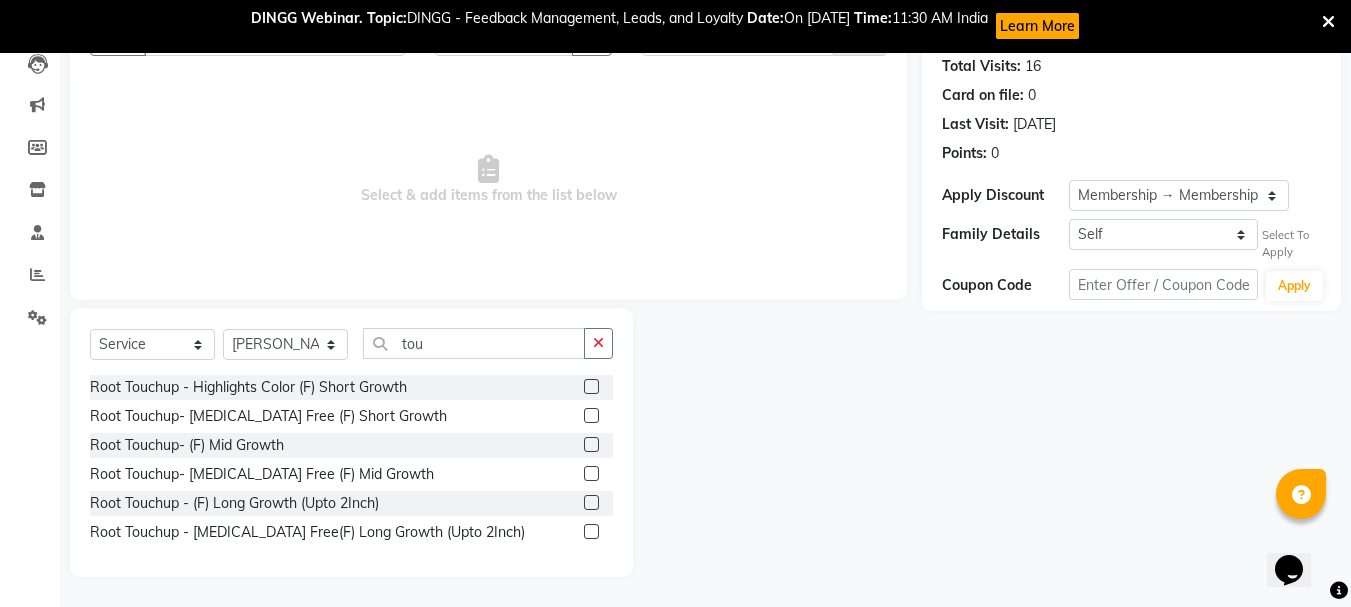 click 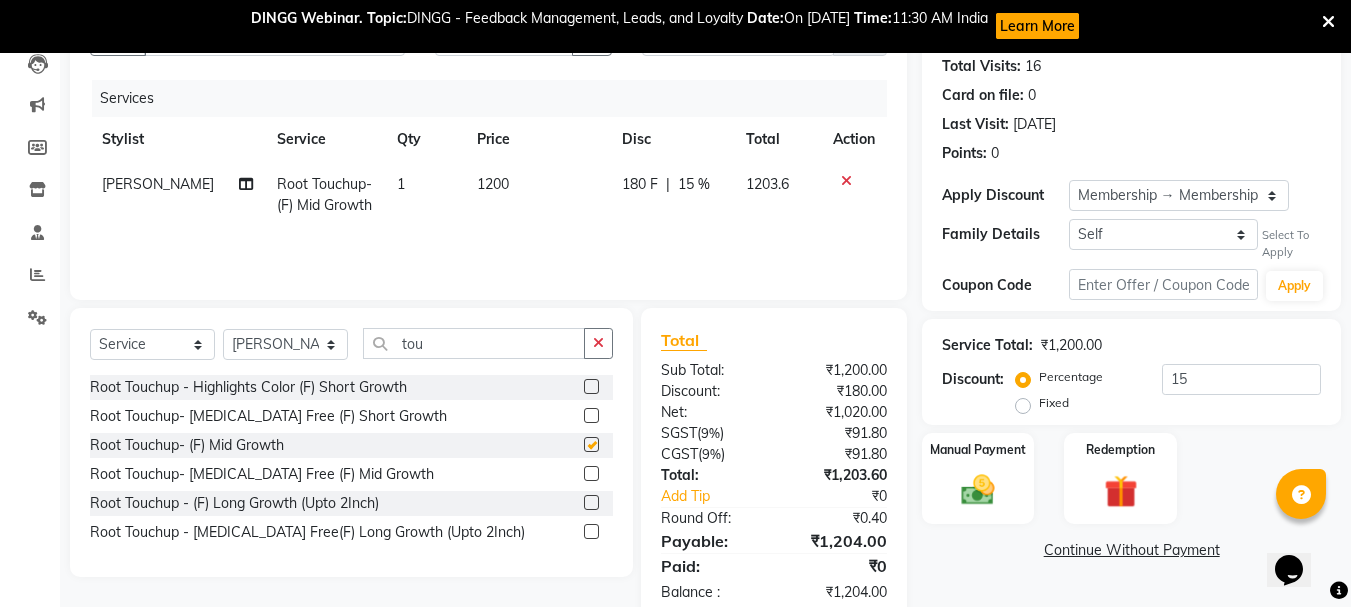 checkbox on "false" 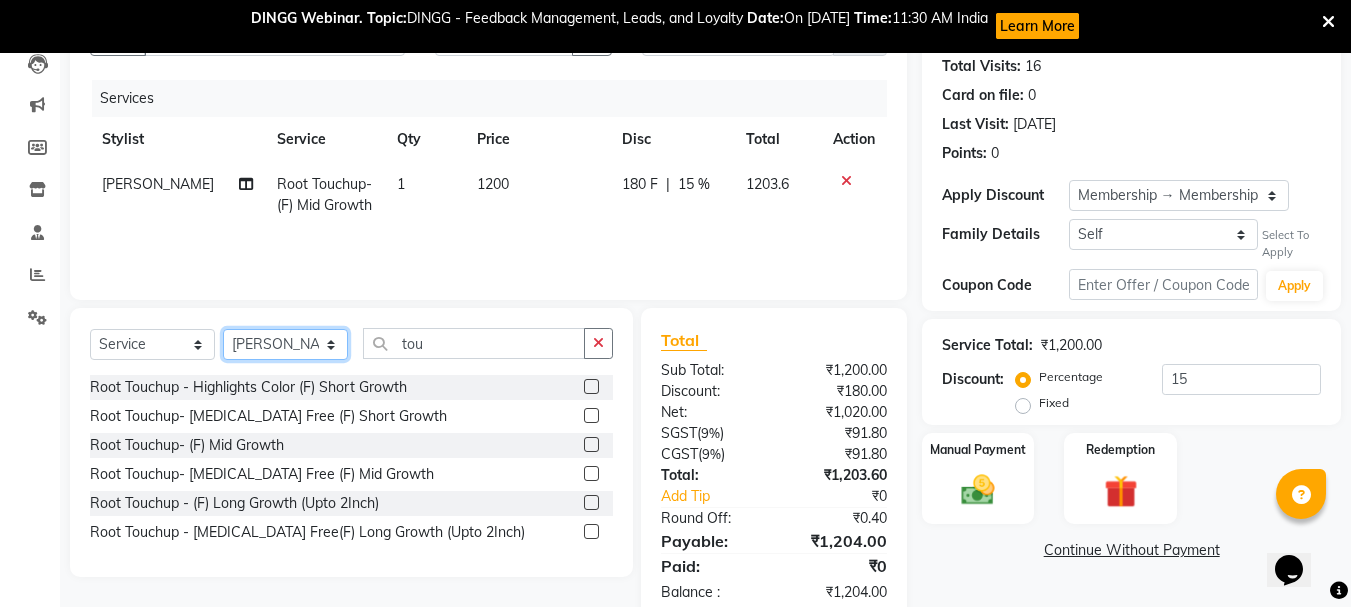 click on "Select Stylist Aarohi P   [PERSON_NAME] [PERSON_NAME] A  [PERSON_NAME] .[PERSON_NAME] House sale [PERSON_NAME]  [PERSON_NAME]   Manager [PERSON_NAME] [PERSON_NAME] [PERSON_NAME] [PERSON_NAME] [PERSON_NAME] [PERSON_NAME] M  [PERSON_NAME]  [PERSON_NAME]  [PERSON_NAME]" 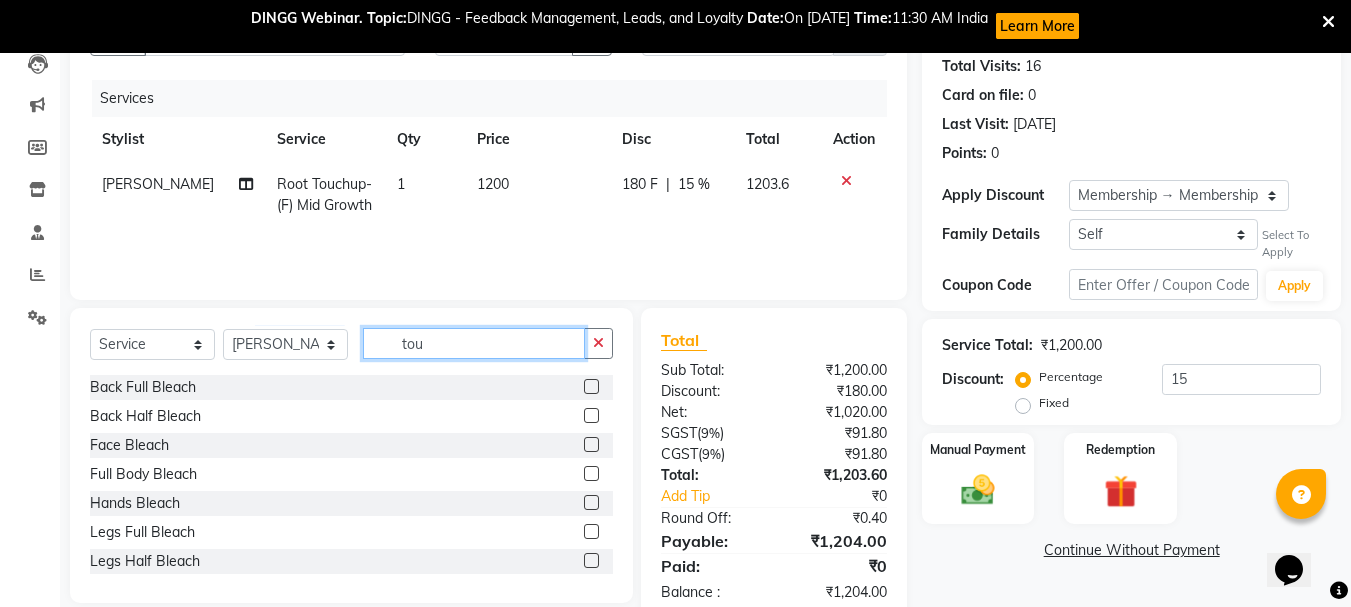 click on "tou" 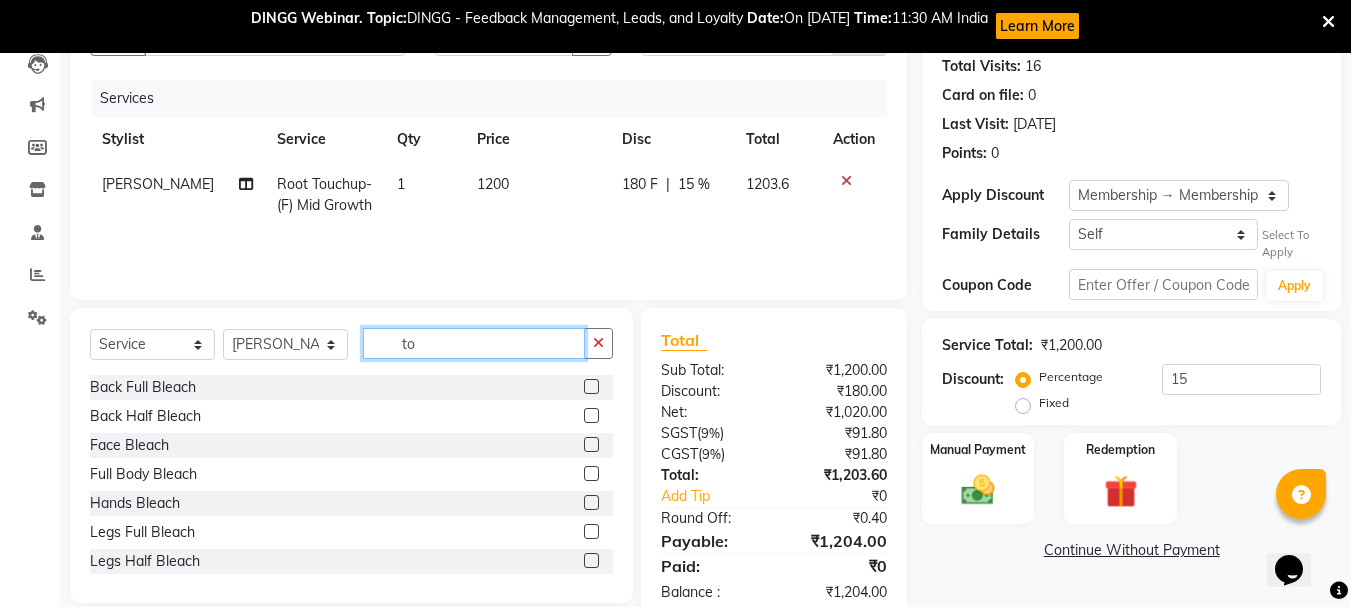 type on "t" 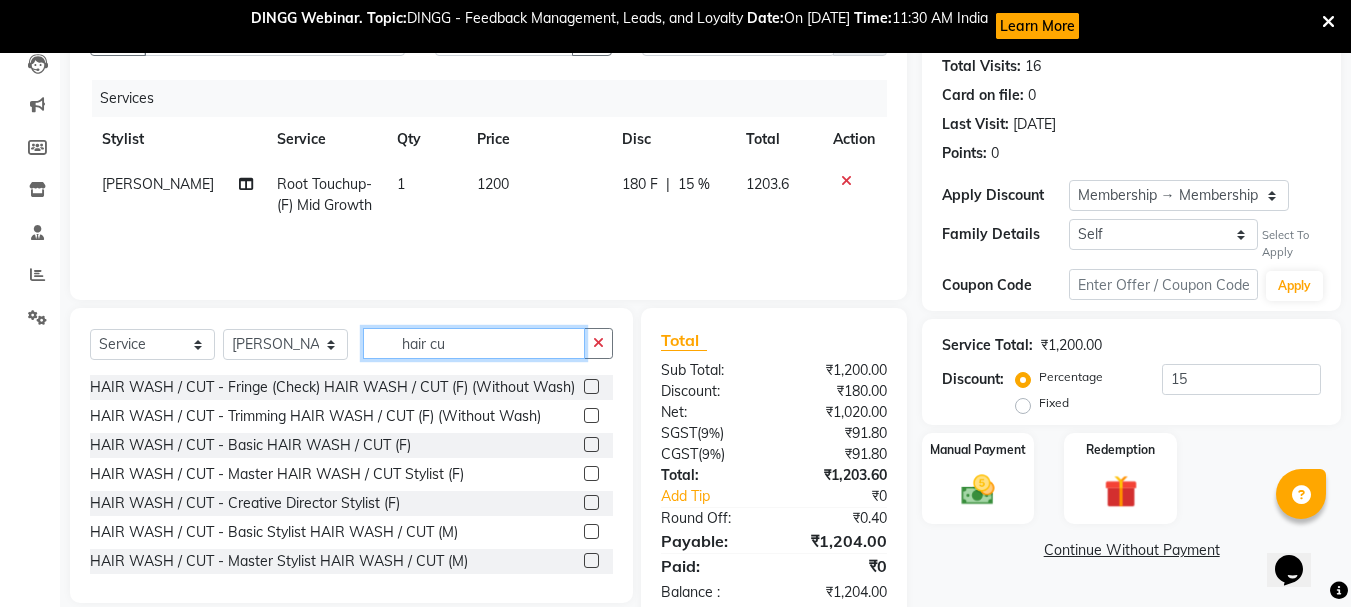 type on "hair cu" 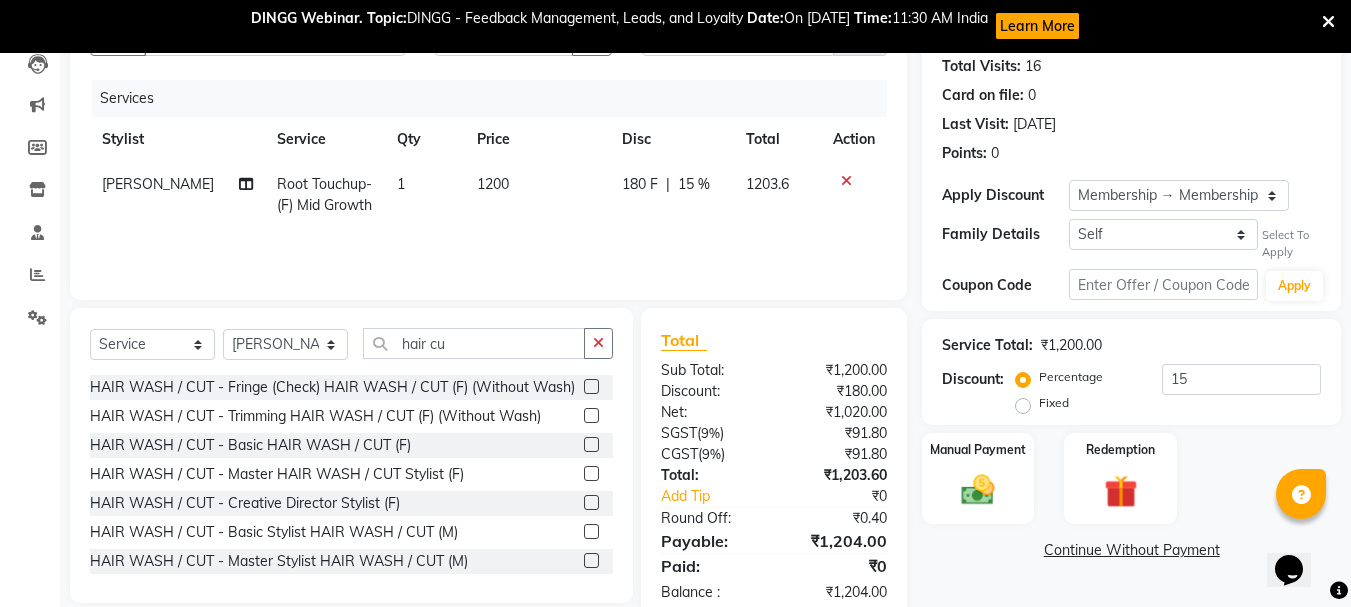click at bounding box center [1328, 22] 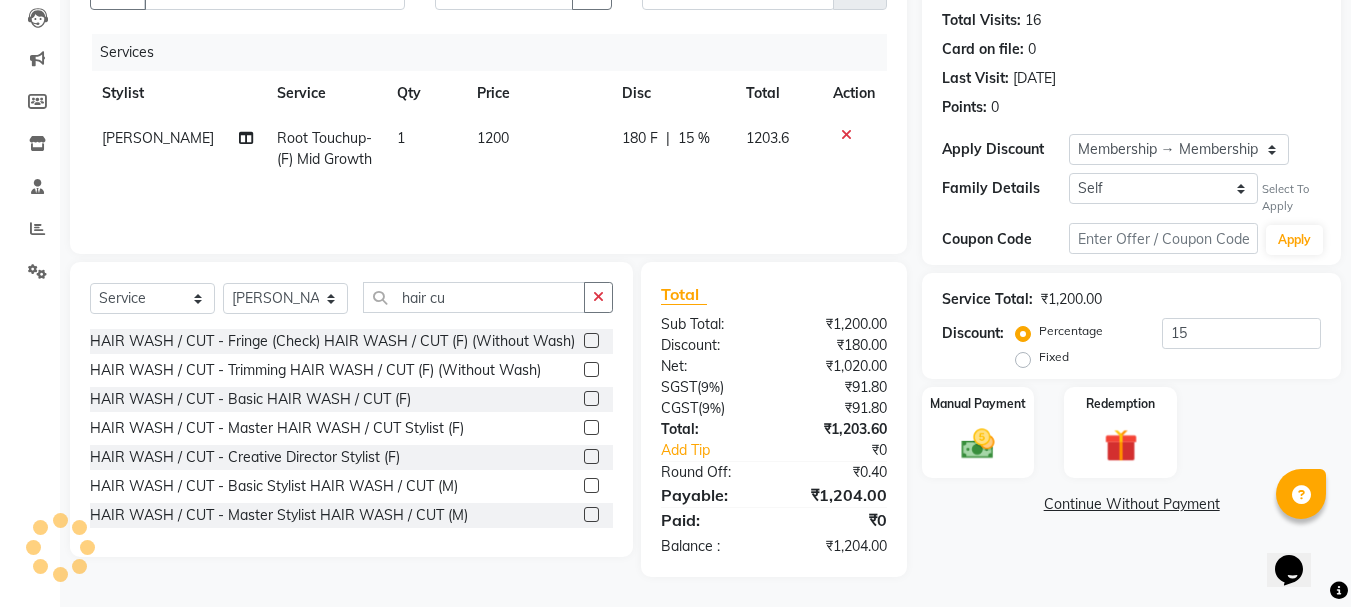 scroll, scrollTop: 214, scrollLeft: 0, axis: vertical 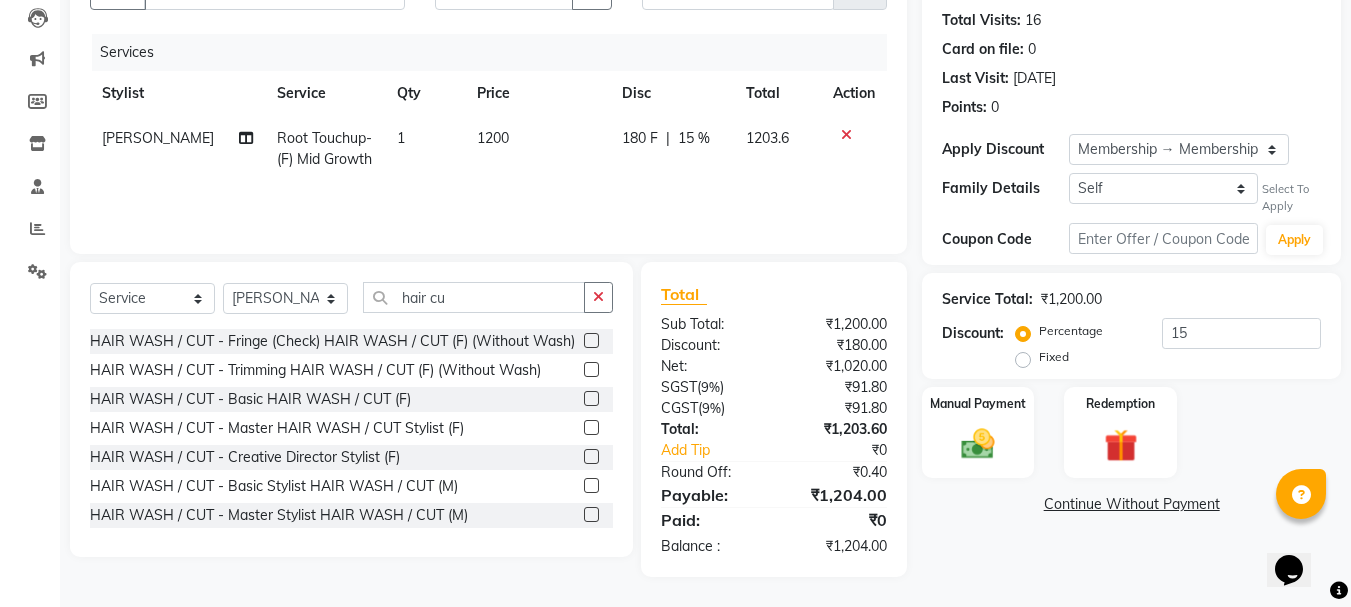 click 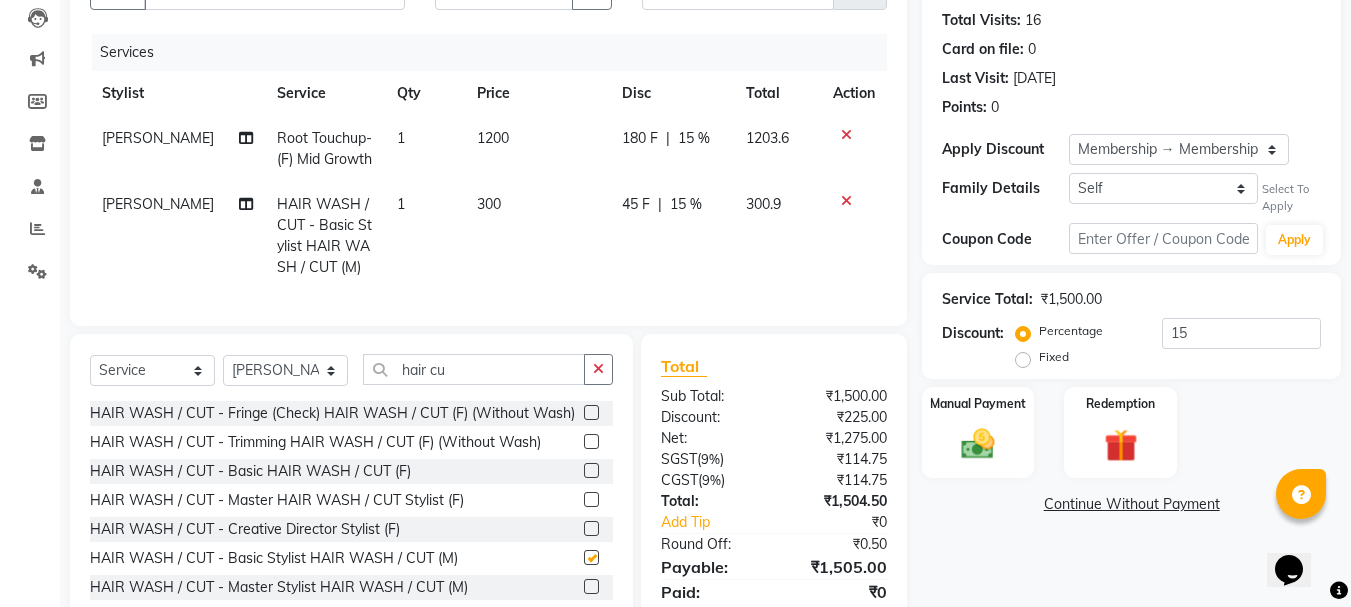 checkbox on "false" 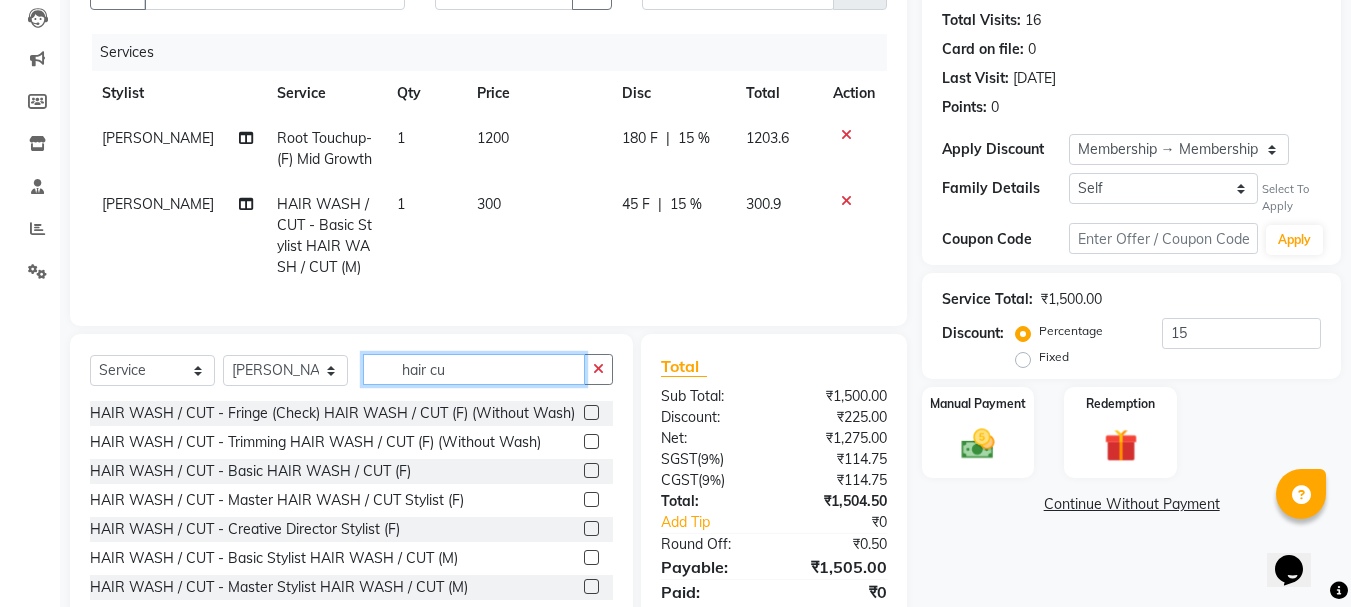 click on "hair cu" 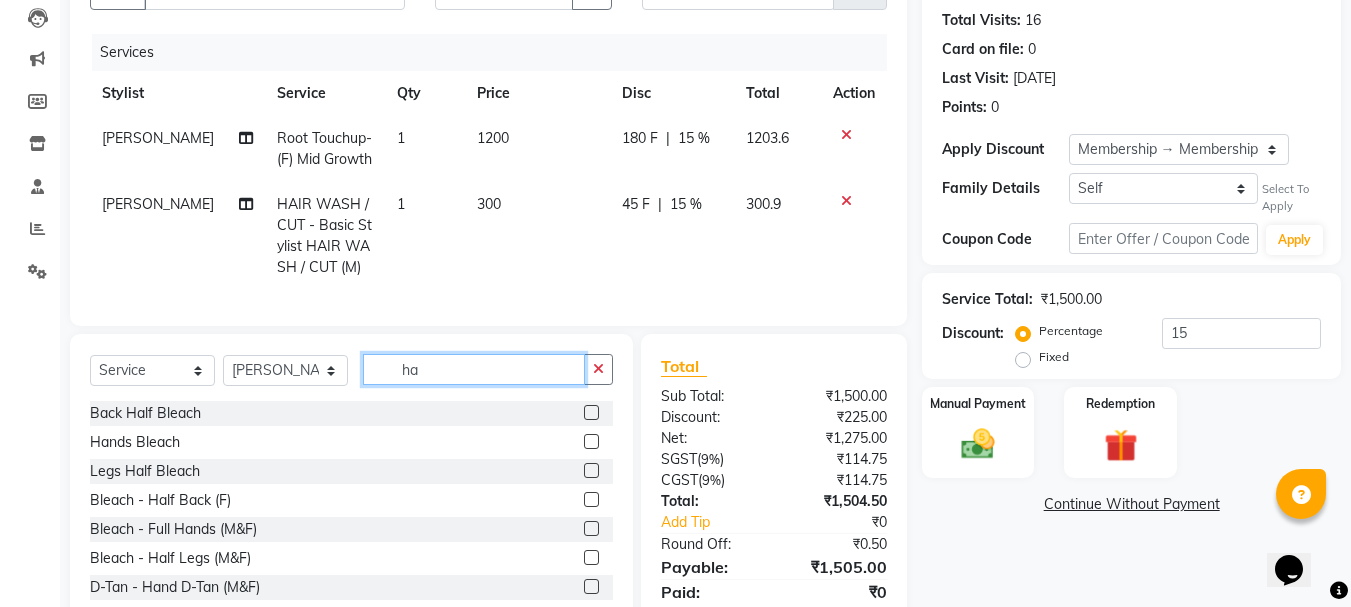 type on "h" 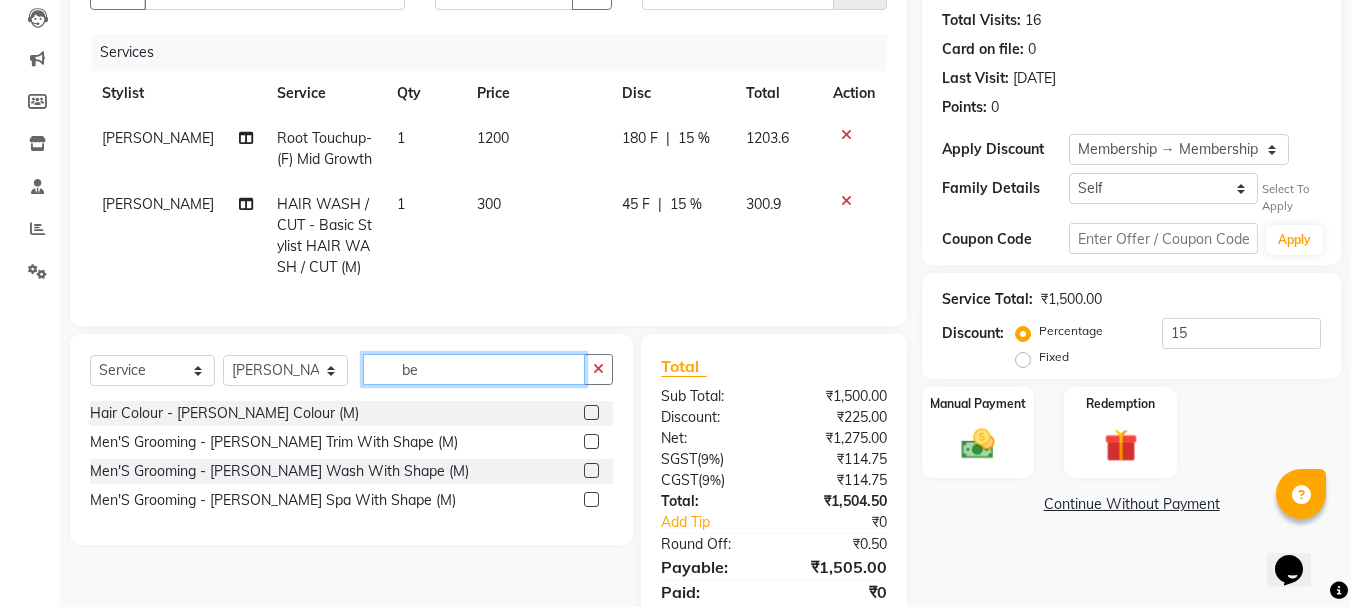 type on "be" 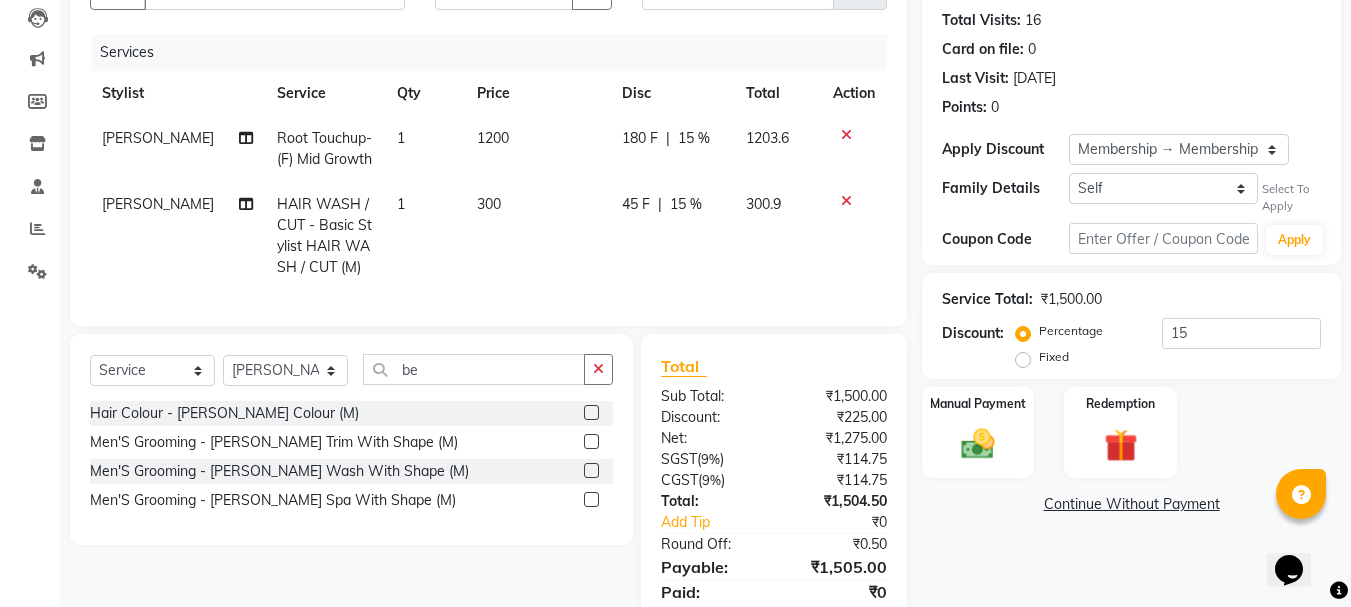 click 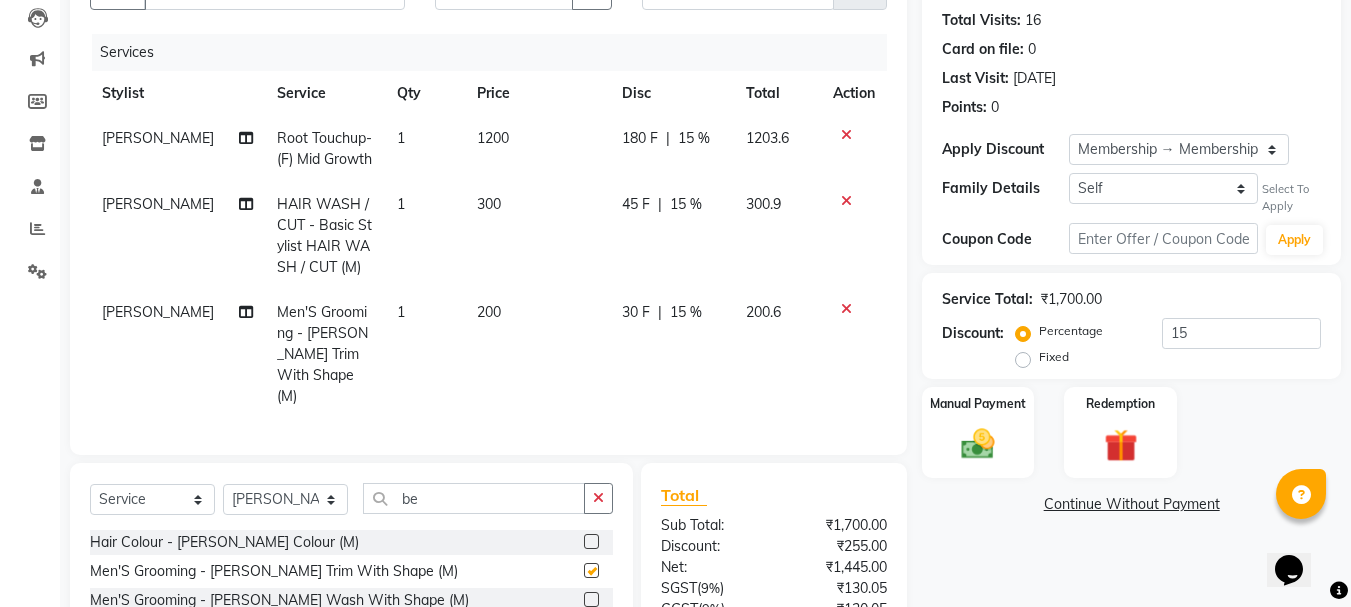 checkbox on "false" 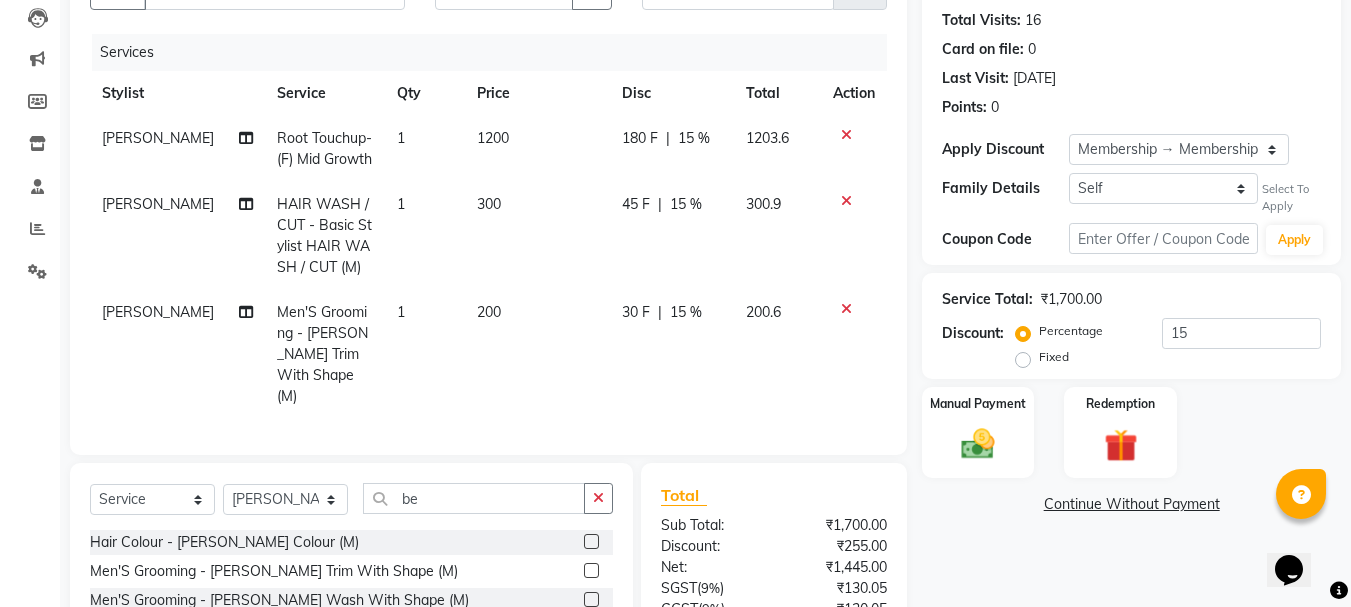 click on "300" 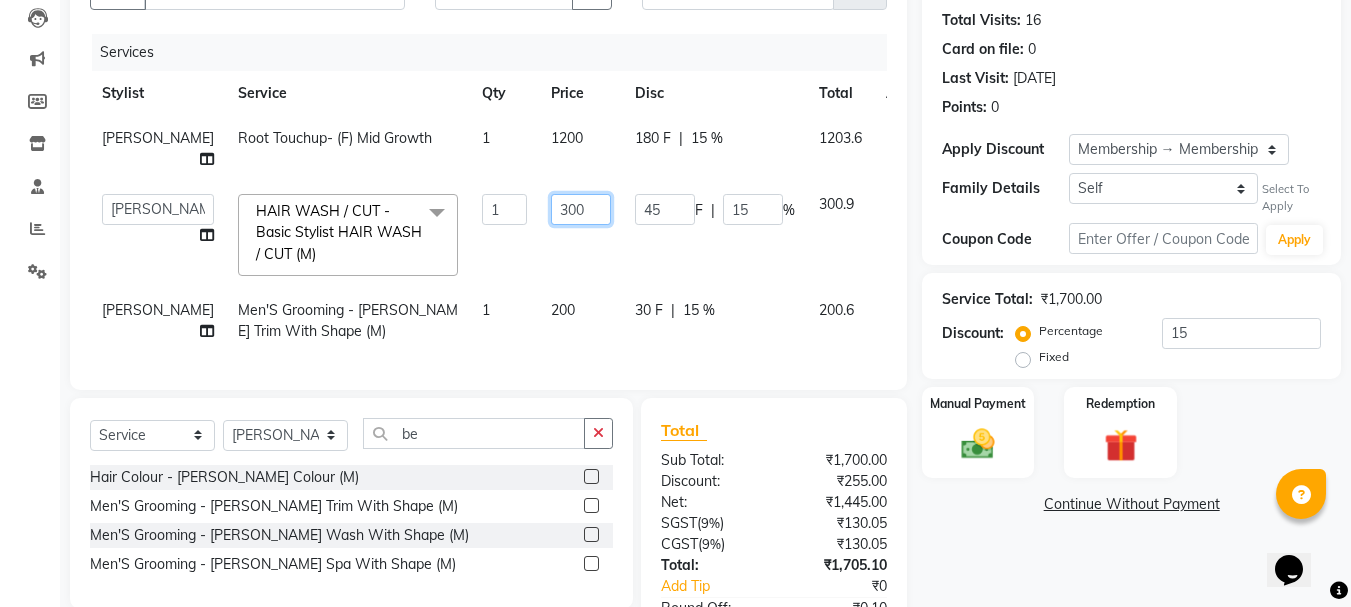 click on "300" 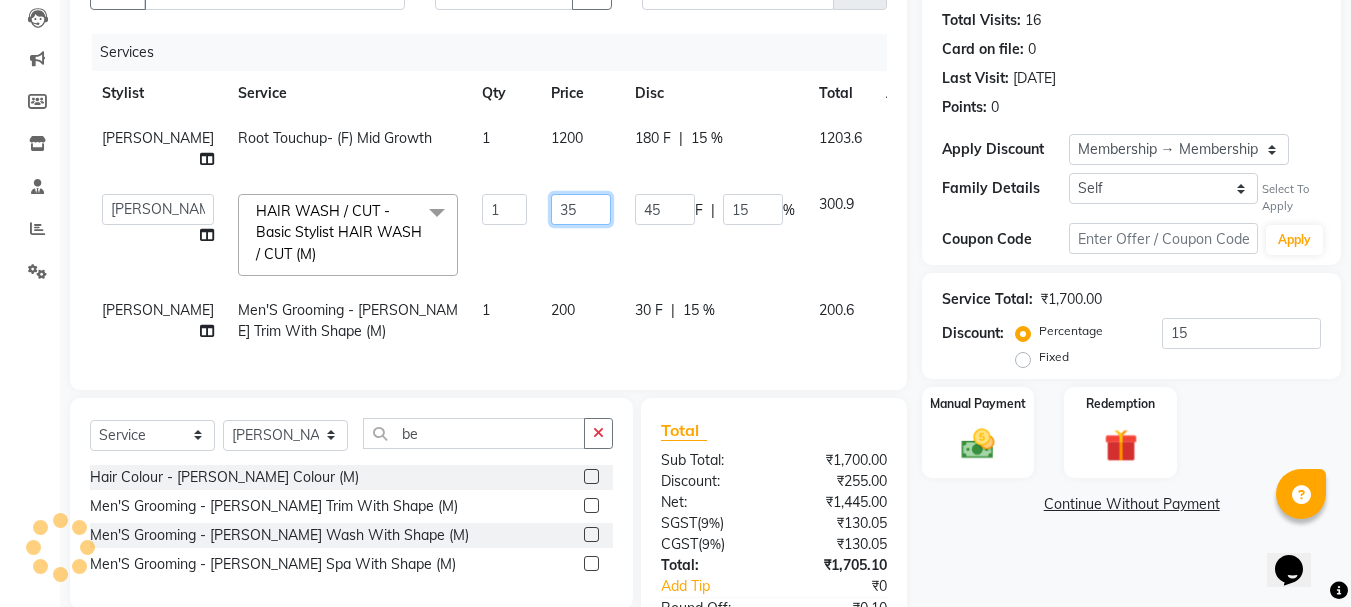 type on "350" 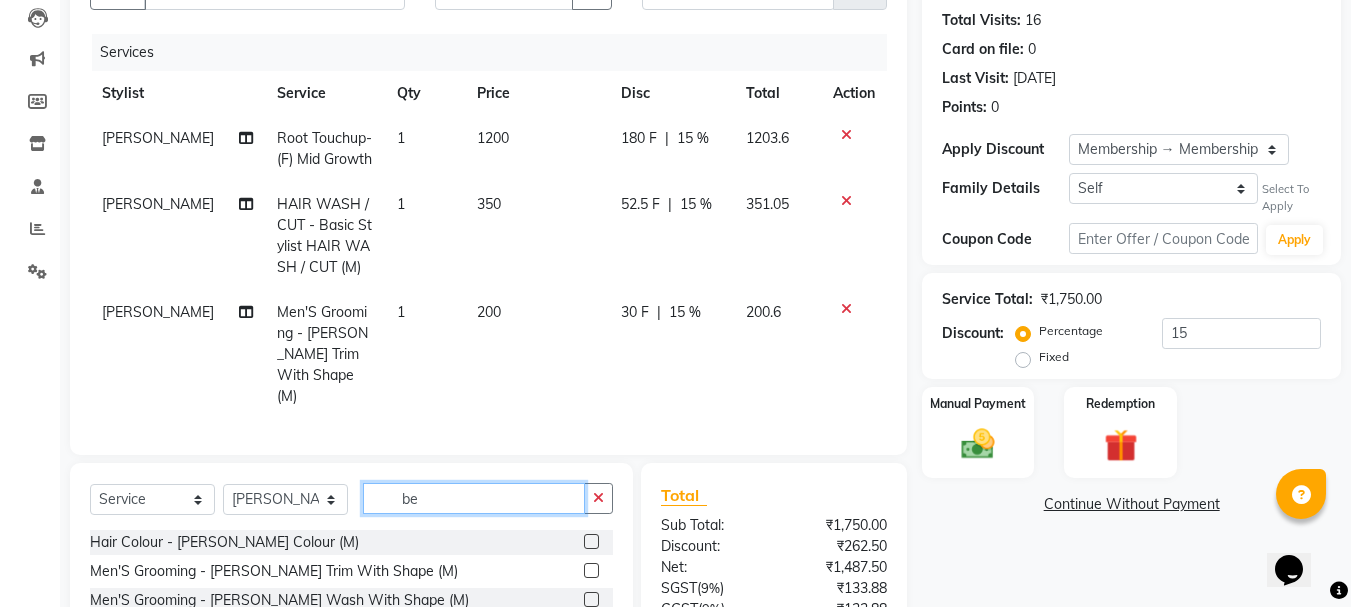 click on "Select  Service  Product  Membership  Package Voucher Prepaid Gift Card  Select Stylist Aarohi P   [PERSON_NAME] [PERSON_NAME] A  [PERSON_NAME] .[PERSON_NAME] House sale [PERSON_NAME]  [PERSON_NAME]   Manager [PERSON_NAME] [PERSON_NAME] [PERSON_NAME] [PERSON_NAME] [PERSON_NAME] [PERSON_NAME] M  [PERSON_NAME]  [PERSON_NAME]  Vikas H be Hair Colour - [PERSON_NAME] Colour (M)  Men'S Grooming - [PERSON_NAME] Trim With Shape (M)  Men'S Grooming - [PERSON_NAME] Wash With Shape (M)  Men'S Grooming - [PERSON_NAME] Spa With Shape (M)" 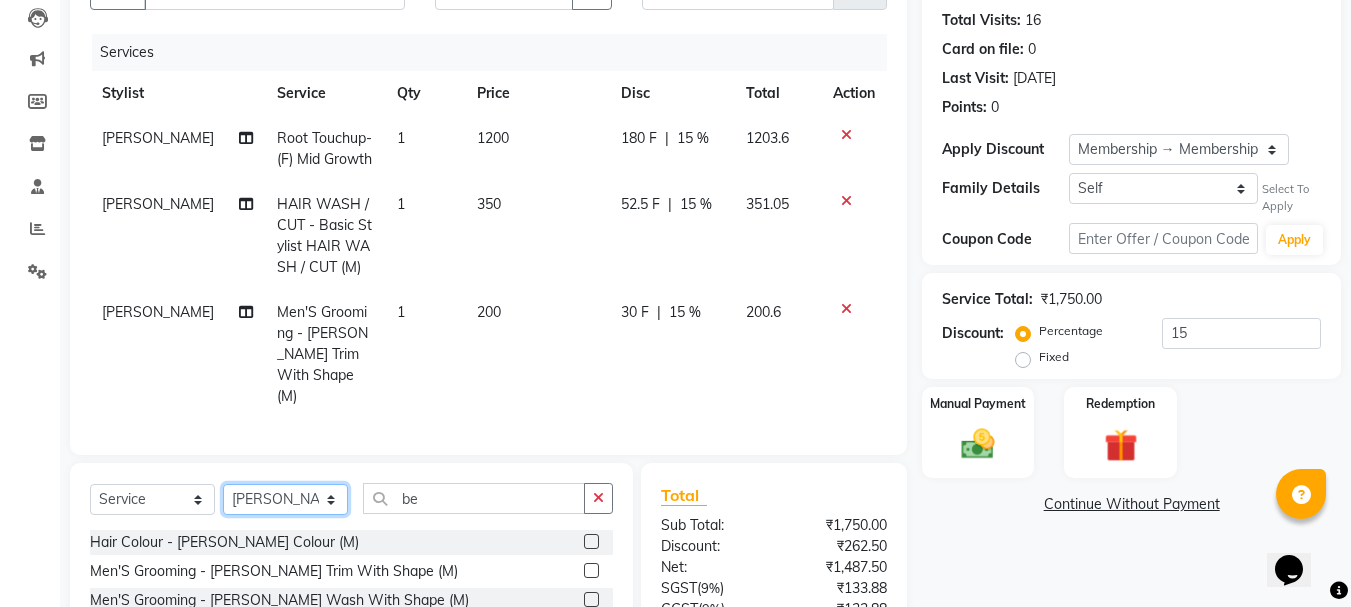 click on "Select Stylist Aarohi P   [PERSON_NAME] [PERSON_NAME] A  [PERSON_NAME] .[PERSON_NAME] House sale [PERSON_NAME]  [PERSON_NAME]   Manager [PERSON_NAME] [PERSON_NAME] [PERSON_NAME] [PERSON_NAME] [PERSON_NAME] [PERSON_NAME] M  [PERSON_NAME]  [PERSON_NAME]  [PERSON_NAME]" 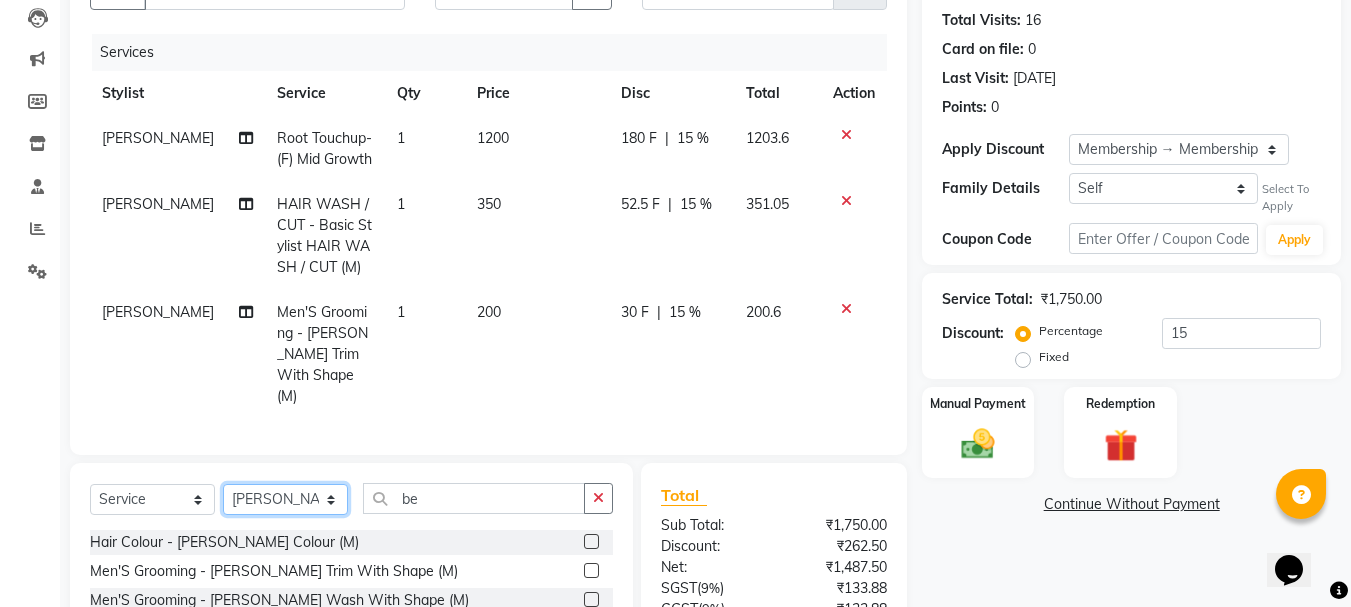 select on "35584" 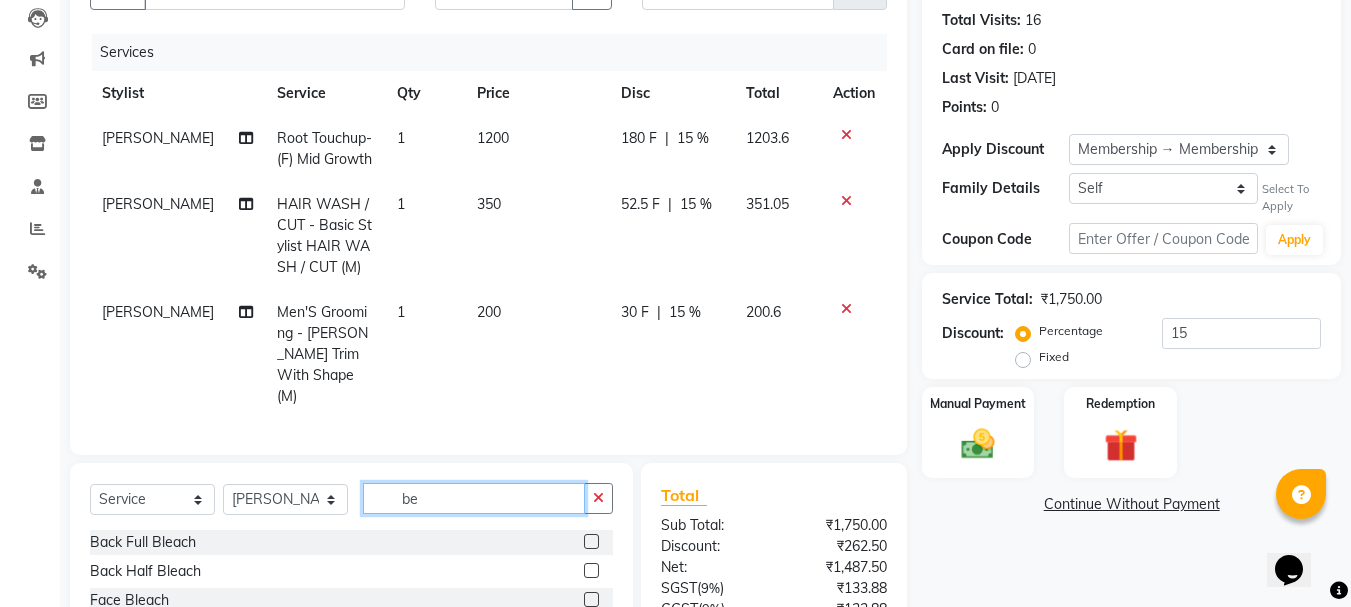 click on "be" 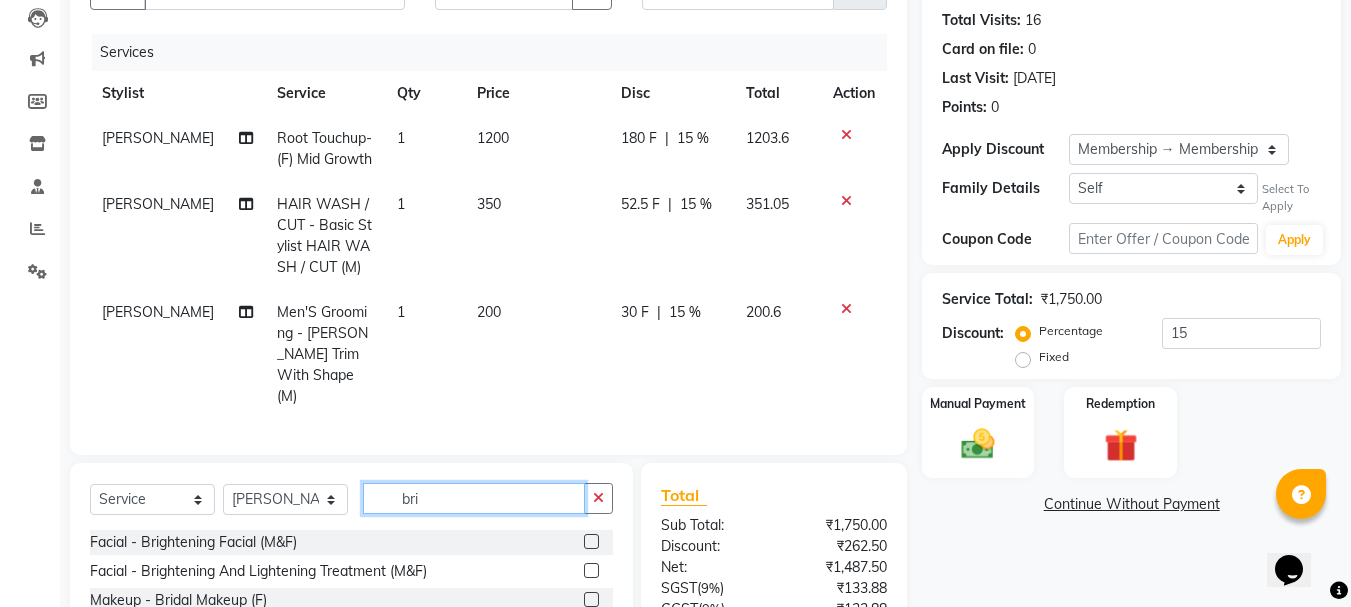 type on "bri" 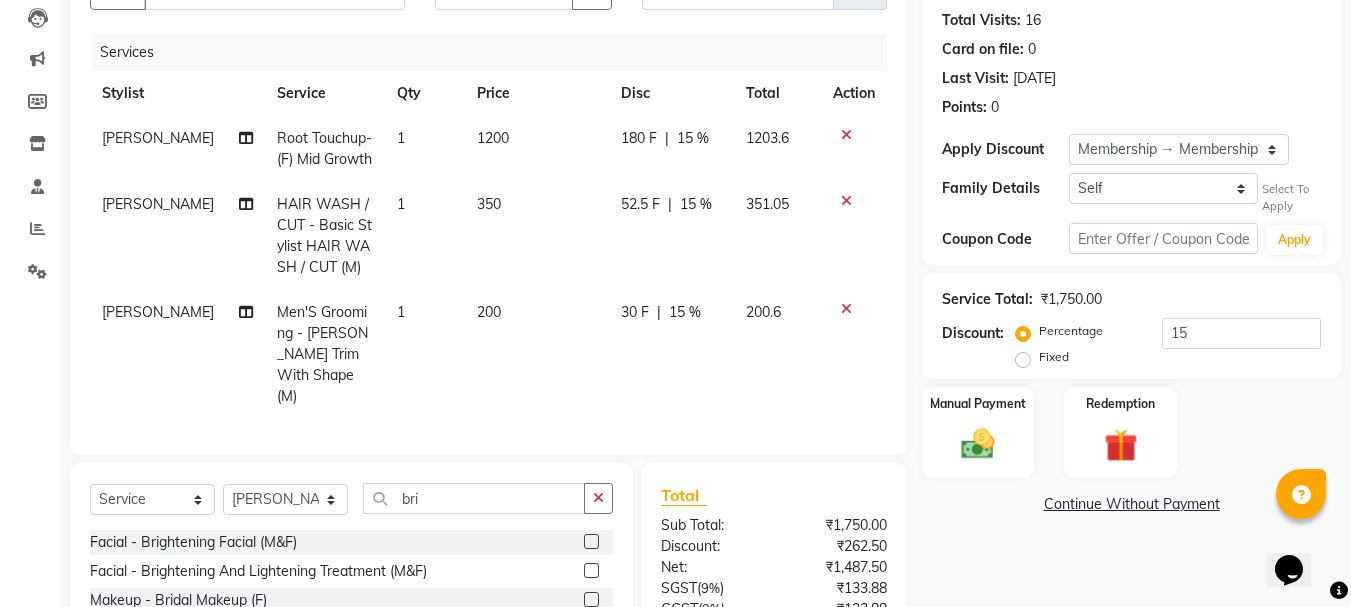 click 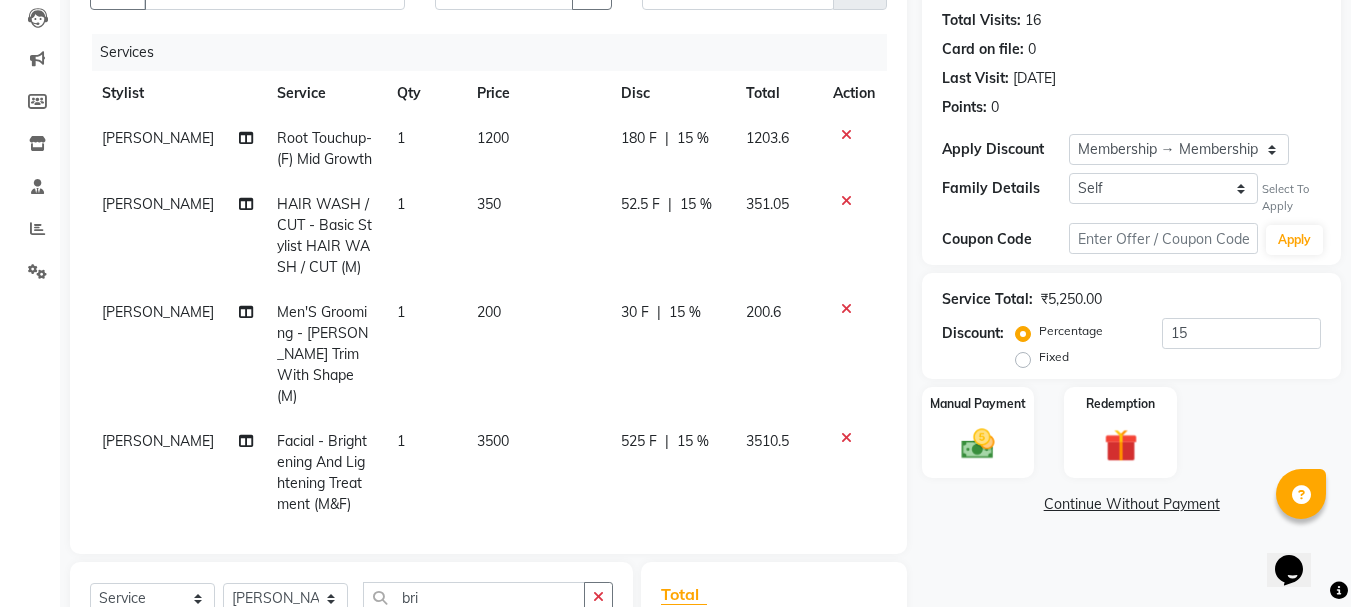 checkbox on "false" 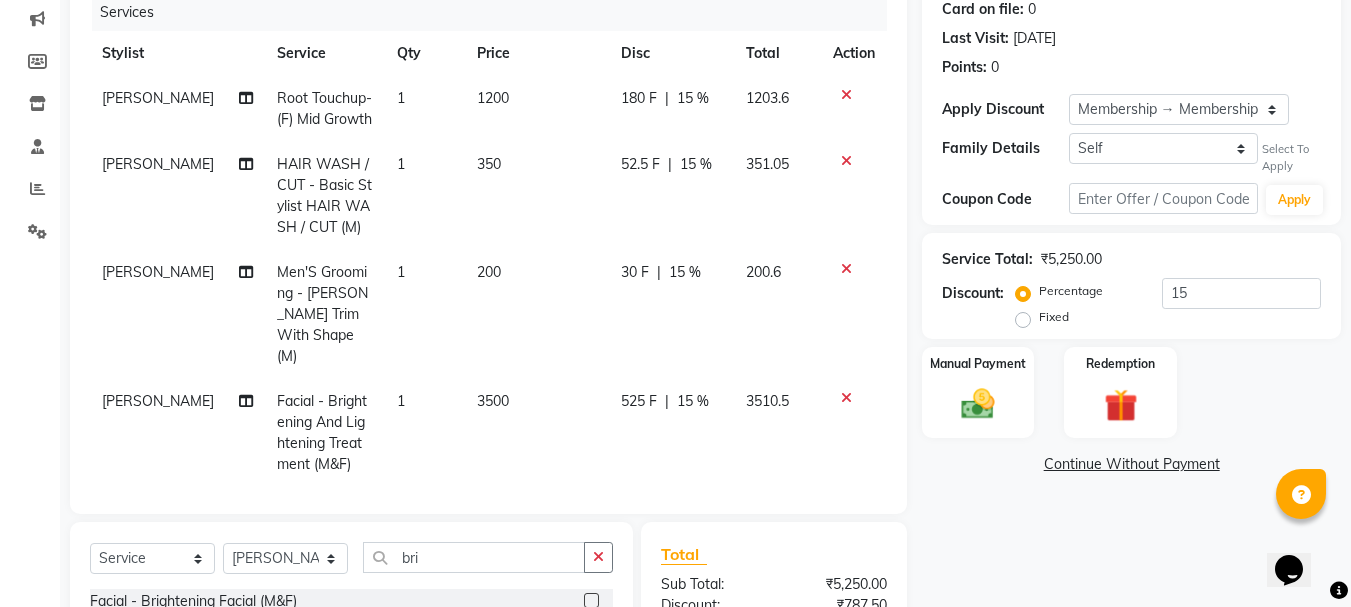 click on "3500" 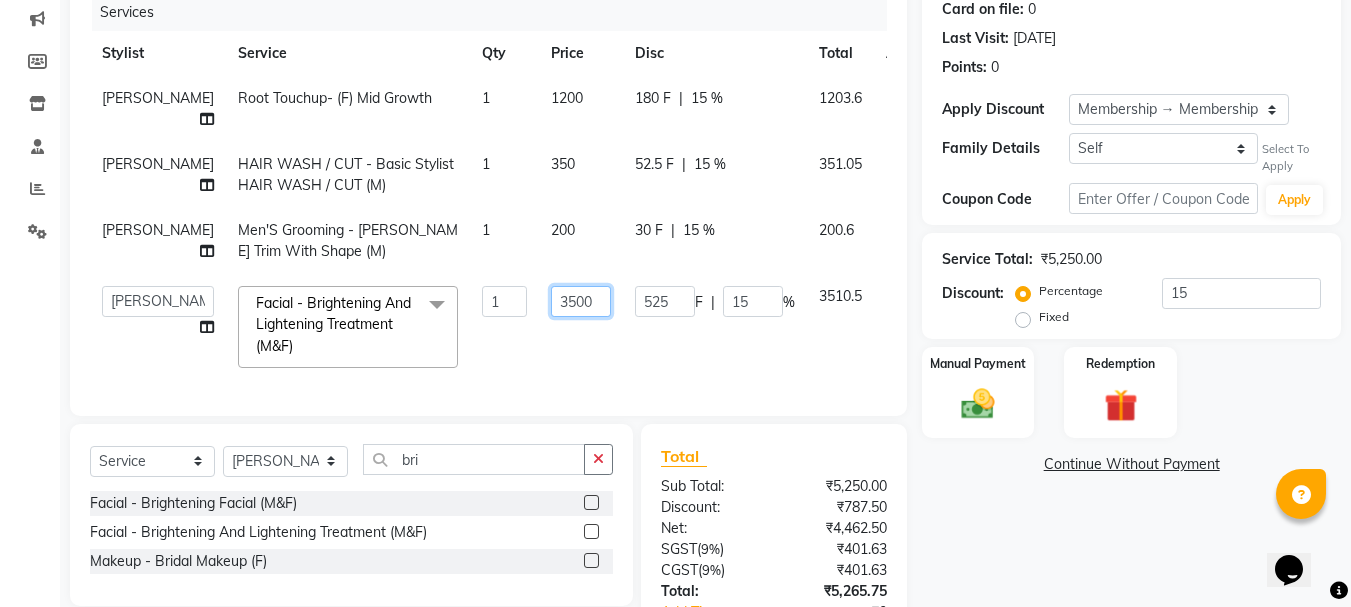 click on "3500" 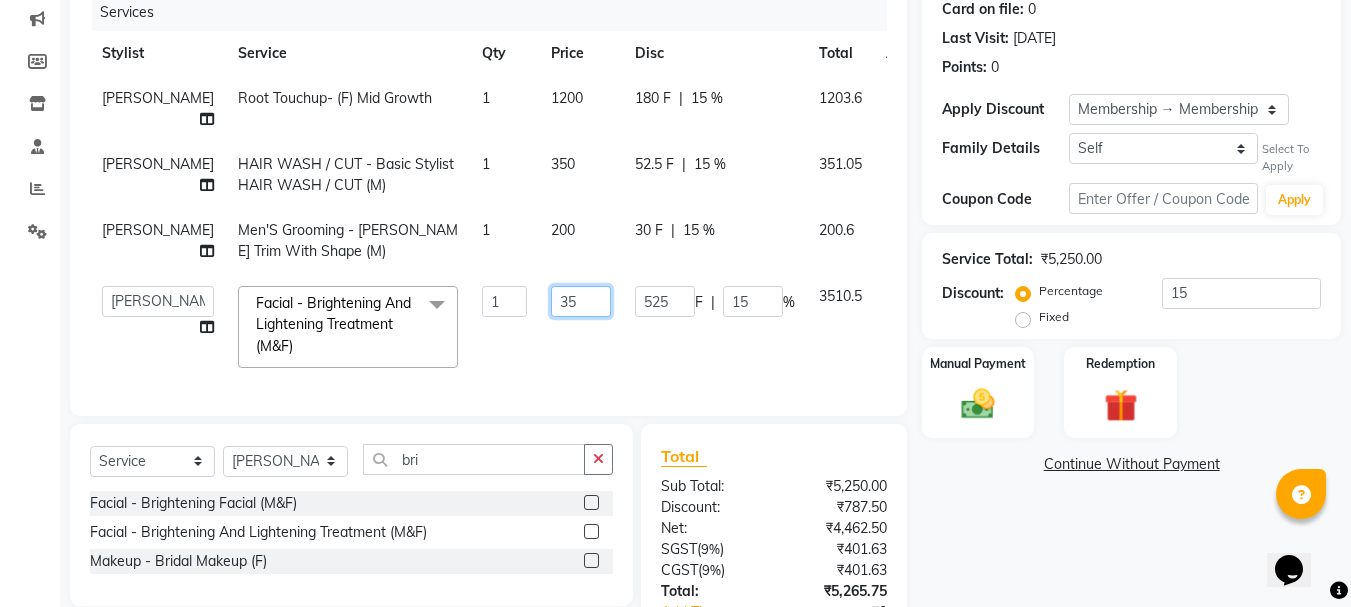 type on "3" 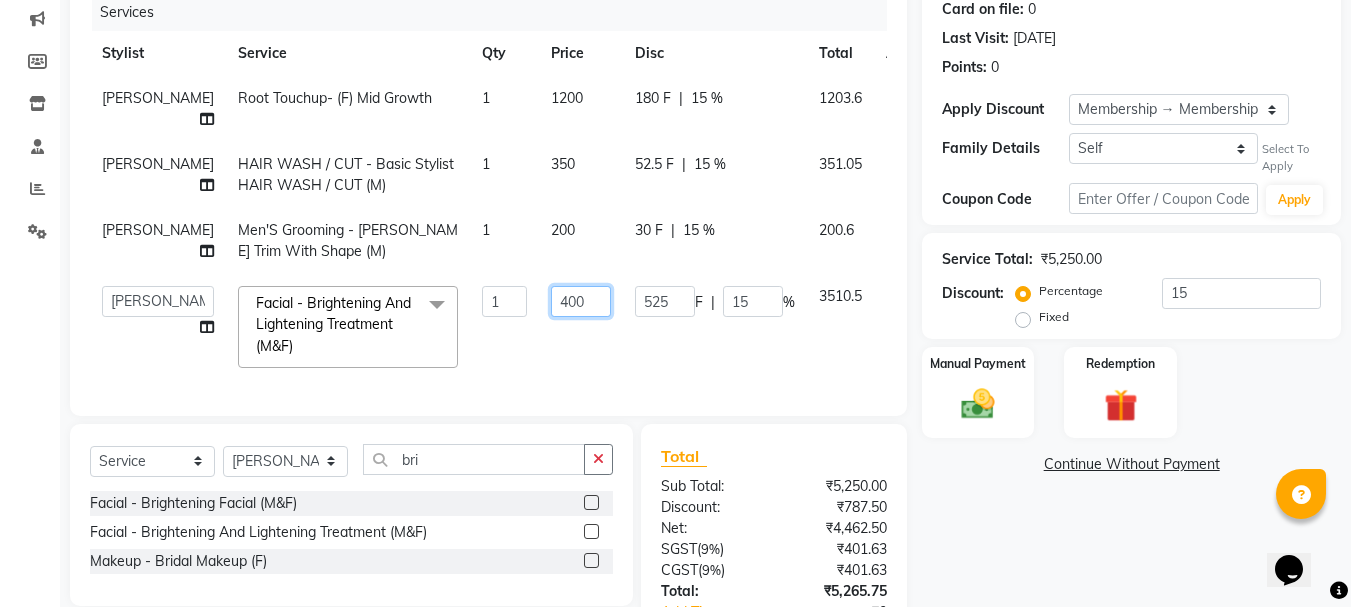 type on "4000" 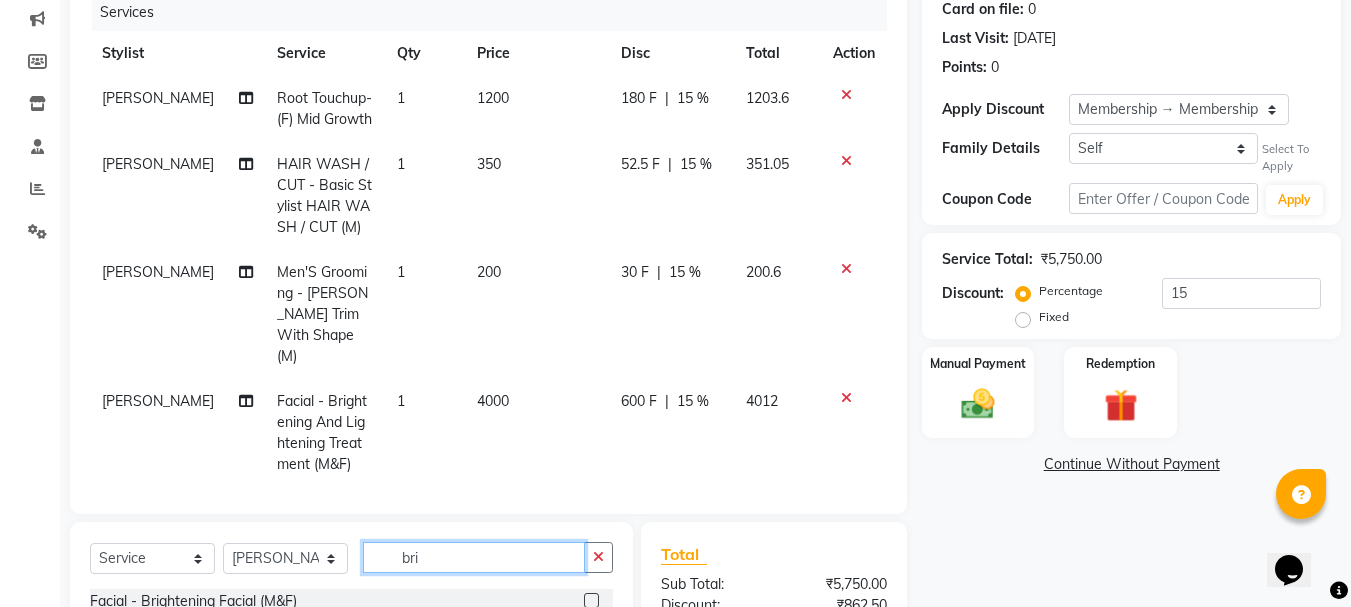 click on "Client [PHONE_NUMBER] Date [DATE] Invoice Number TH / RTFS /[PHONE_NUMBER] Services Stylist Service Qty Price Disc Total Action [PERSON_NAME] Root Touchup- (F) Mid Growth 1 1200 180 F | 15 % 1203.6 [PERSON_NAME] HAIR WASH / CUT - Basic Stylist HAIR WASH / CUT (M) 1 350 52.5 F | 15 % 351.05 [PERSON_NAME] Men'S Grooming - [PERSON_NAME] Trim With Shape (M) 1 200 30 F | 15 % 200.6 [PERSON_NAME]   Facial - Brightening And Lightening Treatment (M&F) 1 4000 600 F | 15 % 4012 Select  Service  Product  Membership  Package Voucher Prepaid Gift Card  Select Stylist Aarohi P   [PERSON_NAME] [PERSON_NAME] A  Anuradha arvind [PERSON_NAME] .[PERSON_NAME] House sale [PERSON_NAME]  [PERSON_NAME]   Manager [PERSON_NAME] [PERSON_NAME] [PERSON_NAME] [PERSON_NAME] [PERSON_NAME] [PERSON_NAME] M  [PERSON_NAME]  [PERSON_NAME]  Vikas H bri Facial - Brightening Facial (M&F)  Facial - Brightening And Lightening Treatment (M&F)  Makeup - Bridal Makeup (F)  Total Sub Total: ₹5,750.00 Discount: ₹862.50 Net: ₹4,887.50 SGST  ( 9% ) ₹439.88 CGST  ( 9% ) Total:" 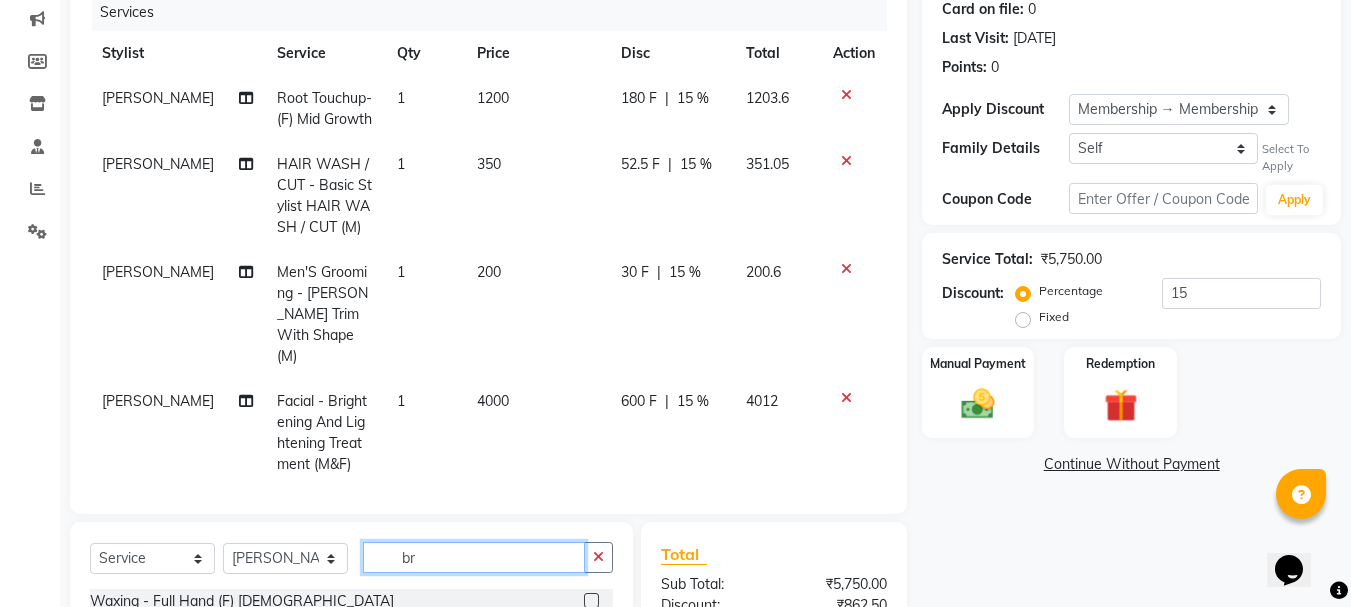 type on "b" 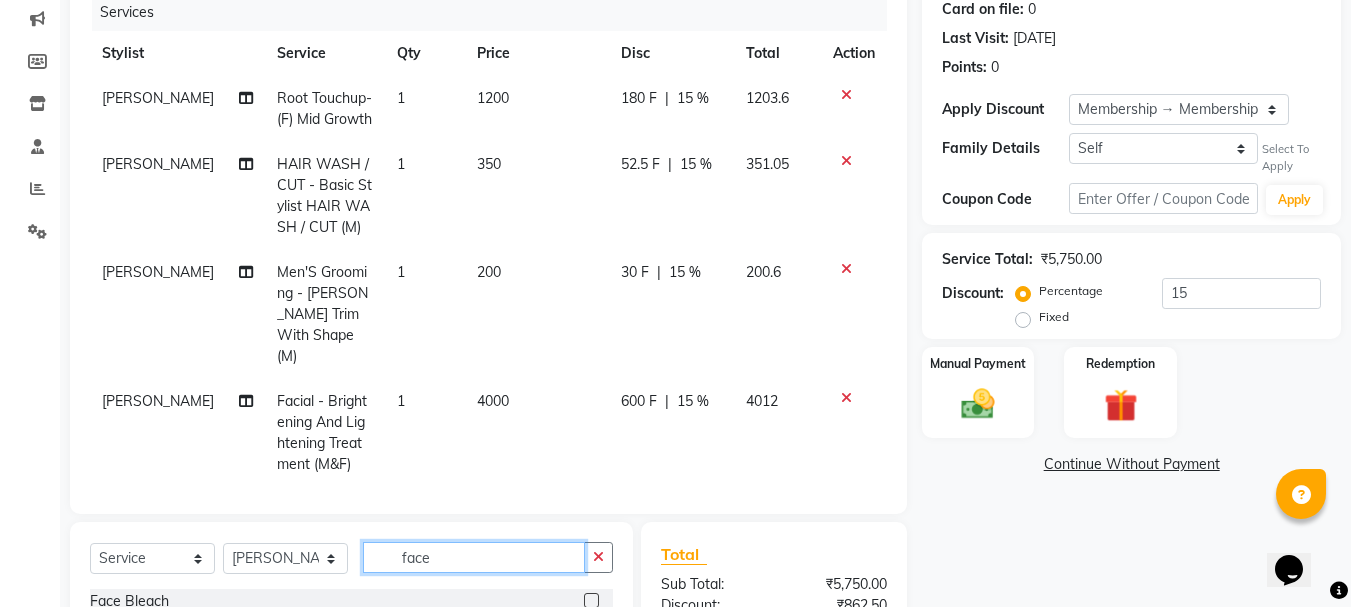 scroll, scrollTop: 514, scrollLeft: 0, axis: vertical 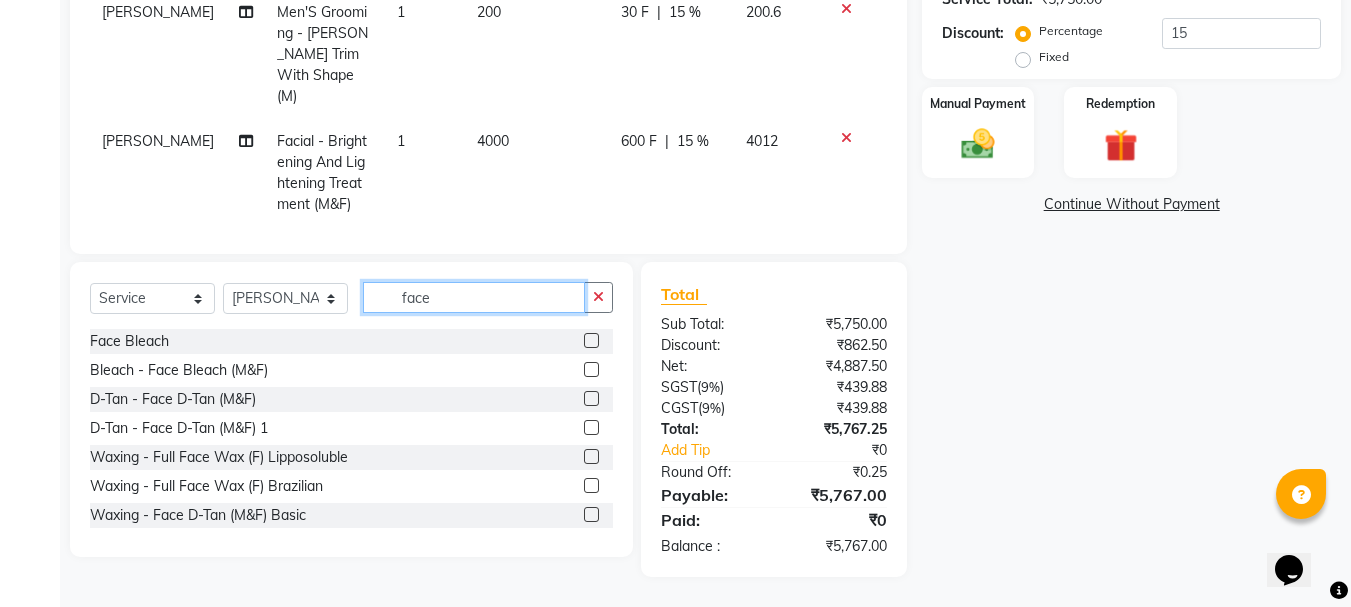 type on "face" 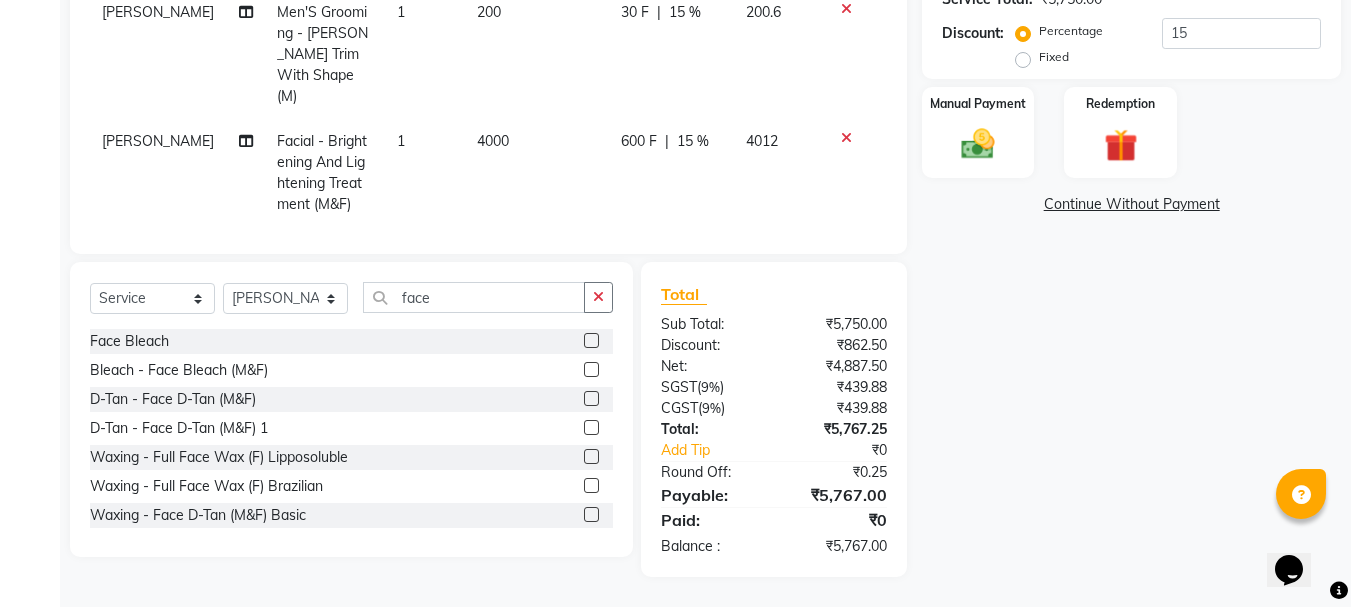 click 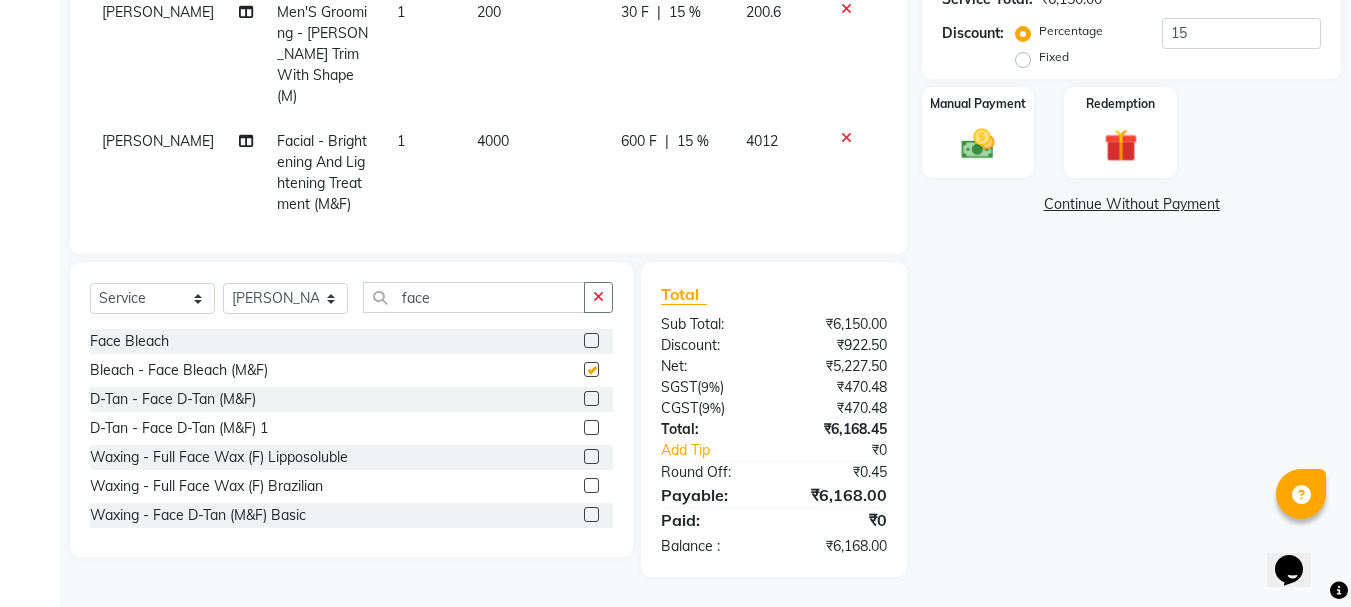 checkbox on "false" 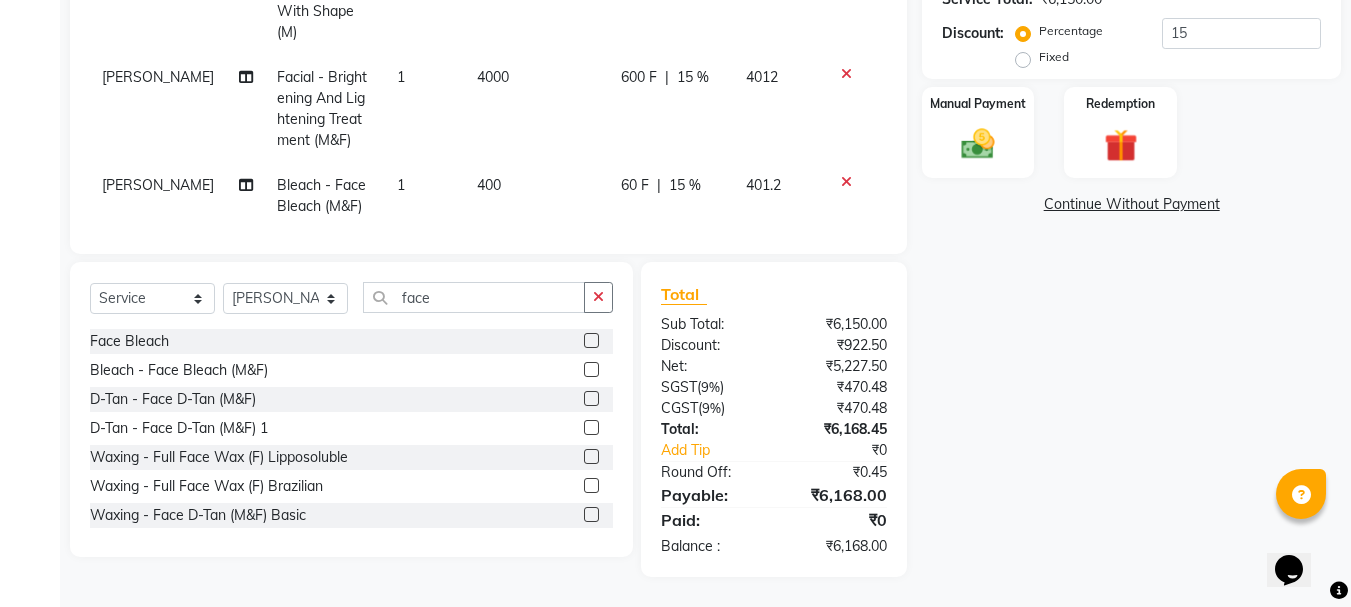 scroll, scrollTop: 69, scrollLeft: 0, axis: vertical 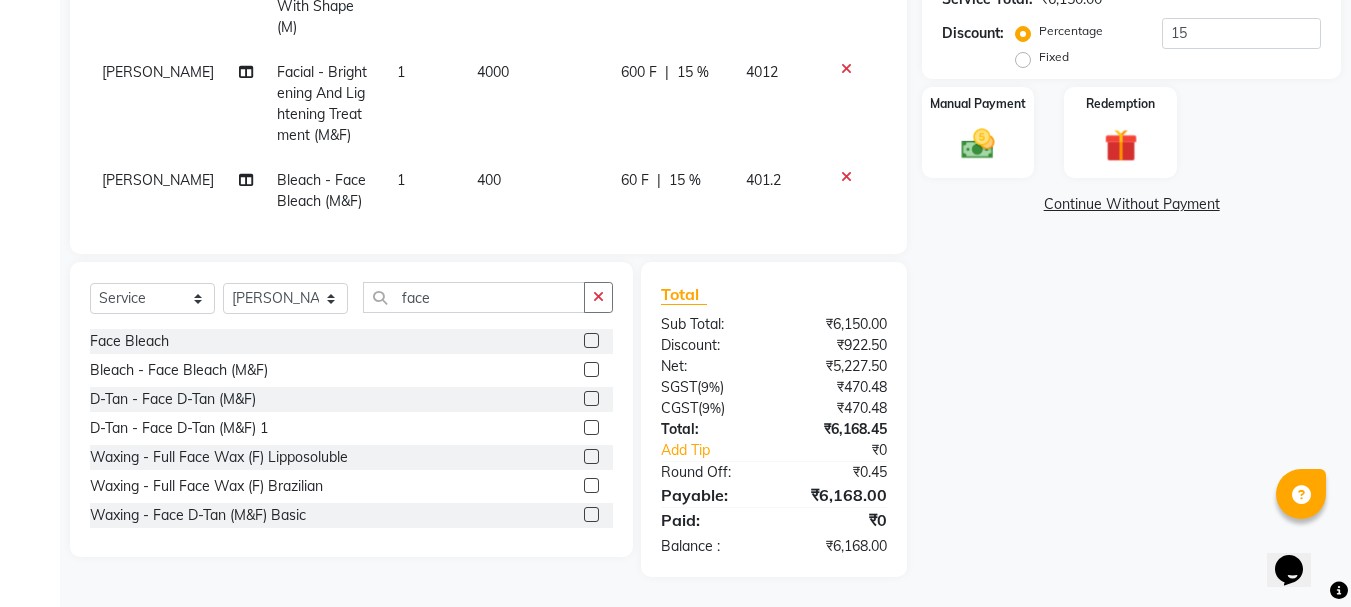 click on "400" 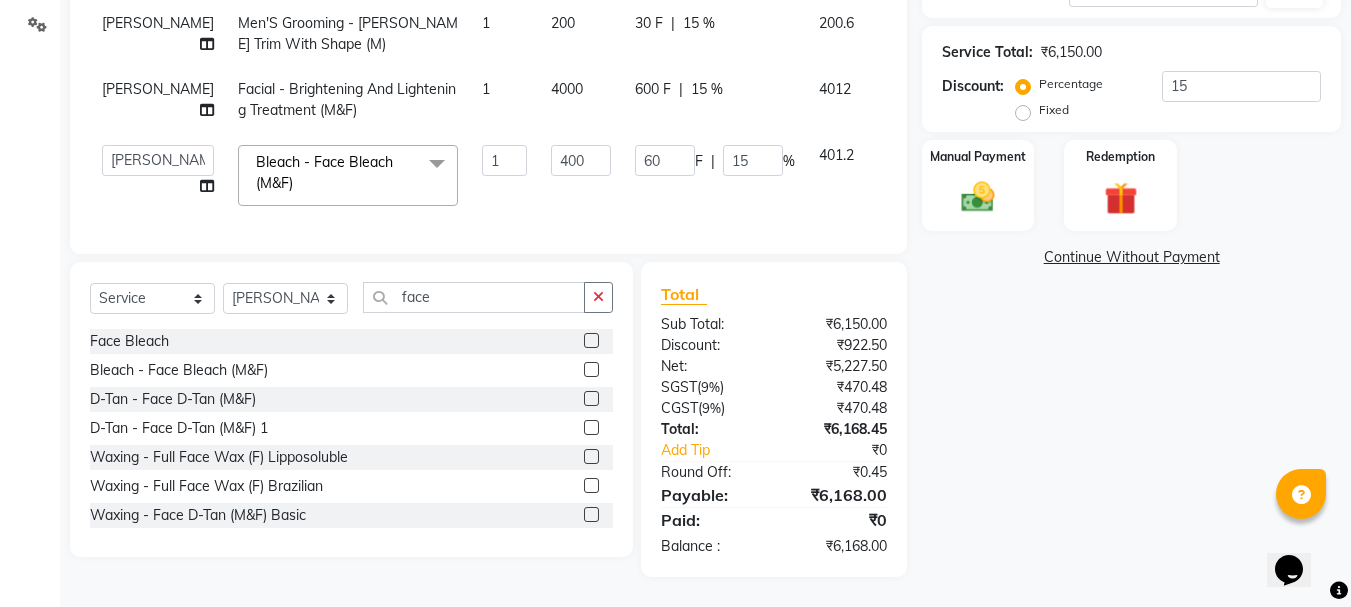 scroll, scrollTop: 0, scrollLeft: 0, axis: both 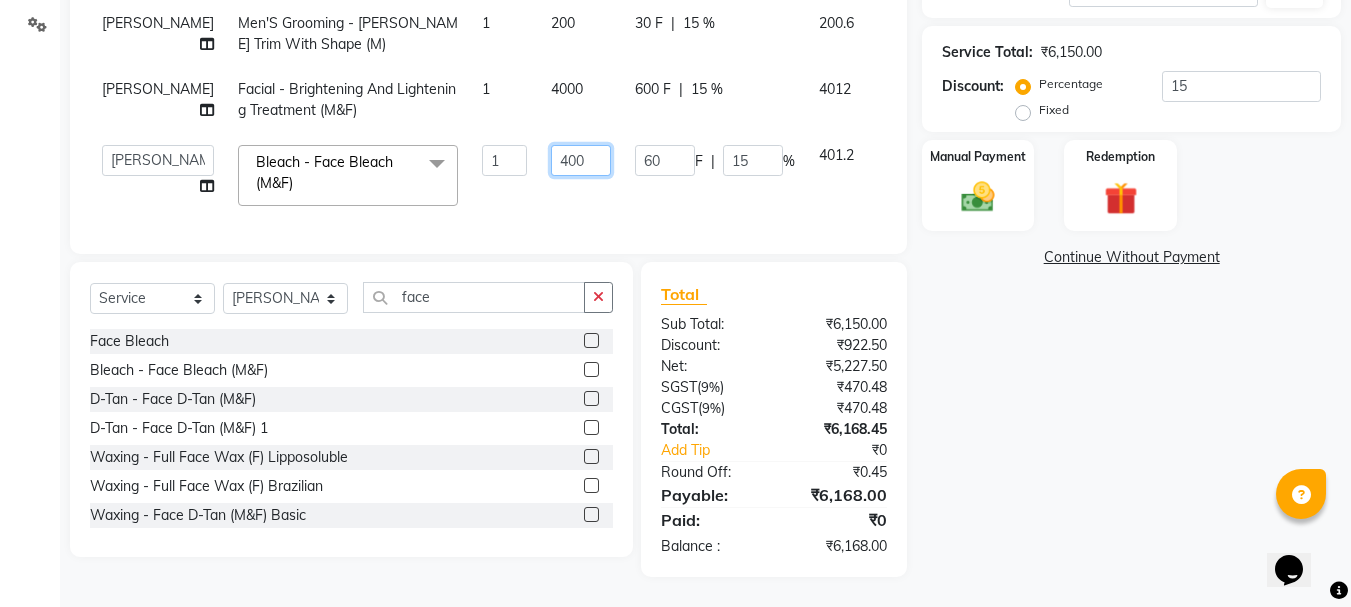 click on "400" 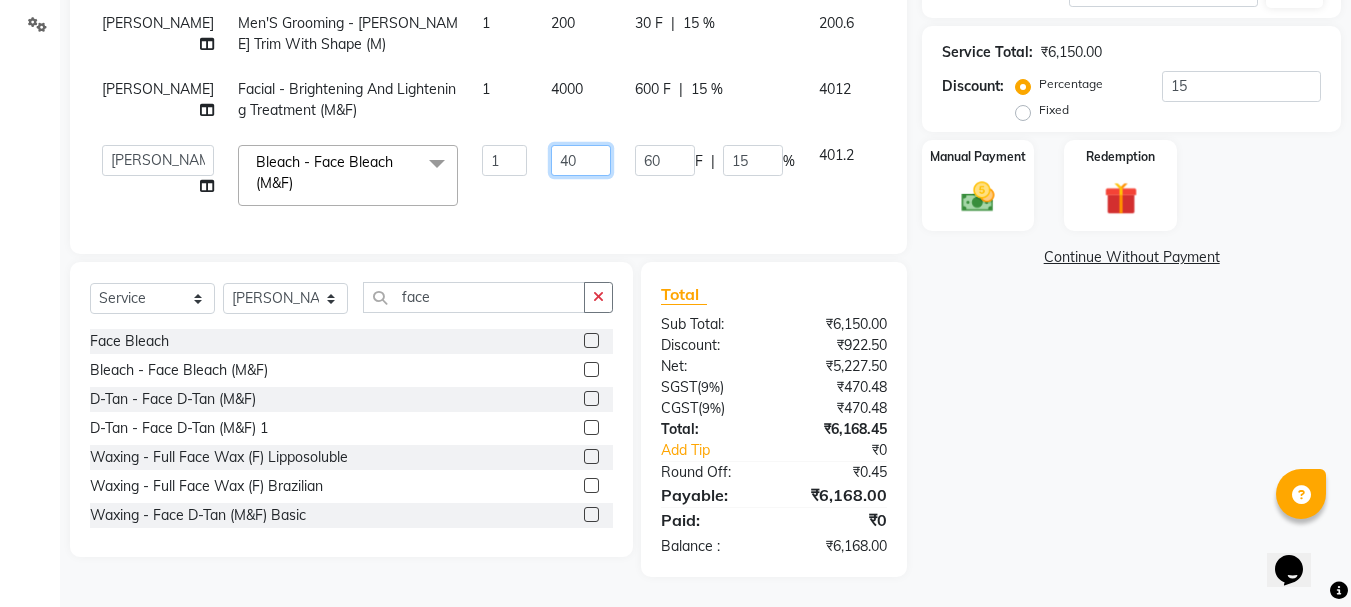 type on "4" 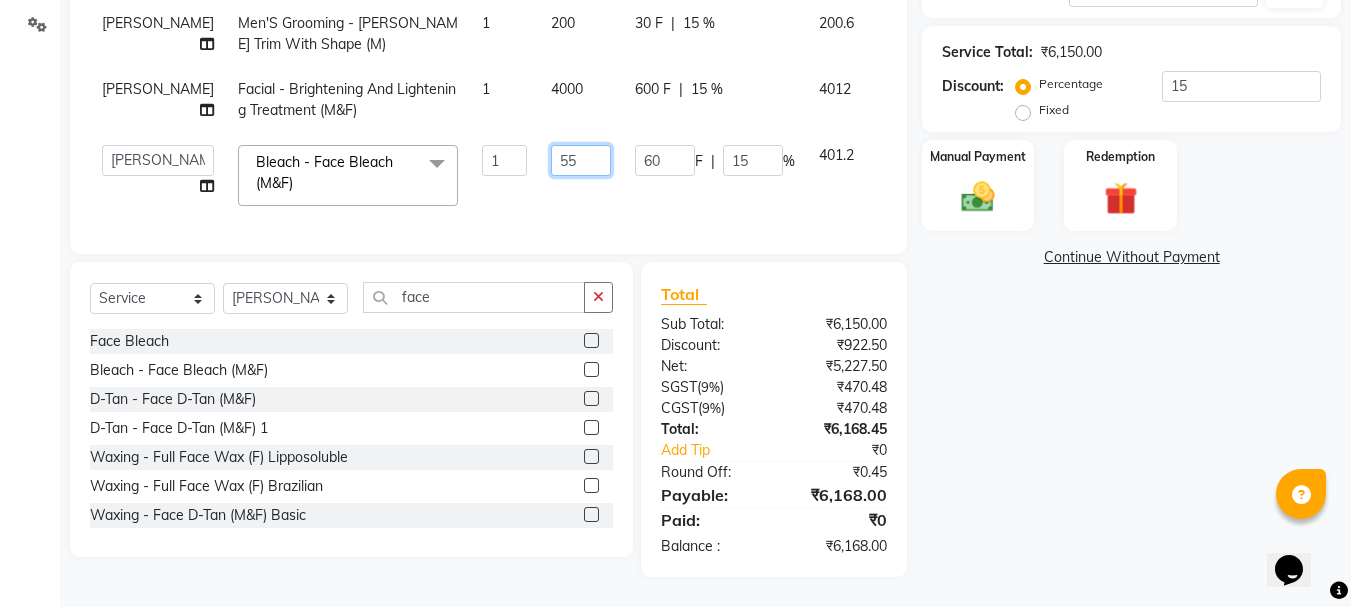 type on "550" 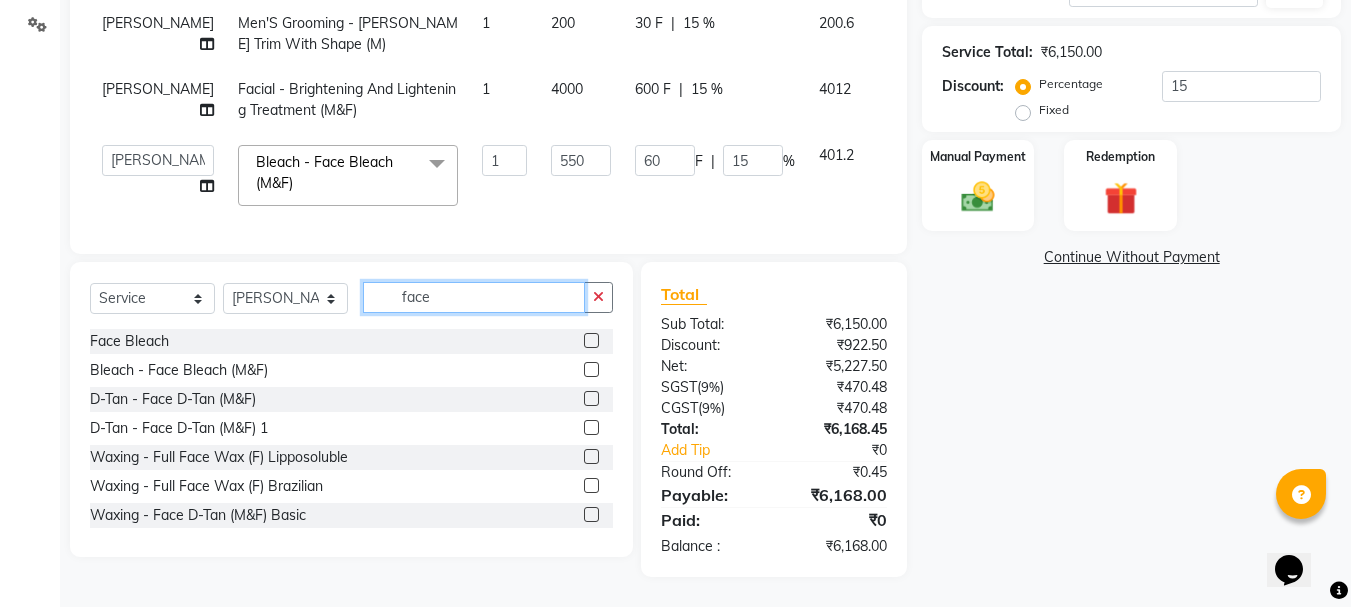 click on "face" 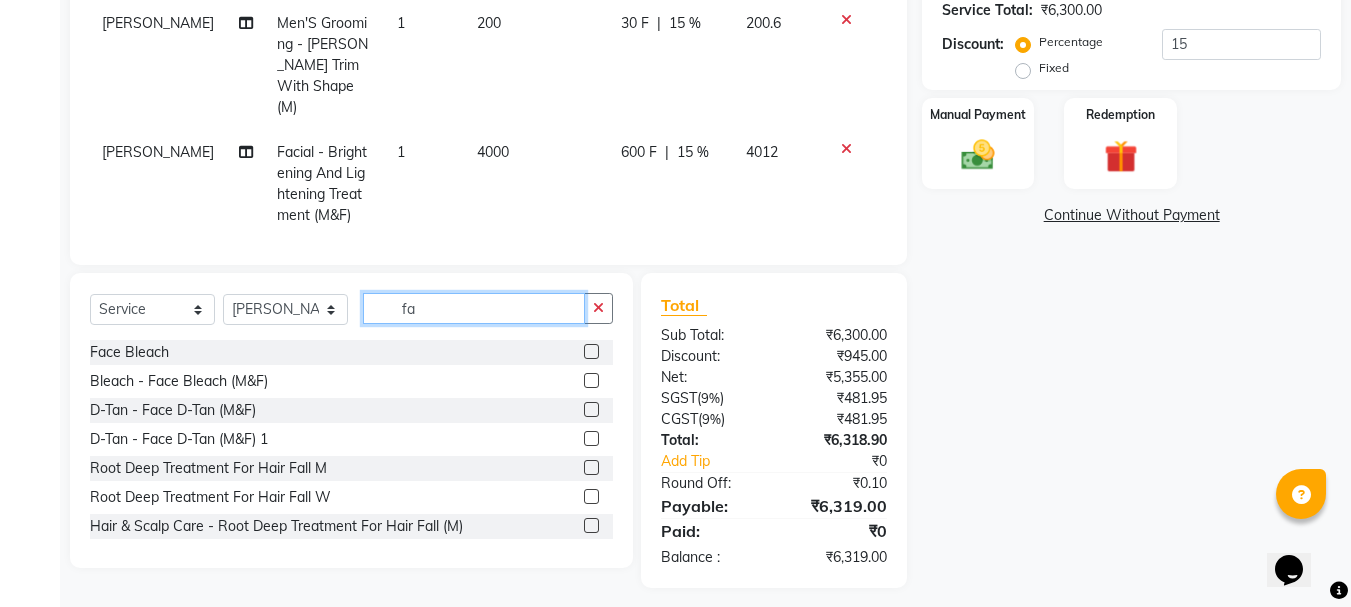 type on "f" 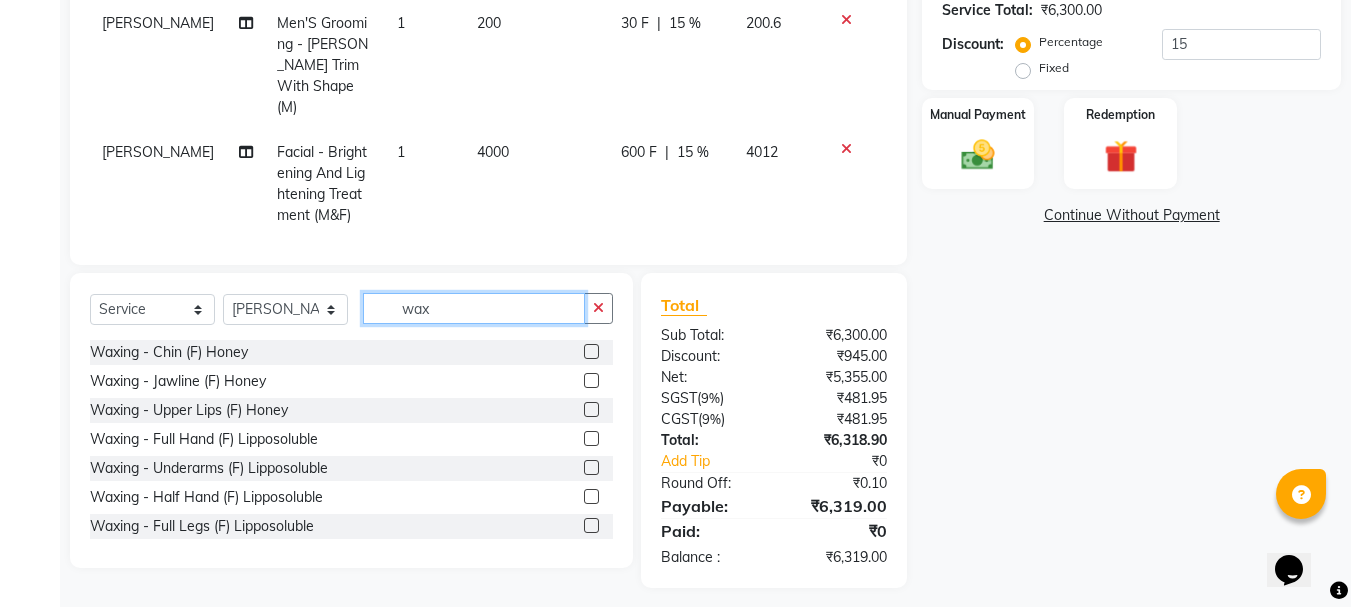 type on "wax" 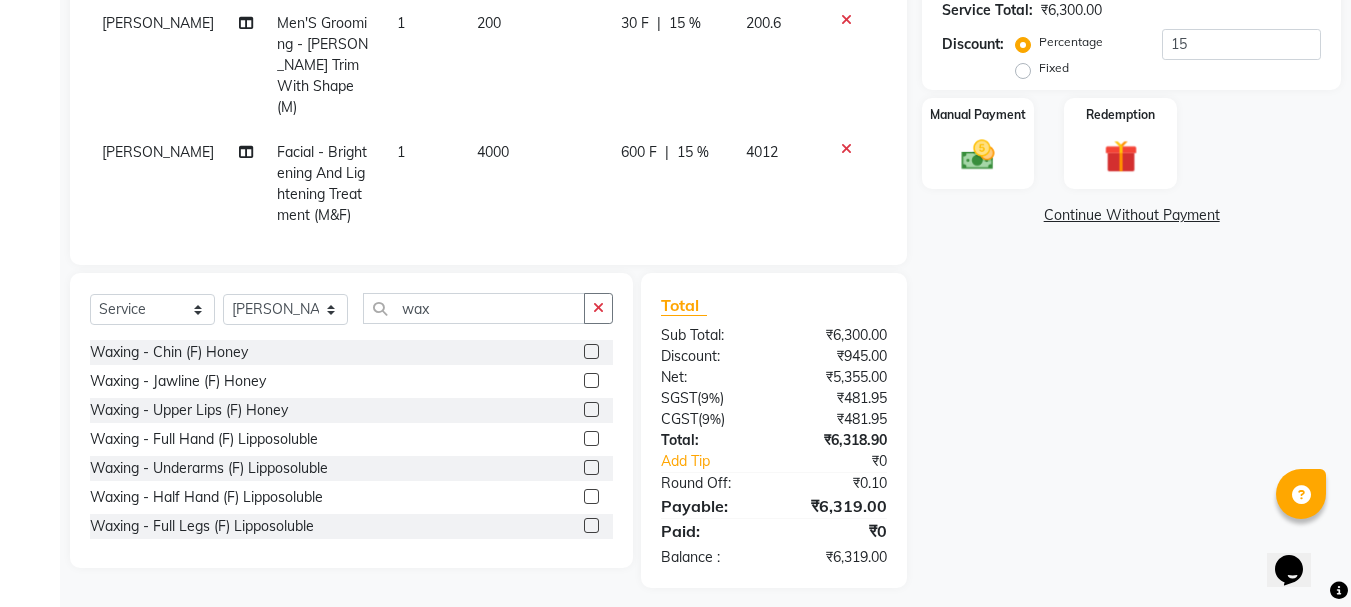 click 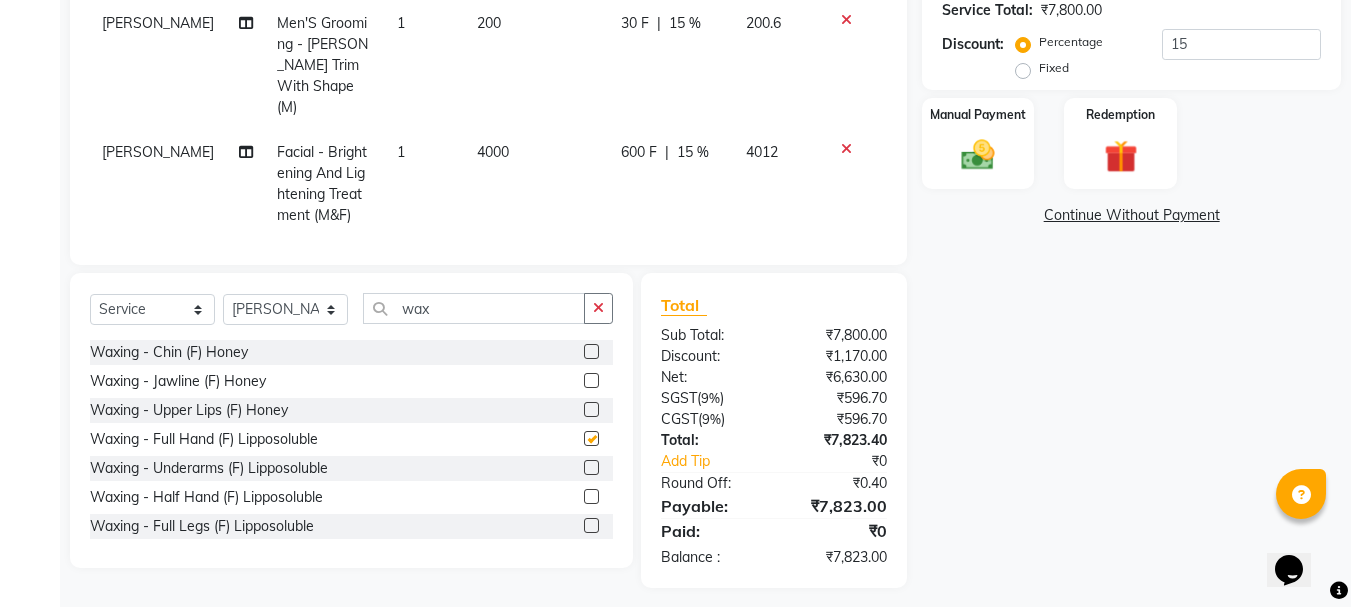 checkbox on "false" 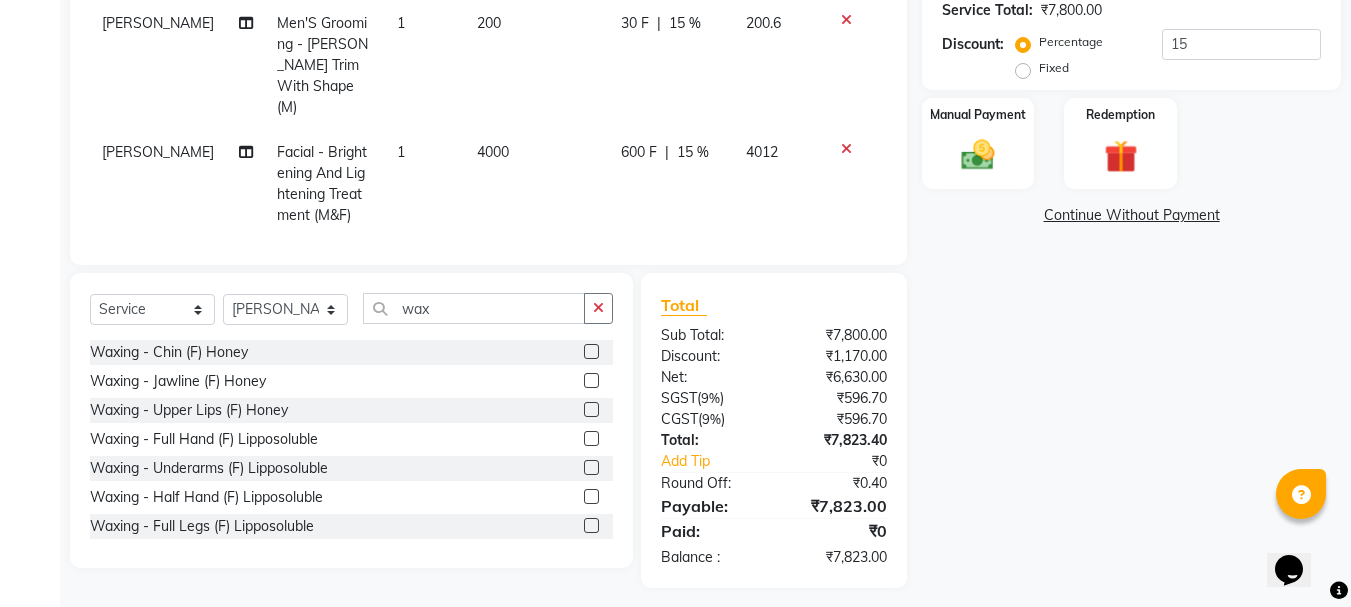 scroll, scrollTop: 40, scrollLeft: 0, axis: vertical 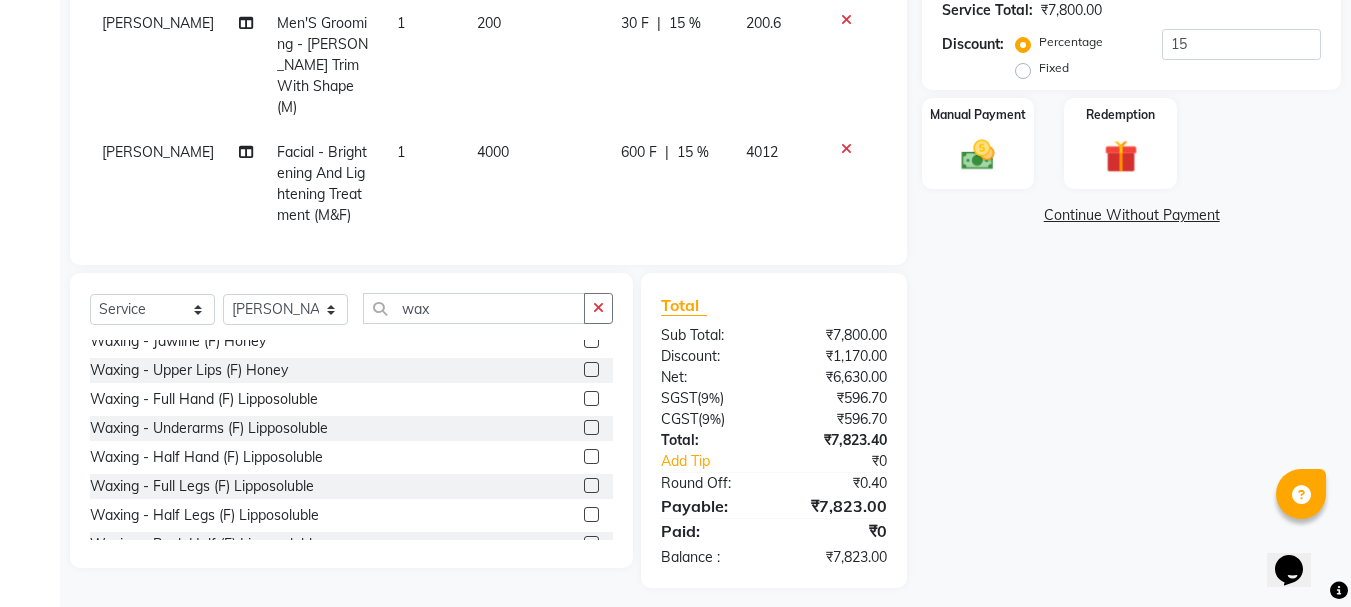 click 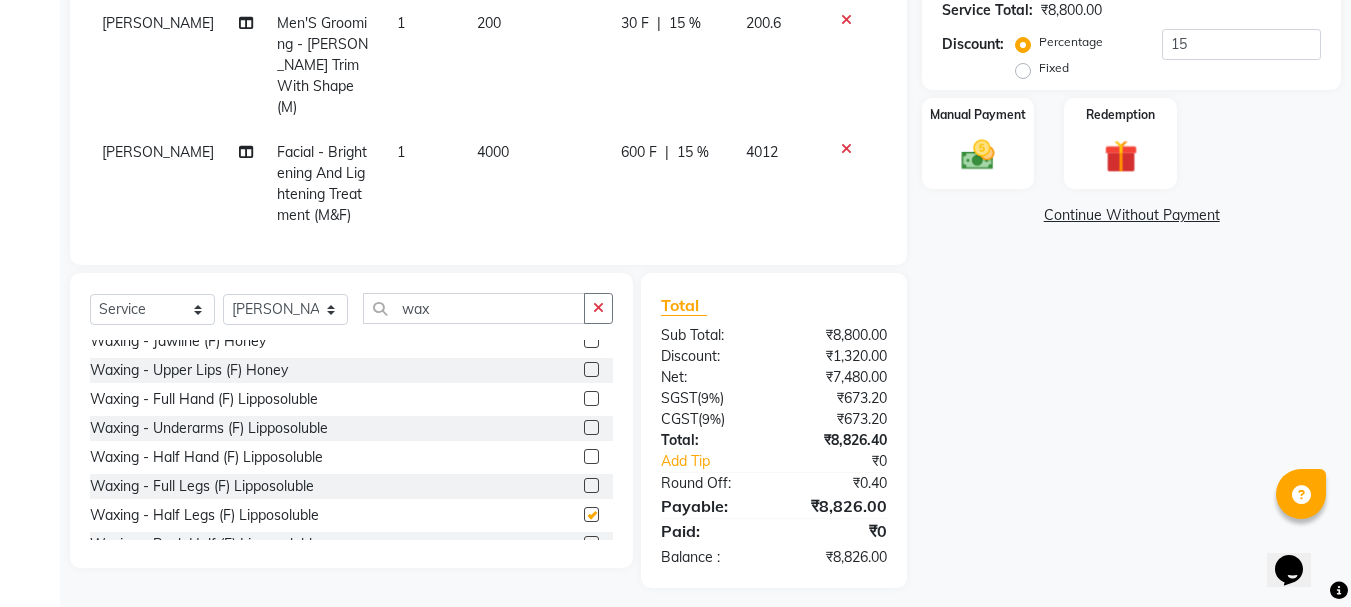 checkbox on "false" 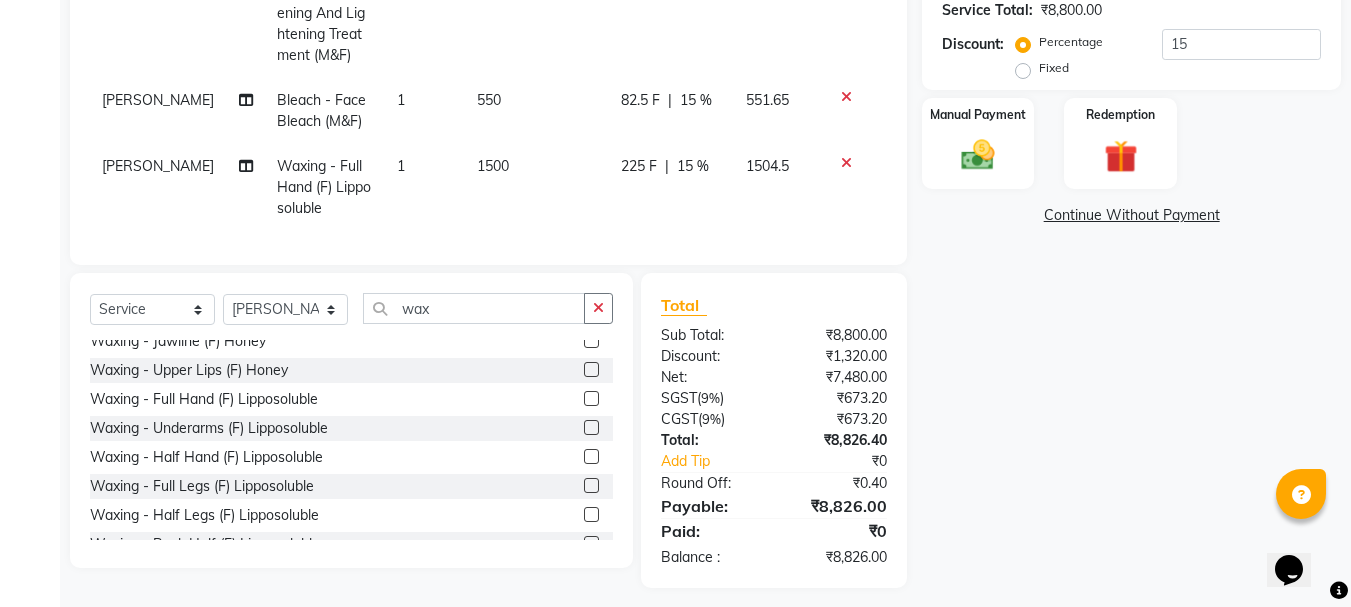 scroll, scrollTop: 200, scrollLeft: 0, axis: vertical 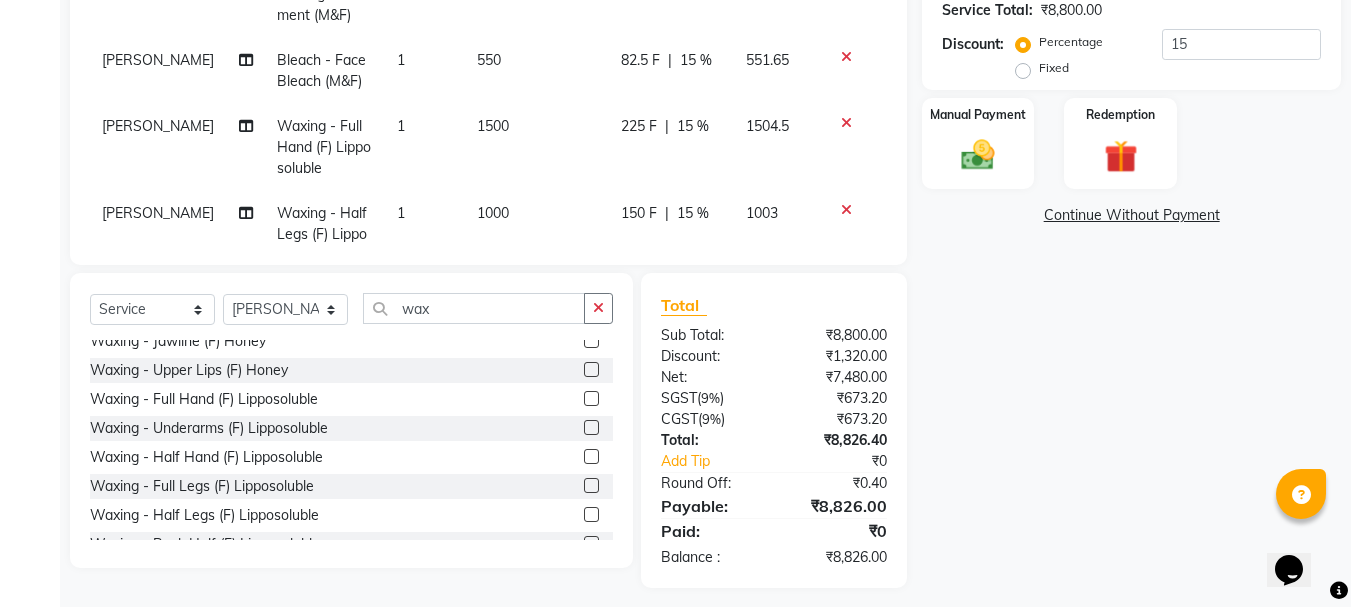 click on "1500" 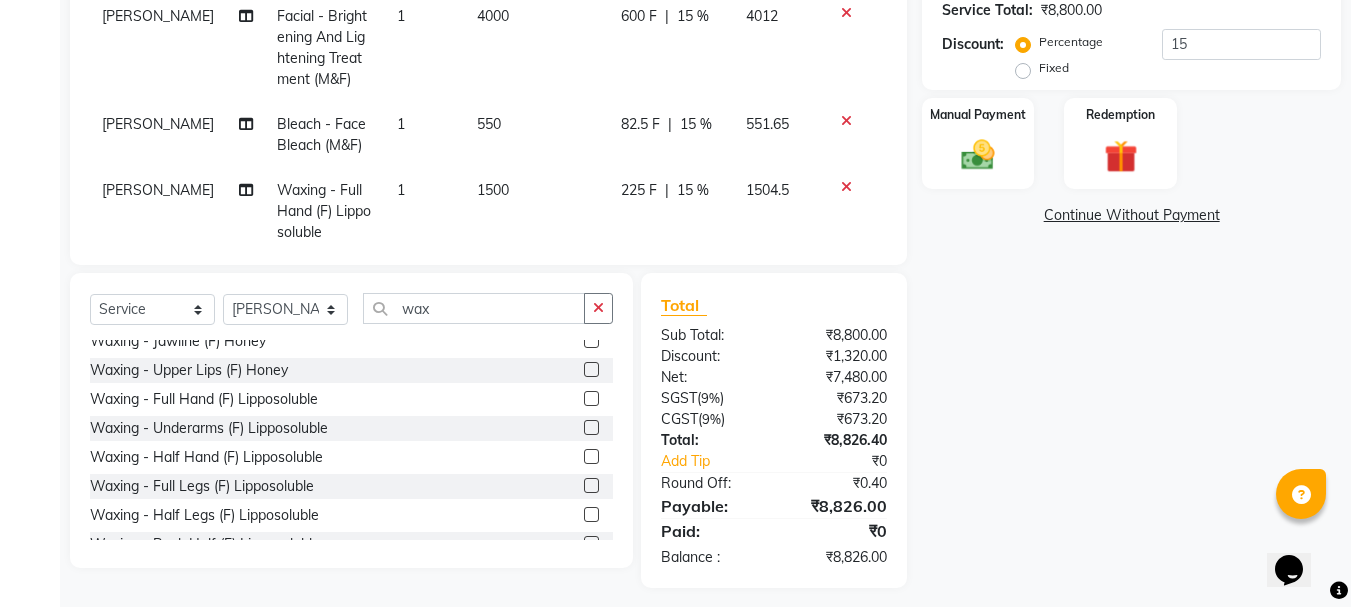 select on "35584" 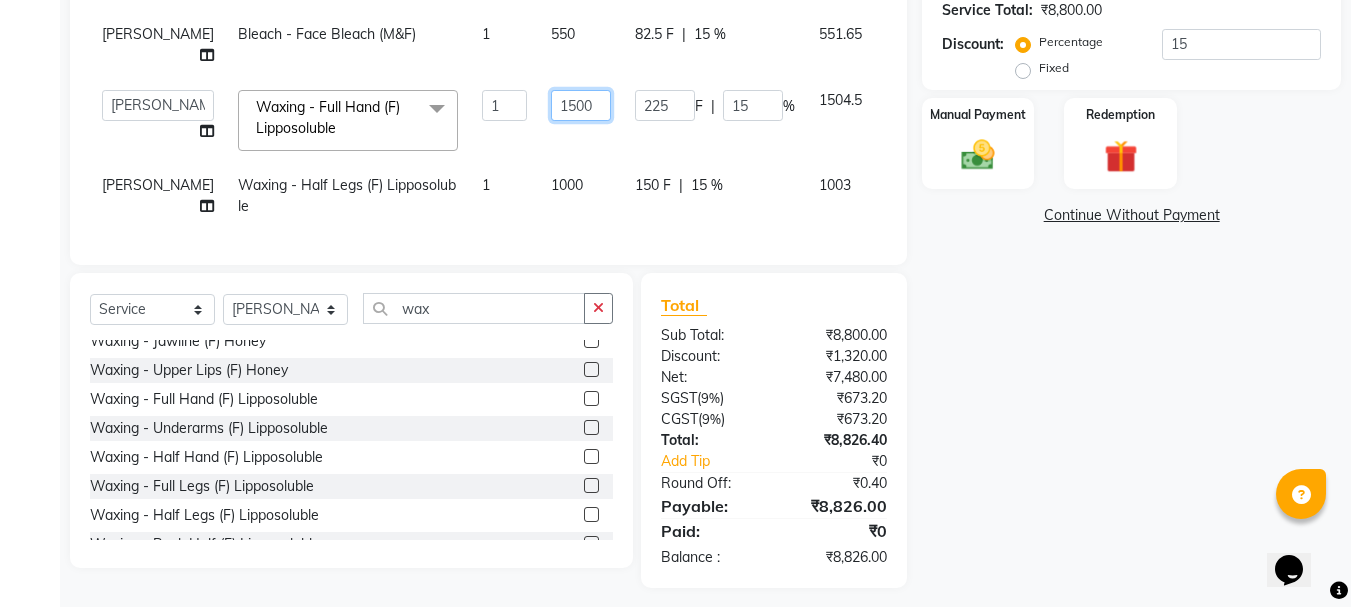 click on "1500" 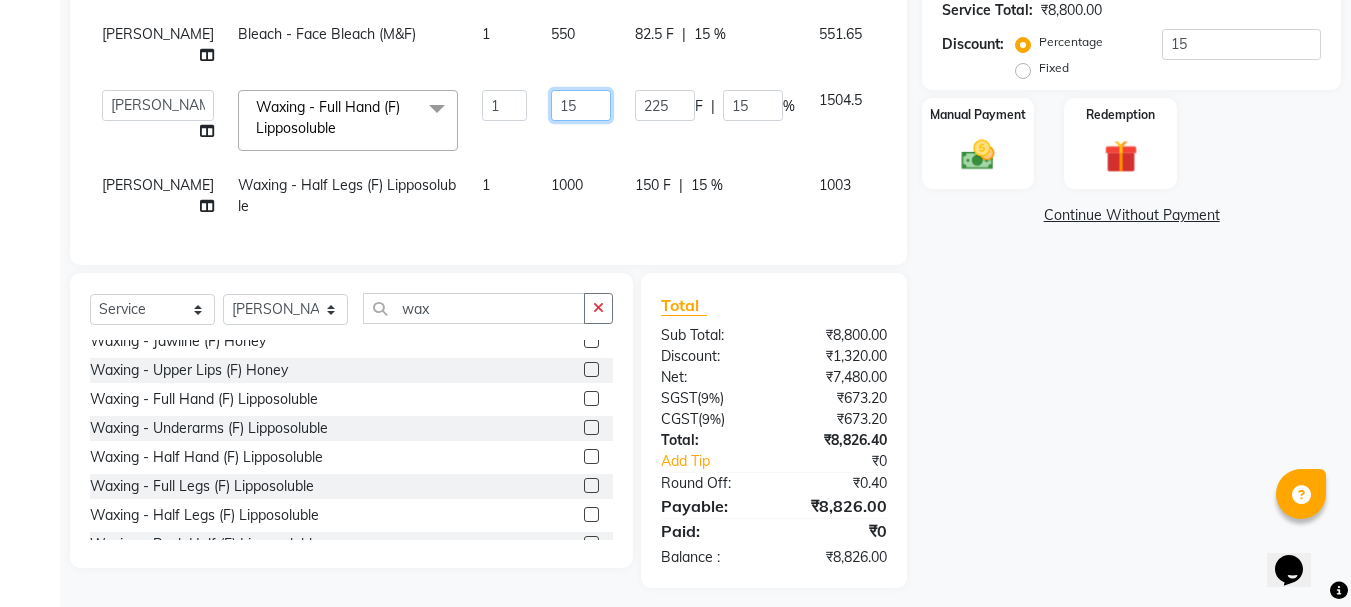 type on "1" 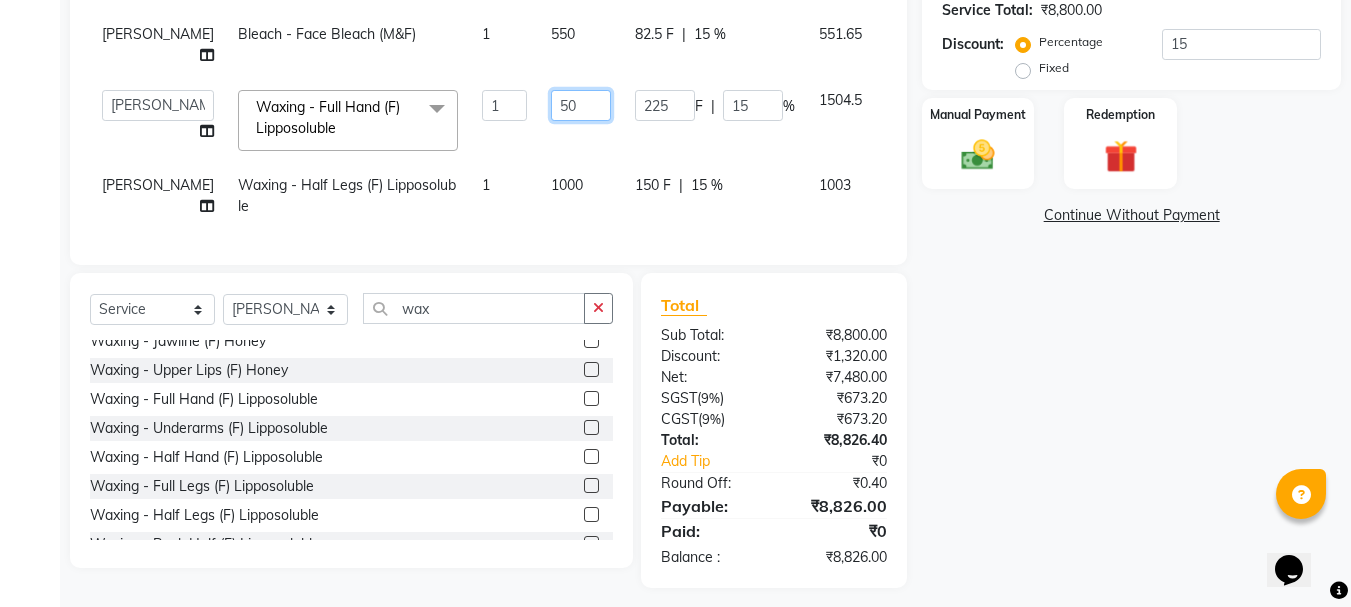type on "500" 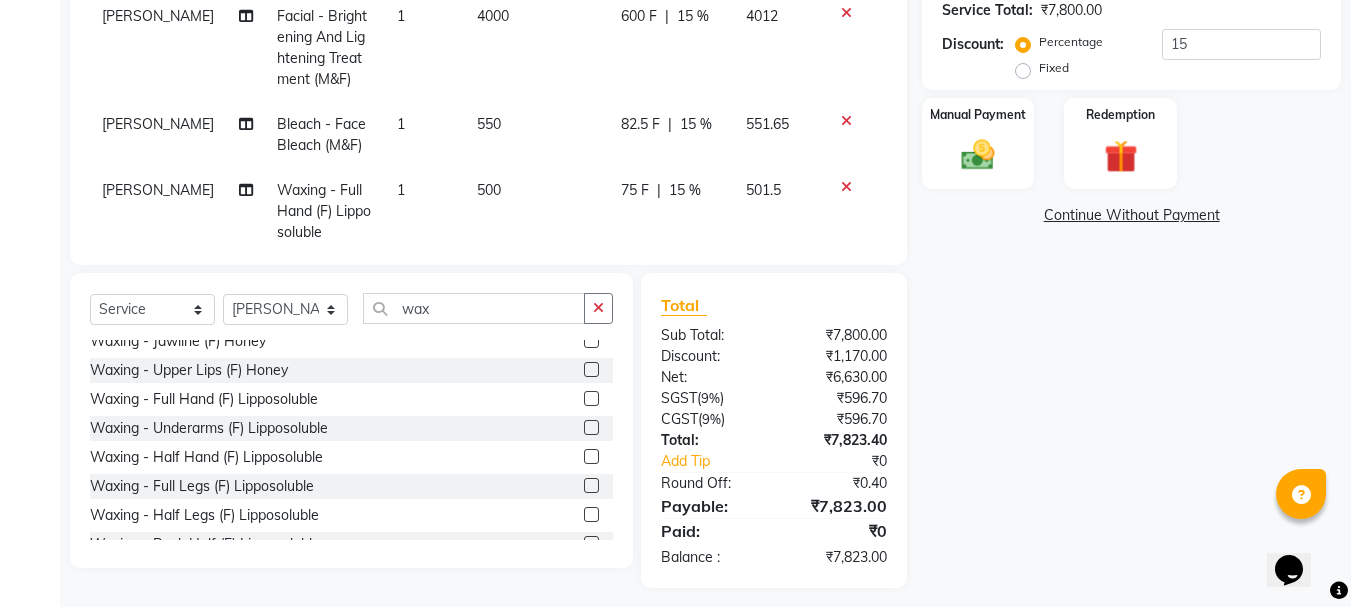 click on "[PERSON_NAME] Root Touchup- (F) Mid Growth 1 1200 180 F | 15 % 1203.6 [PERSON_NAME] HAIR WASH / CUT - Basic Stylist HAIR WASH / CUT (M) 1 350 52.5 F | 15 % 351.05 [PERSON_NAME] Men'S Grooming - [PERSON_NAME] Trim With Shape (M) 1 200 30 F | 15 % 200.6 [PERSON_NAME]   Facial - Brightening And Lightening Treatment (M&F) 1 4000 600 F | 15 % 4012 [PERSON_NAME]   Bleach - Face Bleach (M&F) 1 550 82.5 F | 15 % 551.65 [PERSON_NAME]   Waxing - Full Hand (F) Lipposoluble 1 500 75 F | 15 % 501.5 [PERSON_NAME]   Waxing - Half Legs (F) Lipposoluble 1 1000 150 F | 15 % 1003" 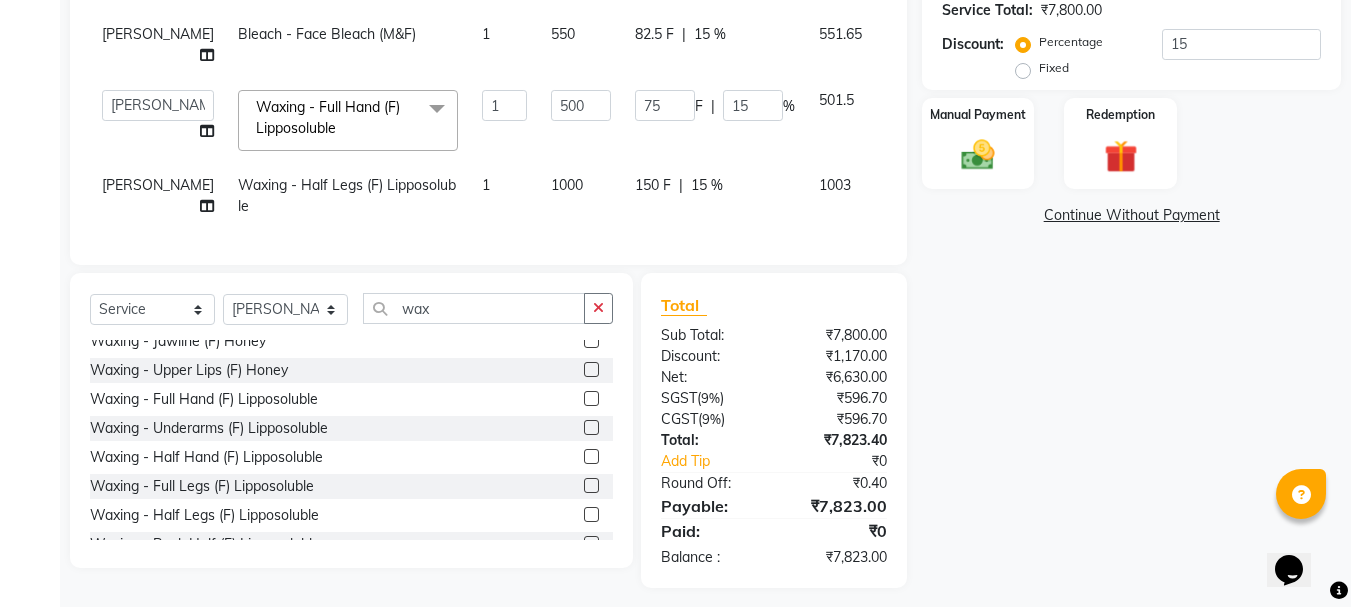 click on "1000" 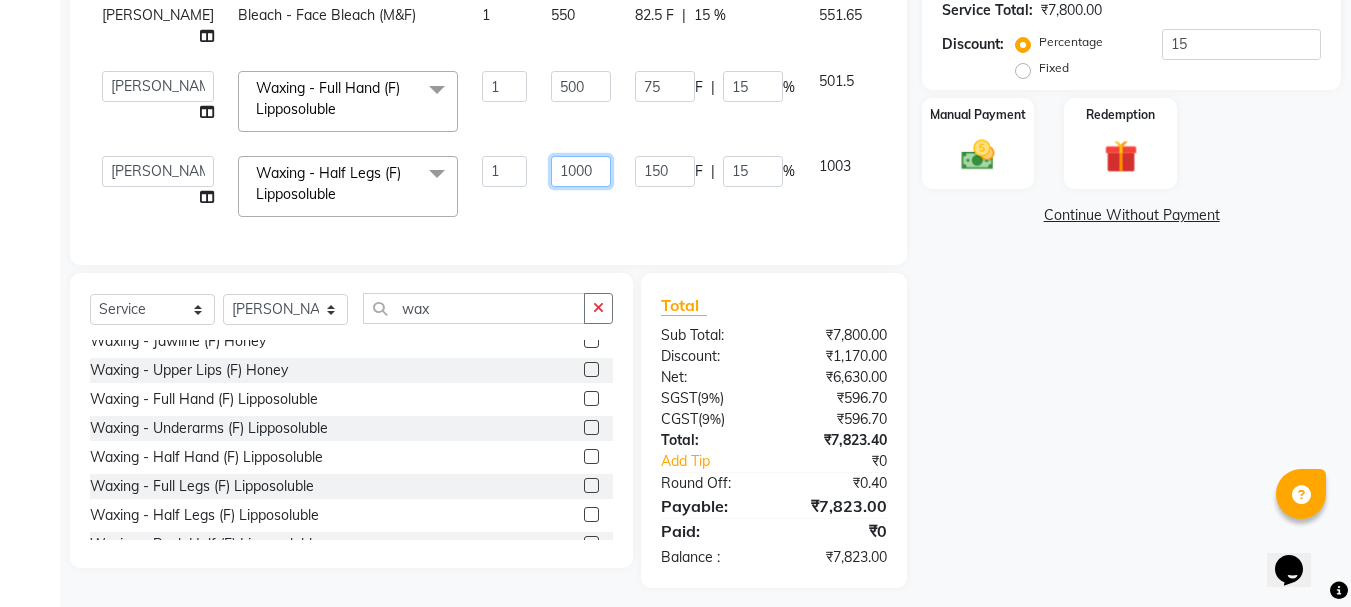 click on "1000" 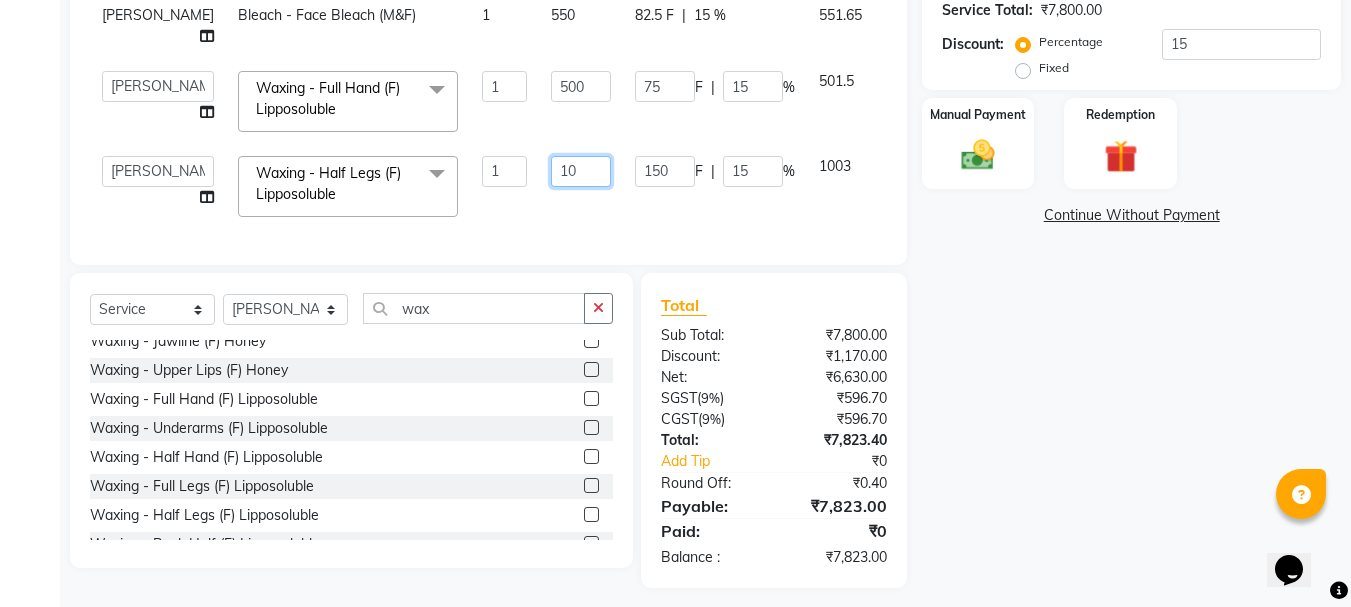 type on "1" 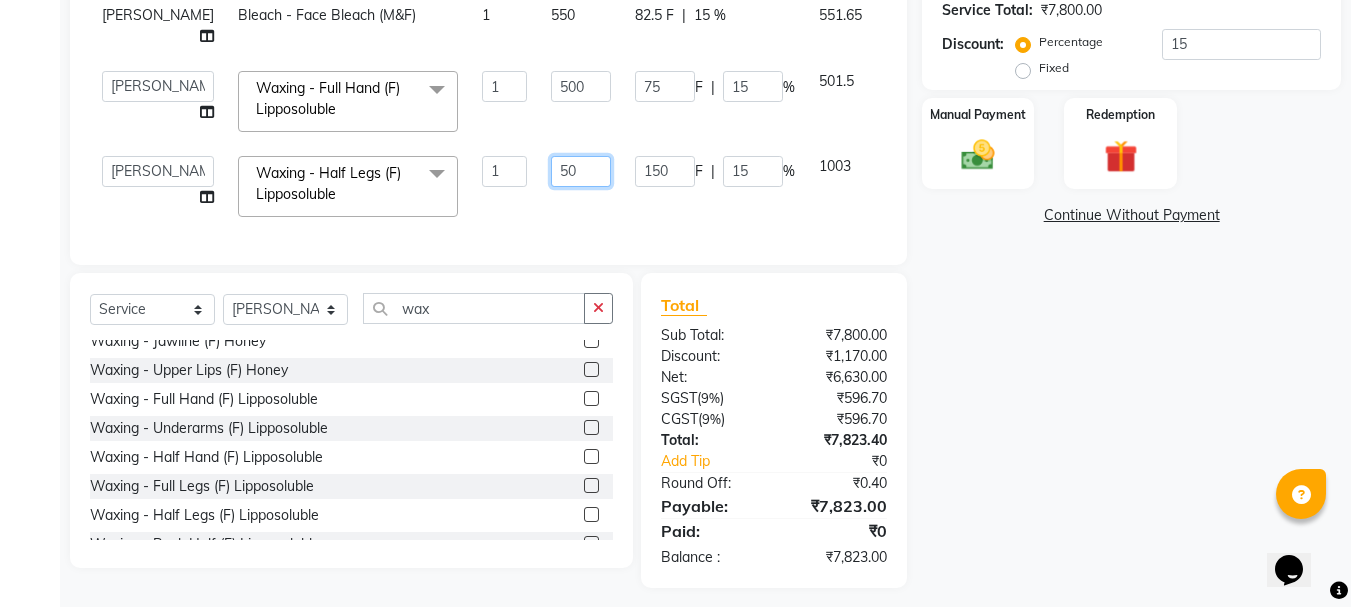 type on "500" 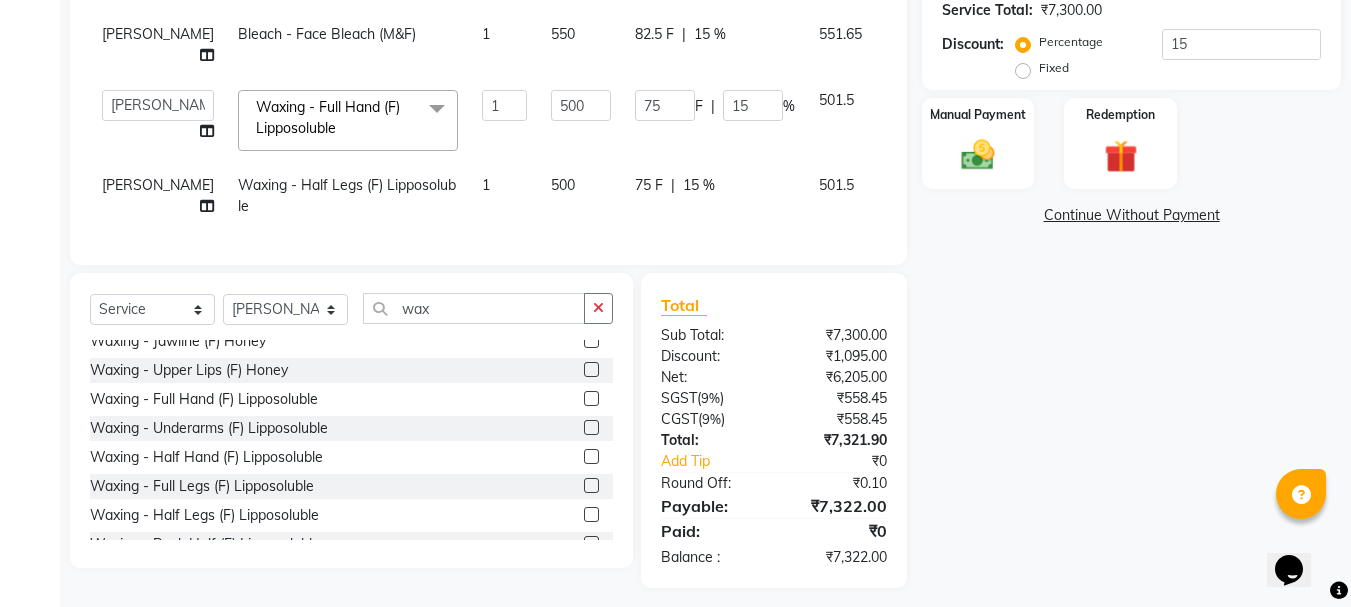 click on "Select  Service  Product  Membership  Package Voucher Prepaid Gift Card  Select Stylist Aarohi P   [PERSON_NAME] [PERSON_NAME] A  [PERSON_NAME] .[PERSON_NAME] House sale [PERSON_NAME]  [PERSON_NAME]   Manager [PERSON_NAME] [PERSON_NAME] [PERSON_NAME] [PERSON_NAME] [PERSON_NAME] [PERSON_NAME] M  [PERSON_NAME]  [PERSON_NAME]  [PERSON_NAME]" 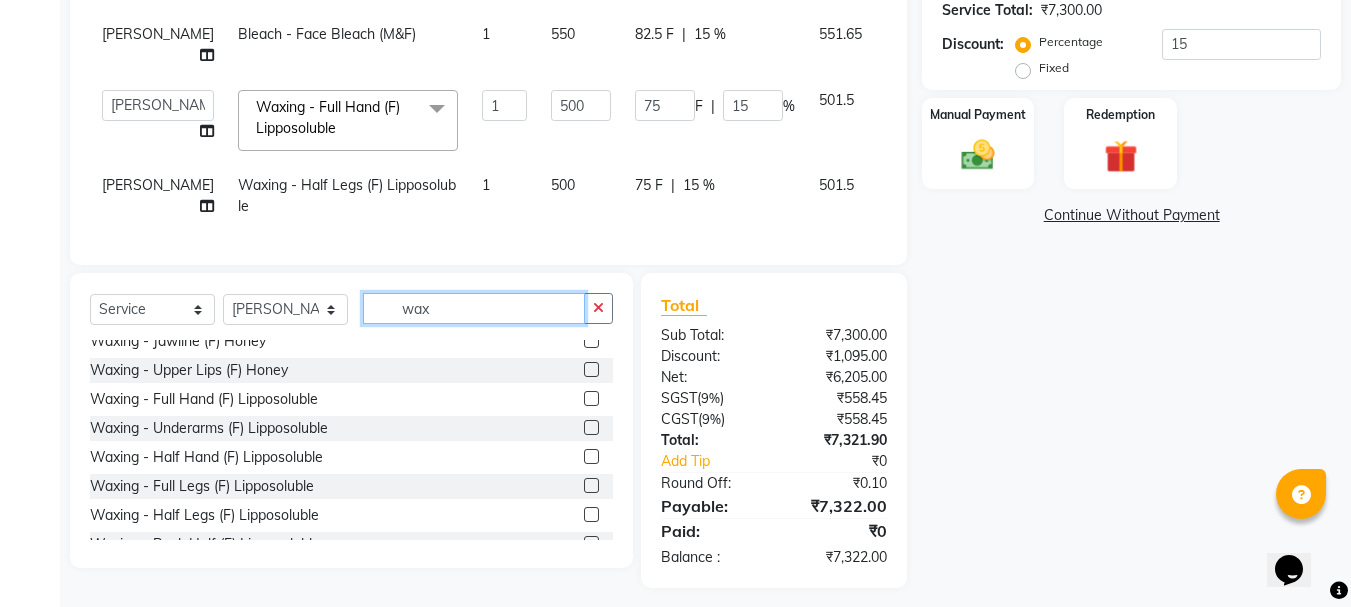 click on "wax" 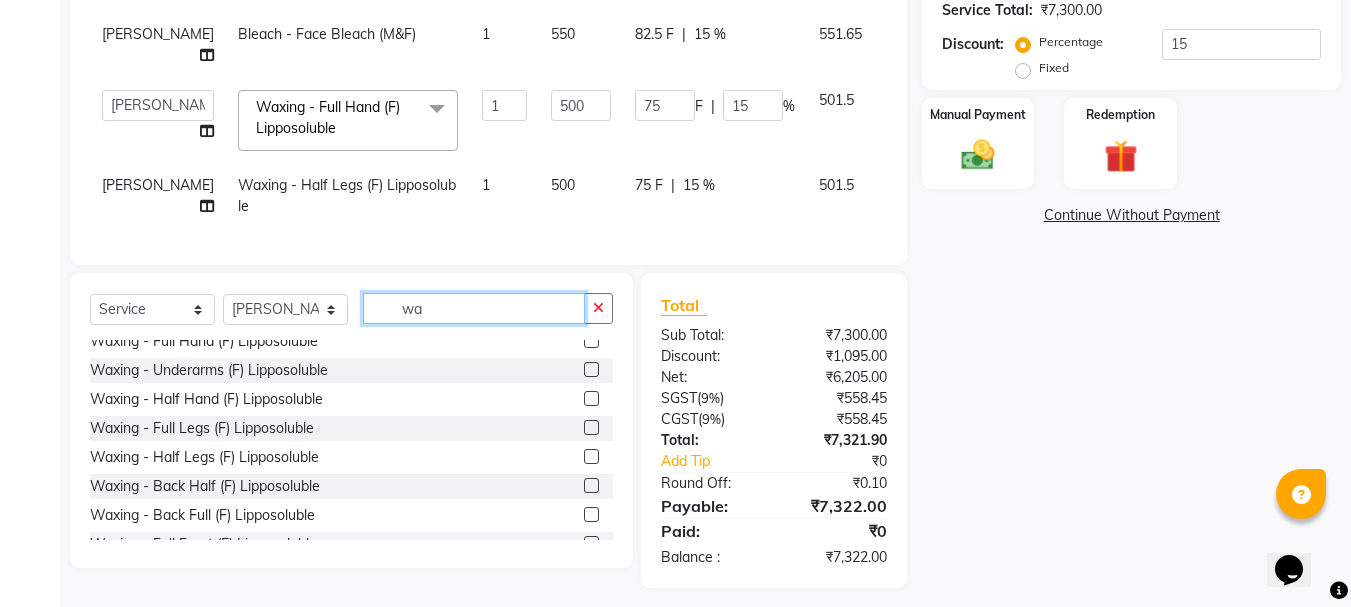 type on "w" 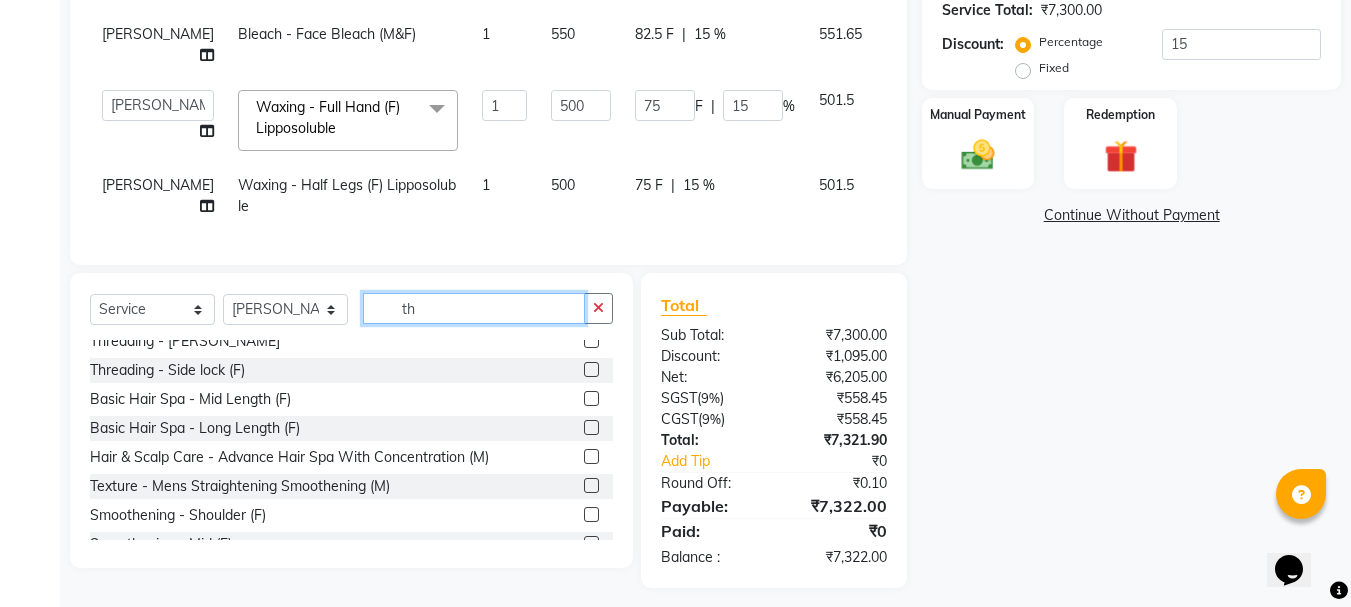 scroll, scrollTop: 11, scrollLeft: 0, axis: vertical 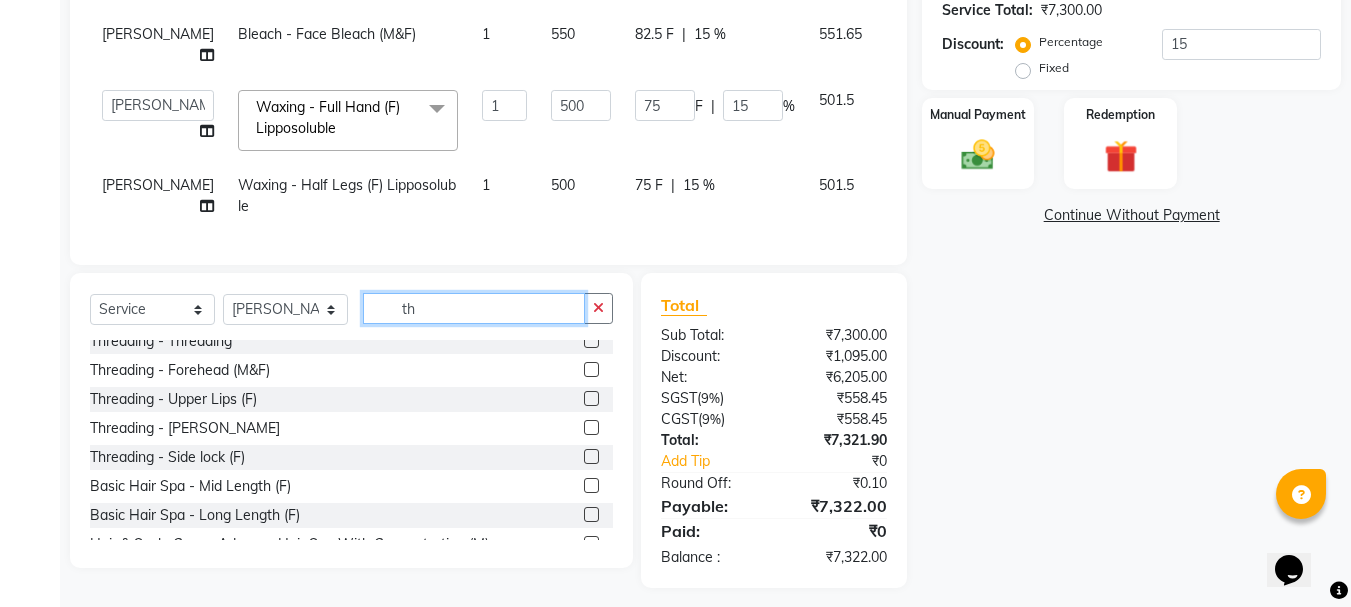 type on "th" 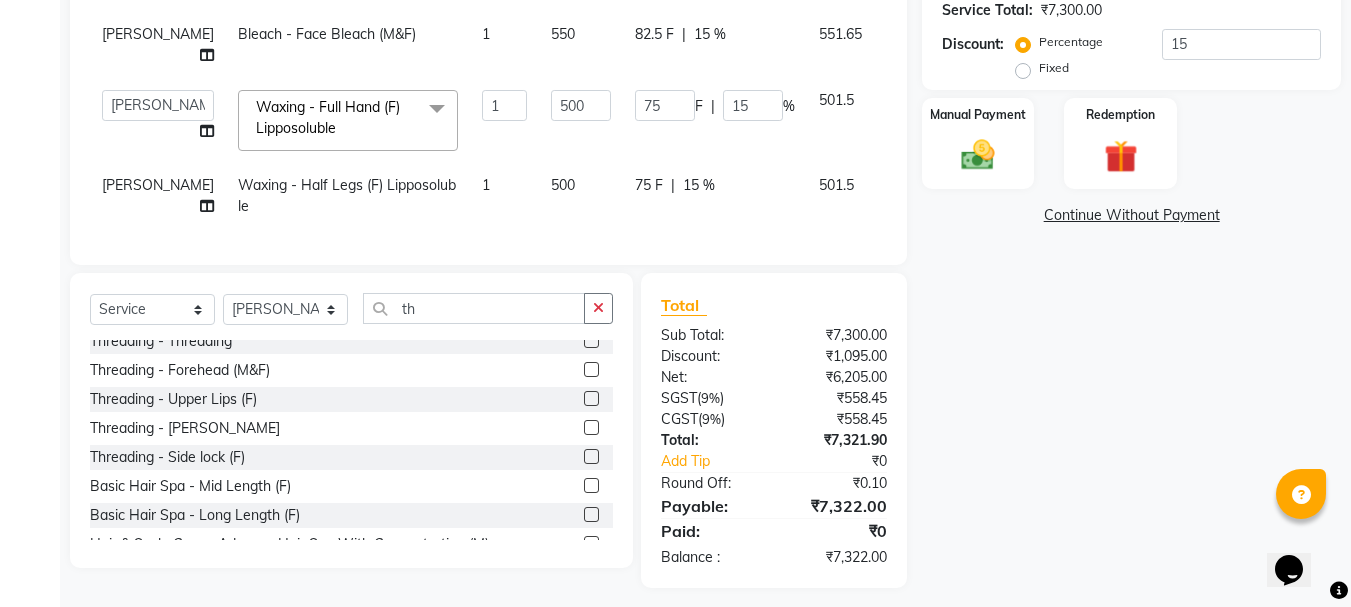 click 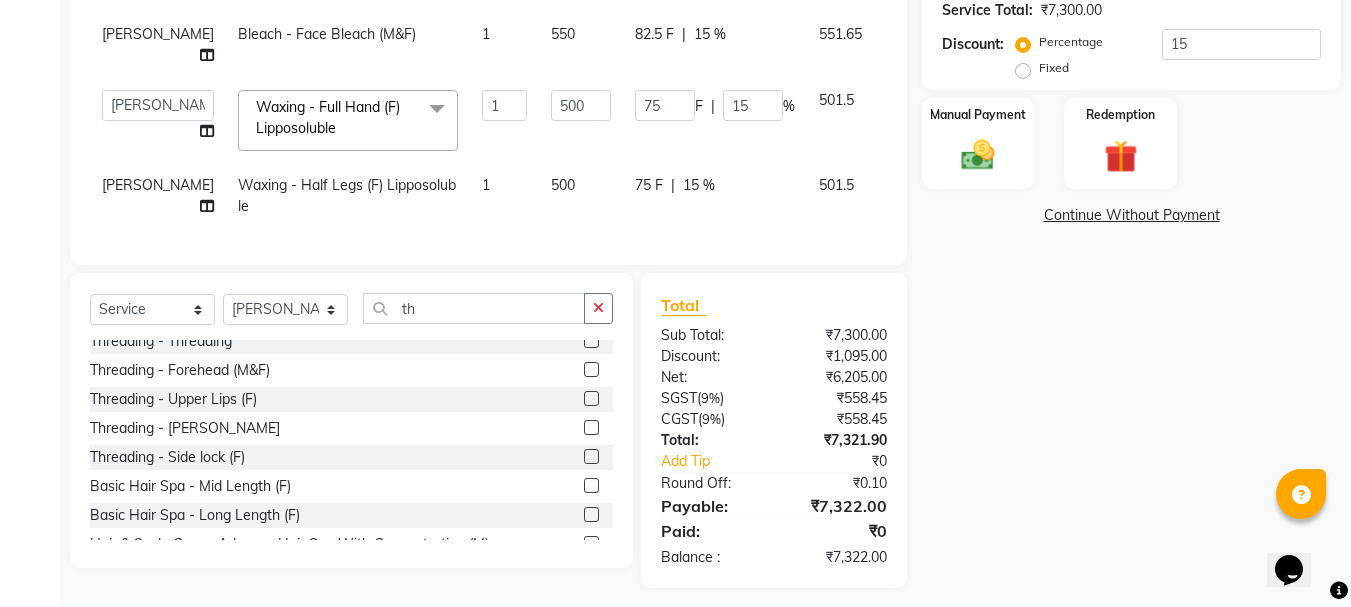 click 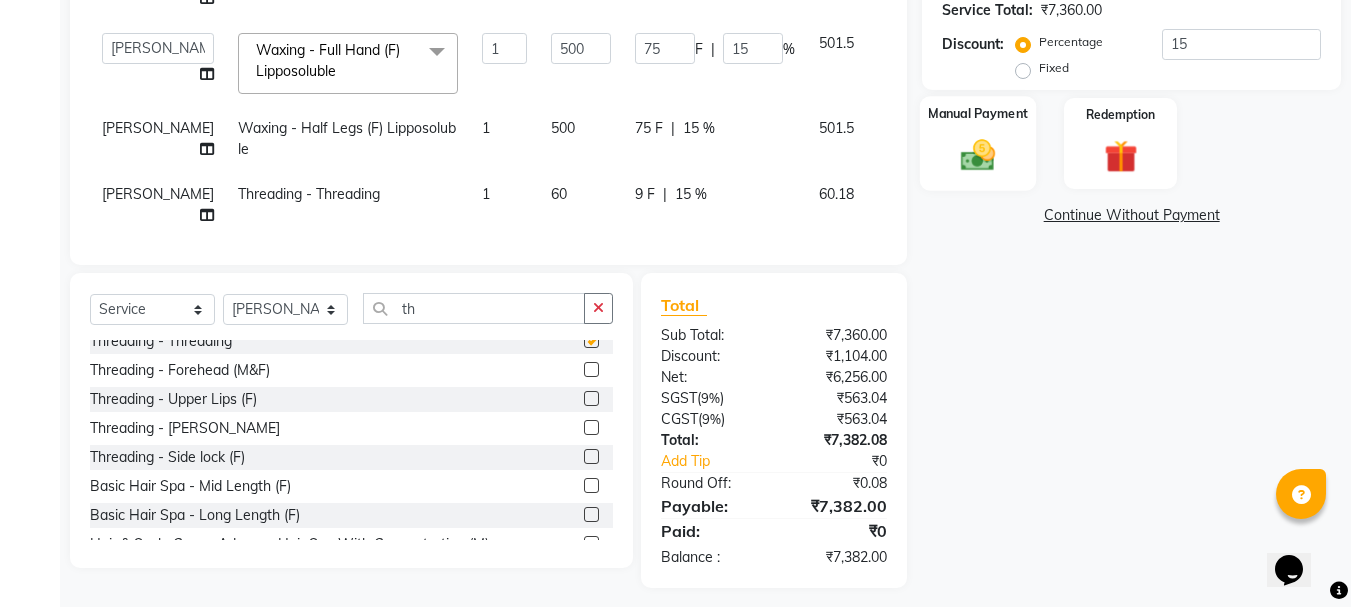 checkbox on "false" 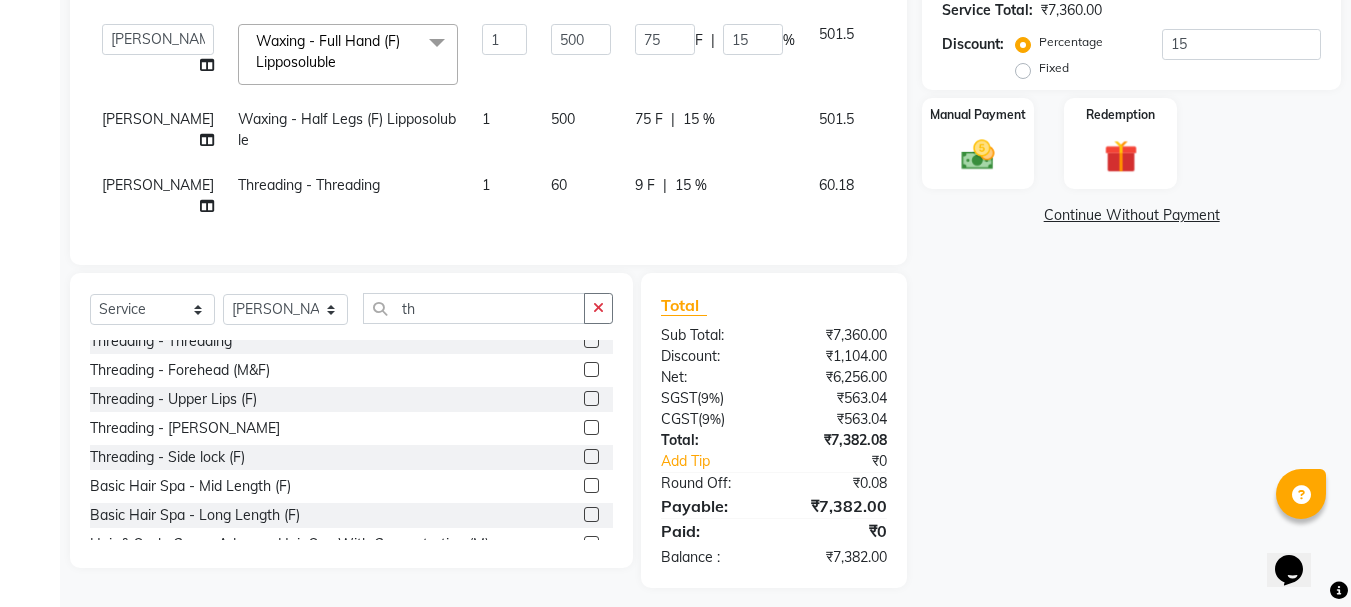 scroll, scrollTop: 202, scrollLeft: 0, axis: vertical 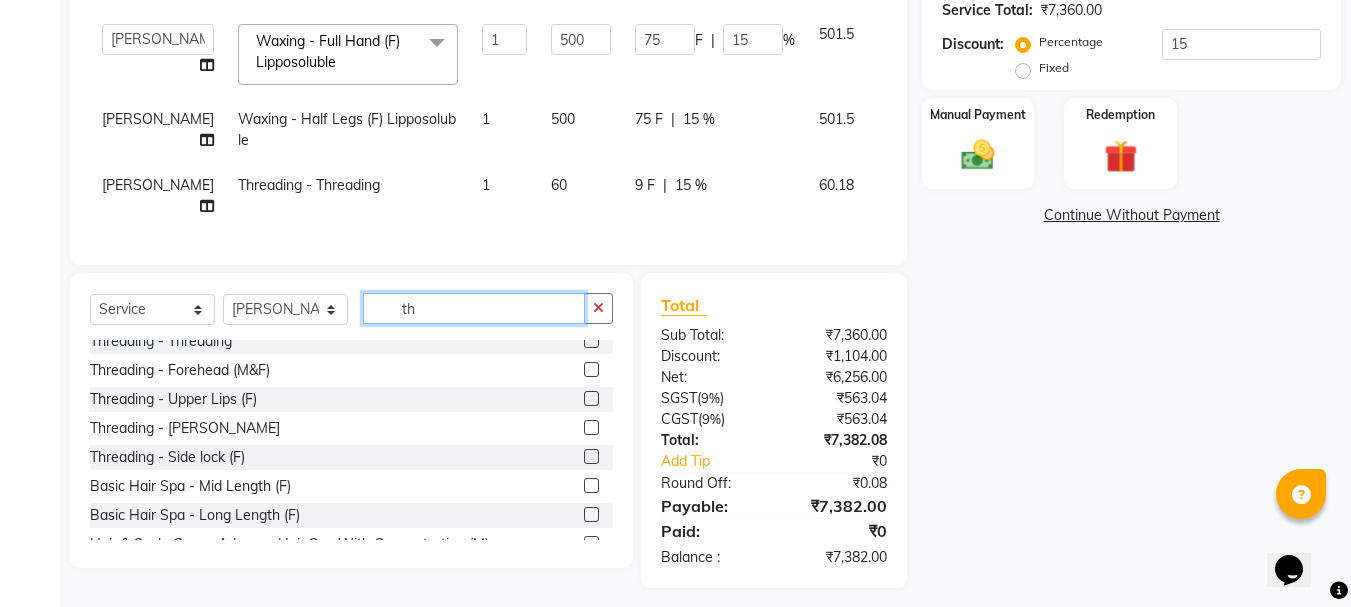 click on "th" 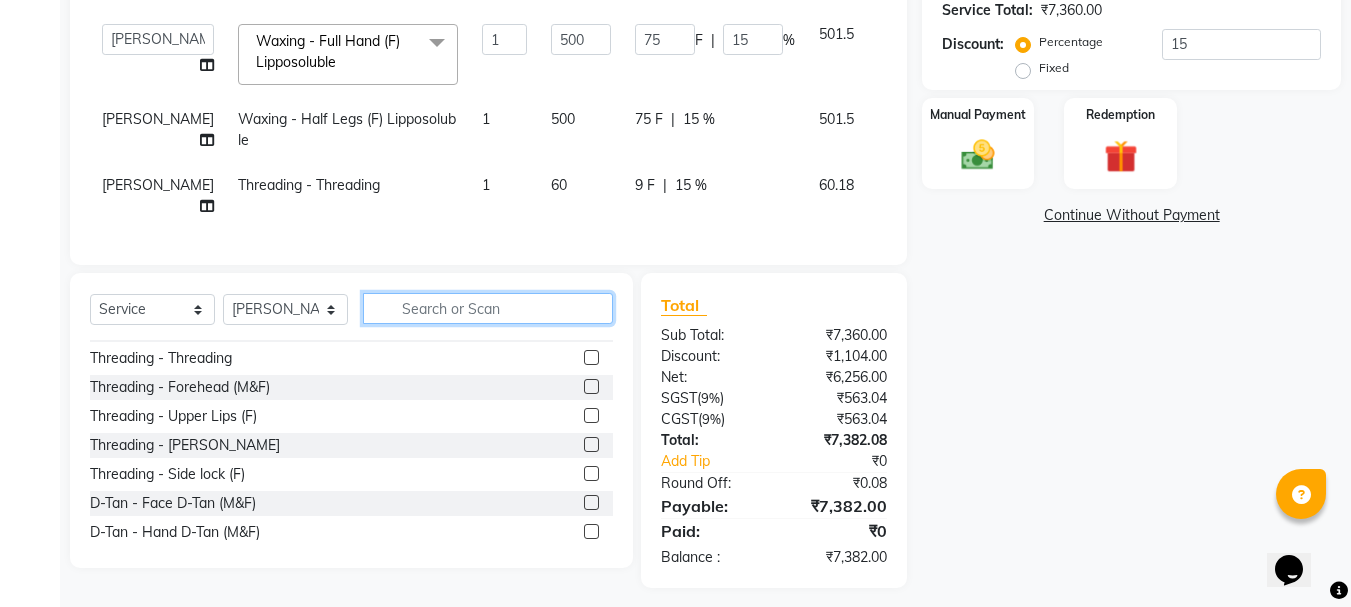 scroll, scrollTop: 533, scrollLeft: 0, axis: vertical 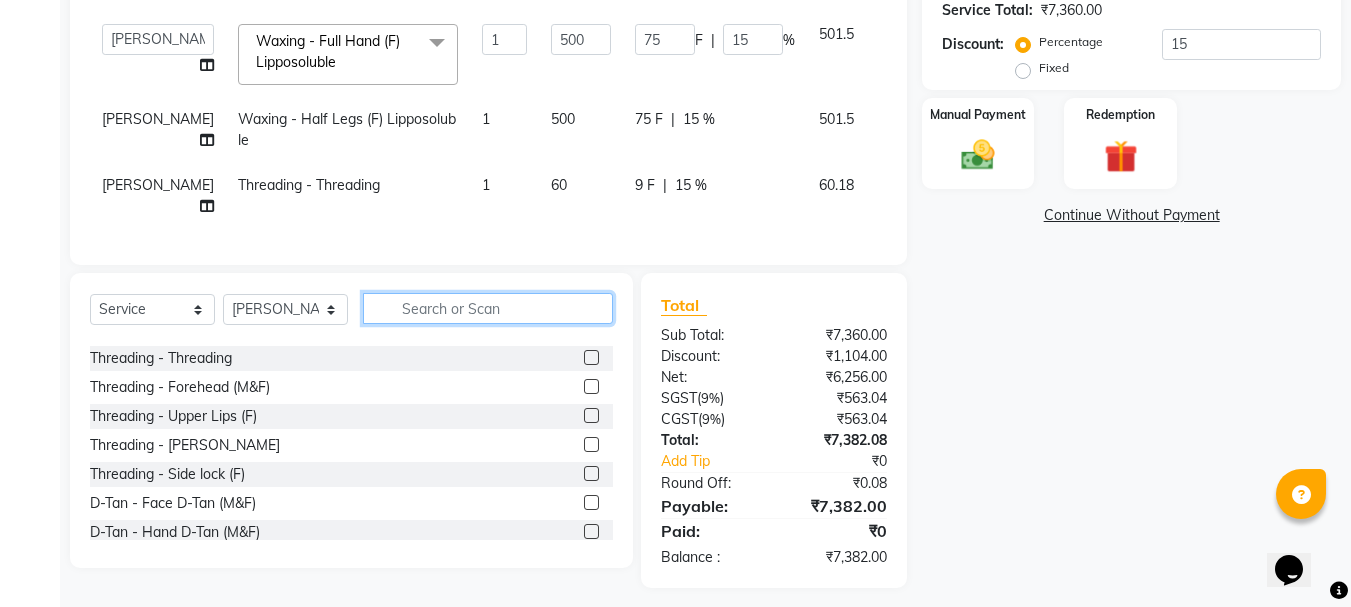 type 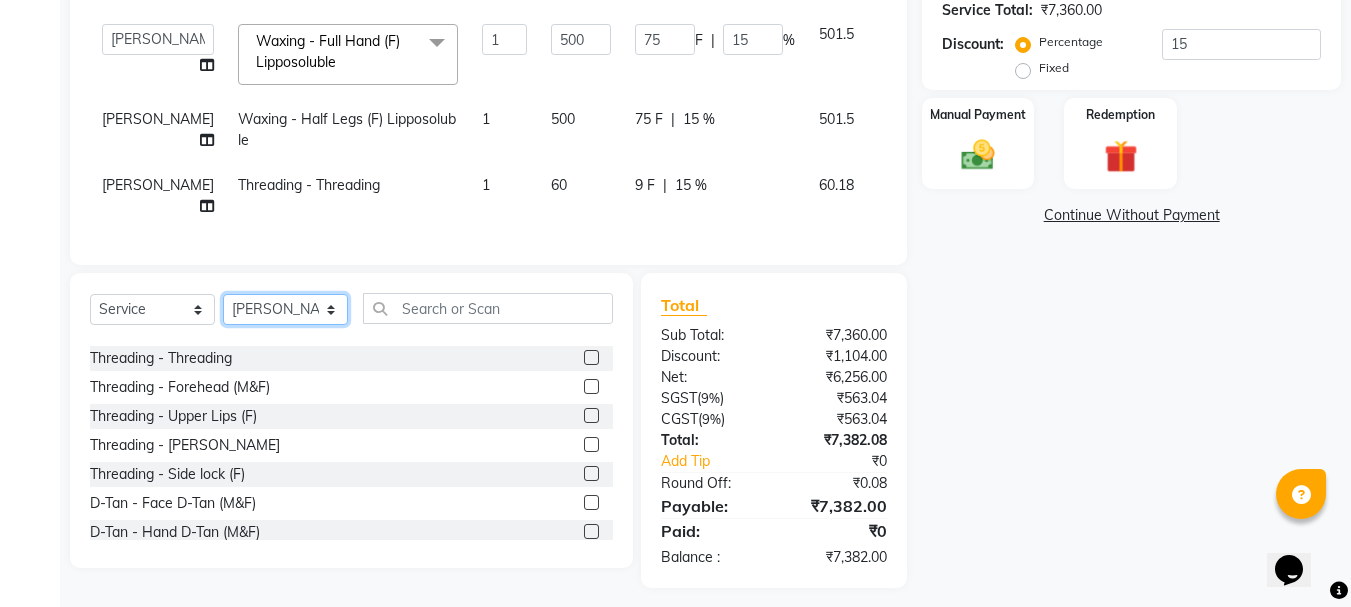 click on "Select Stylist Aarohi P   [PERSON_NAME] [PERSON_NAME] A  [PERSON_NAME] .[PERSON_NAME] House sale [PERSON_NAME]  [PERSON_NAME]   Manager [PERSON_NAME] [PERSON_NAME] [PERSON_NAME] [PERSON_NAME] [PERSON_NAME] [PERSON_NAME] M  [PERSON_NAME]  [PERSON_NAME]  [PERSON_NAME]" 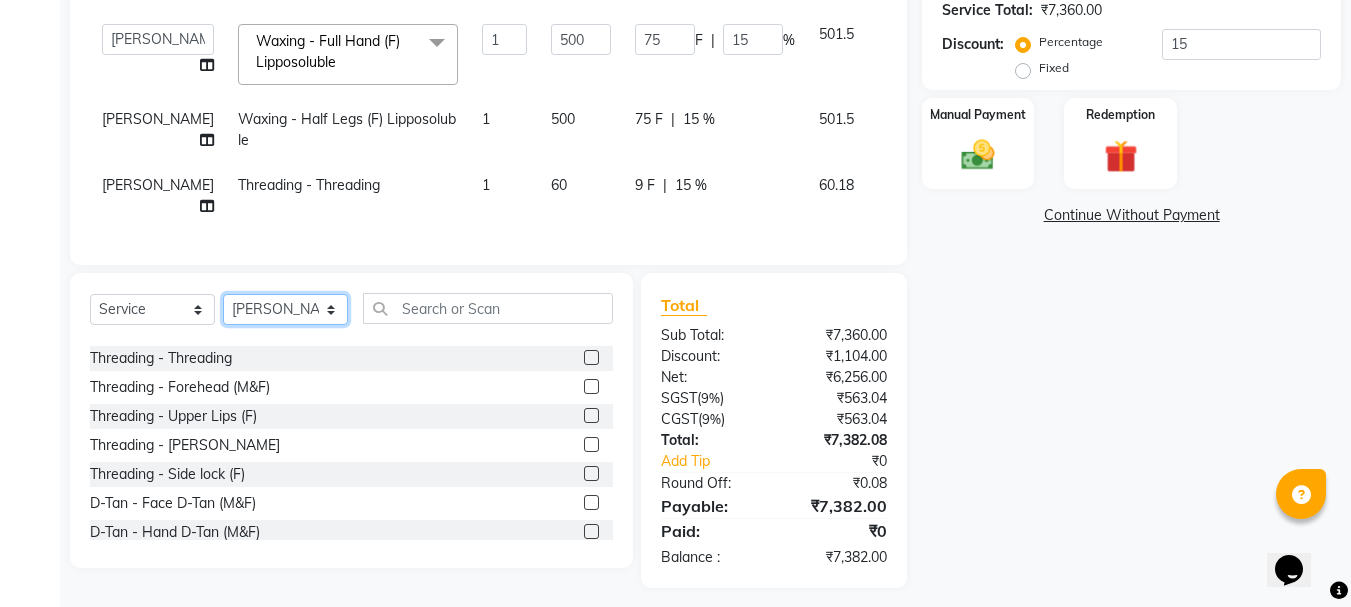 select on "41277" 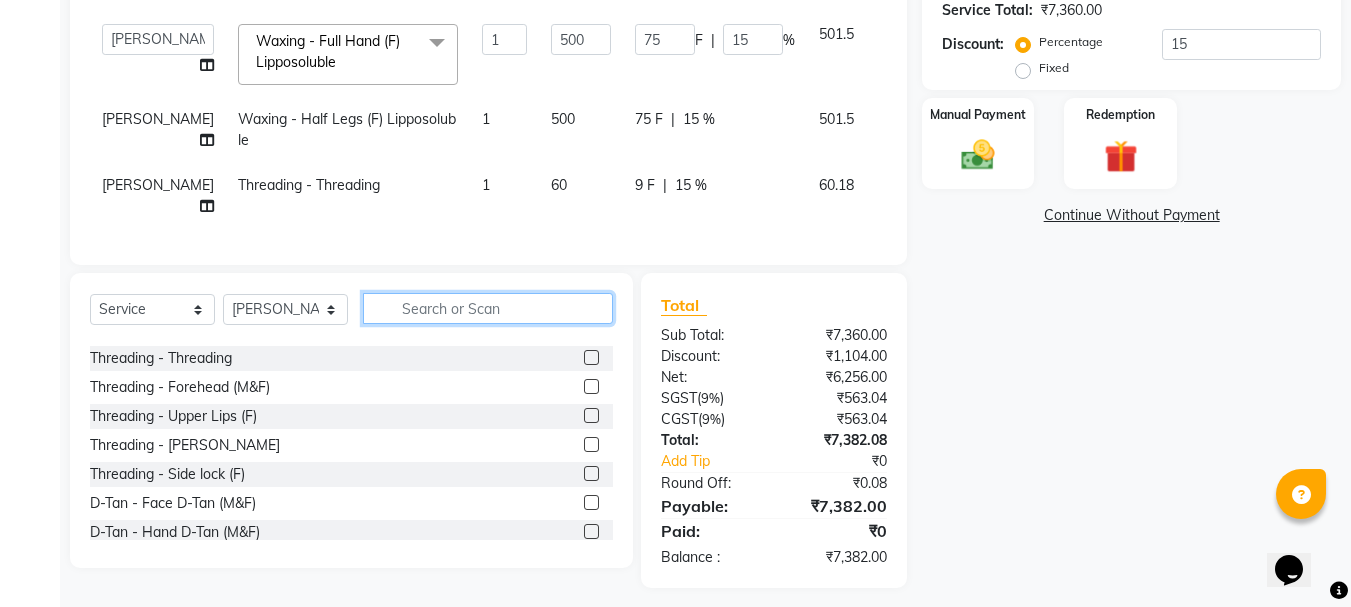 click 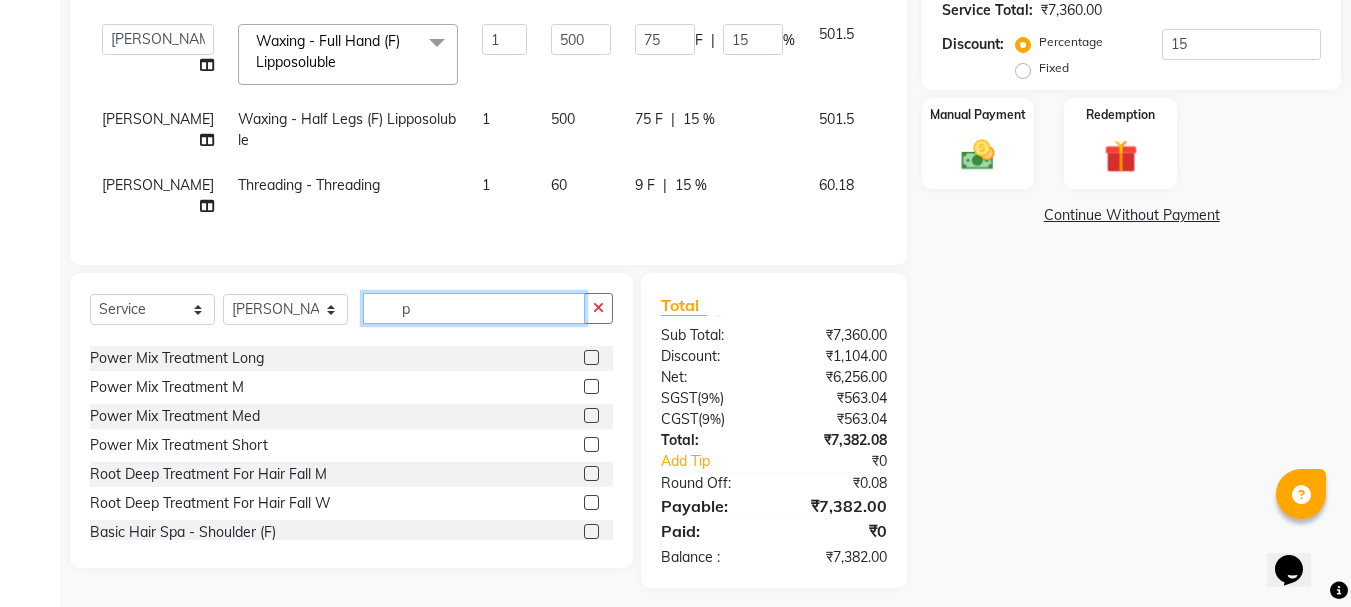 scroll, scrollTop: 0, scrollLeft: 0, axis: both 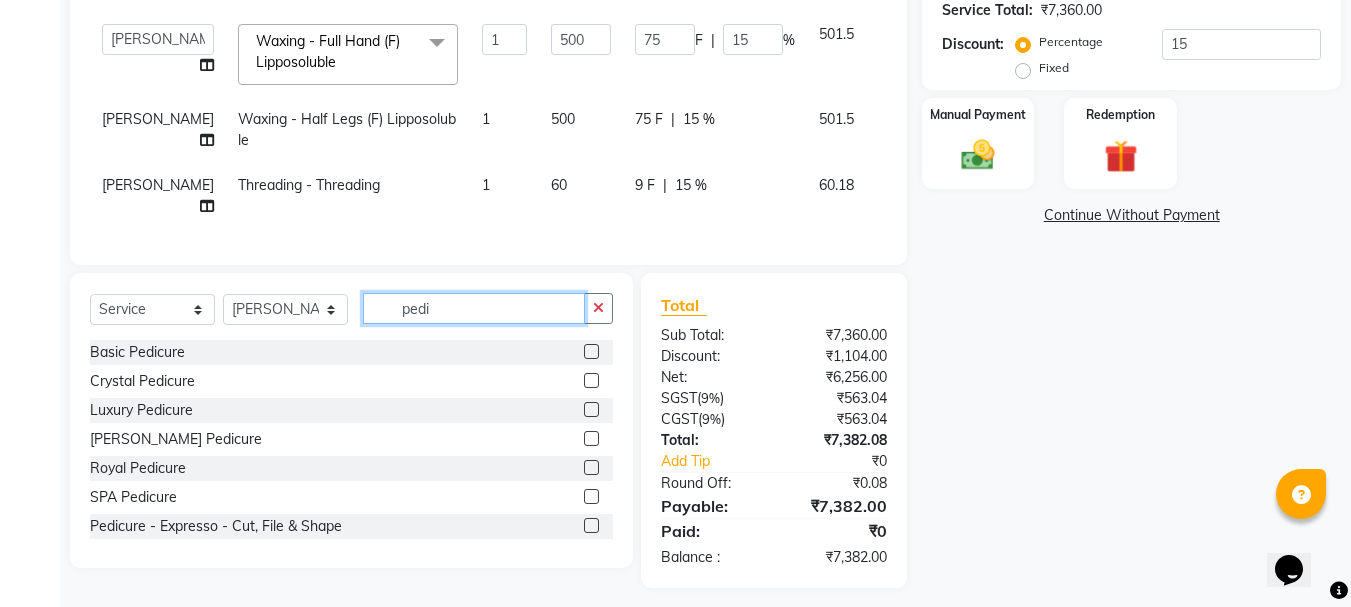 type on "pedi" 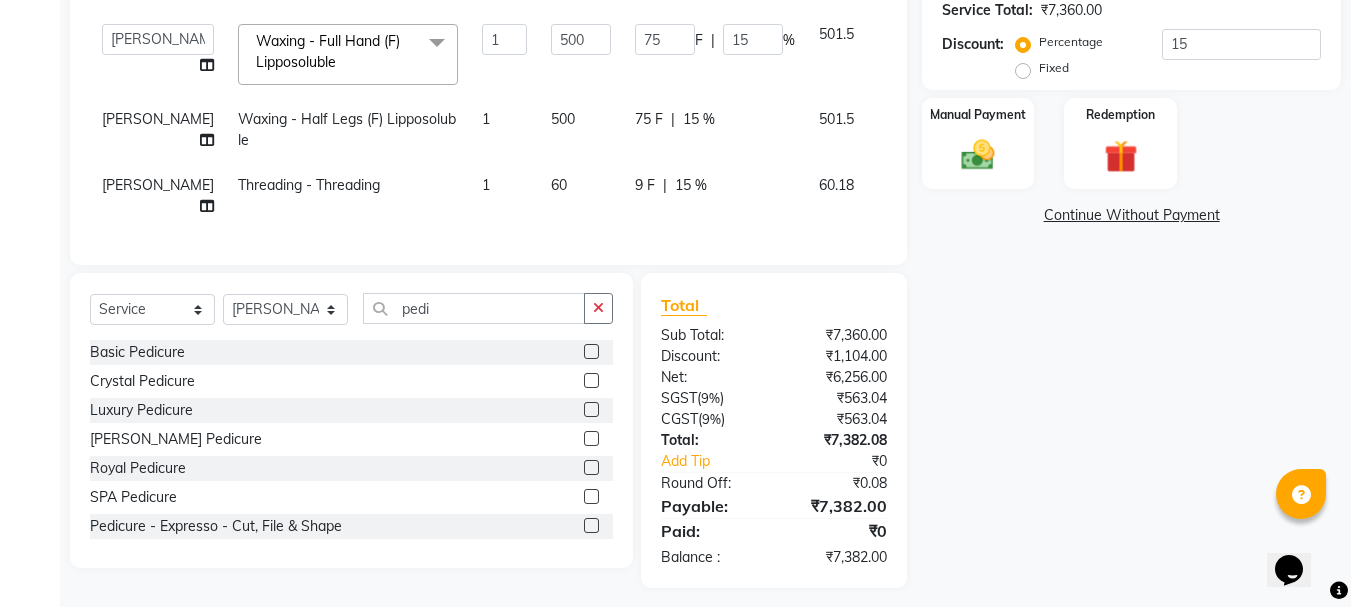 click 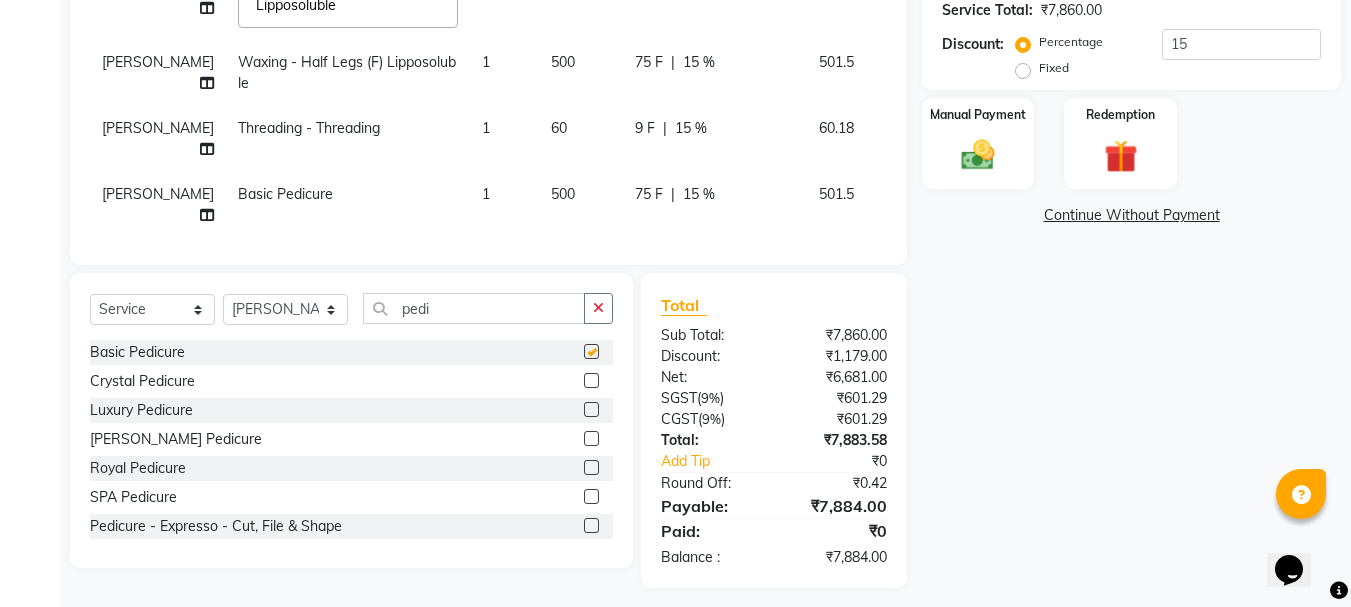 checkbox on "false" 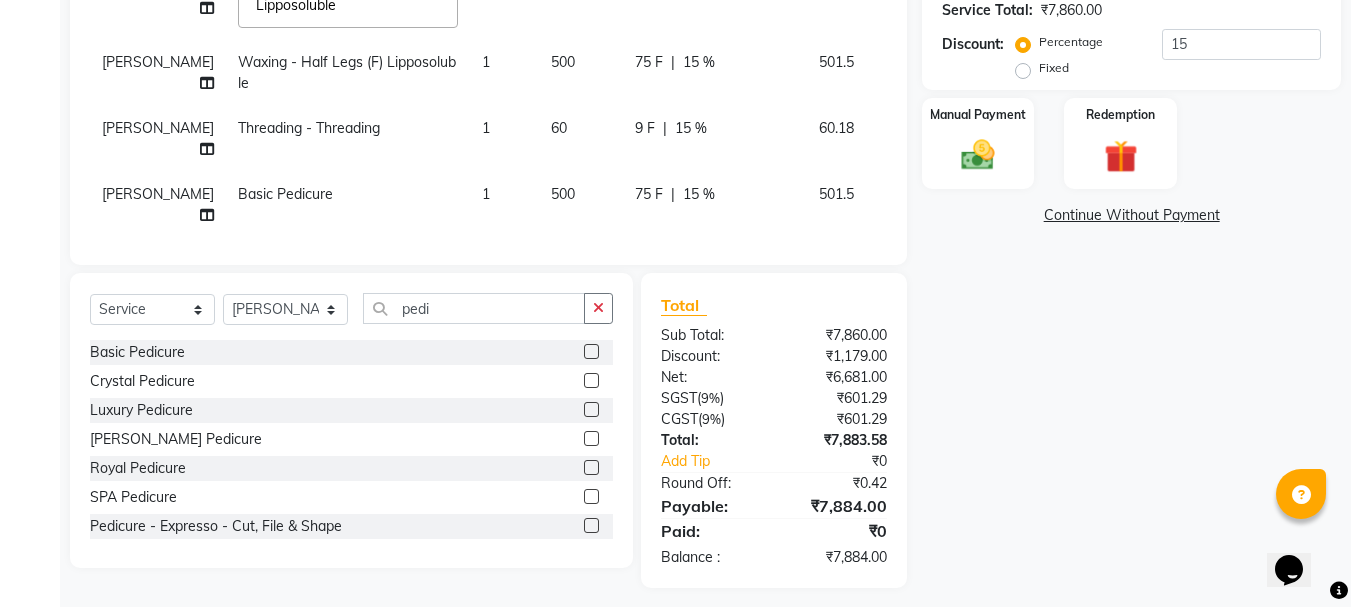 scroll, scrollTop: 242, scrollLeft: 0, axis: vertical 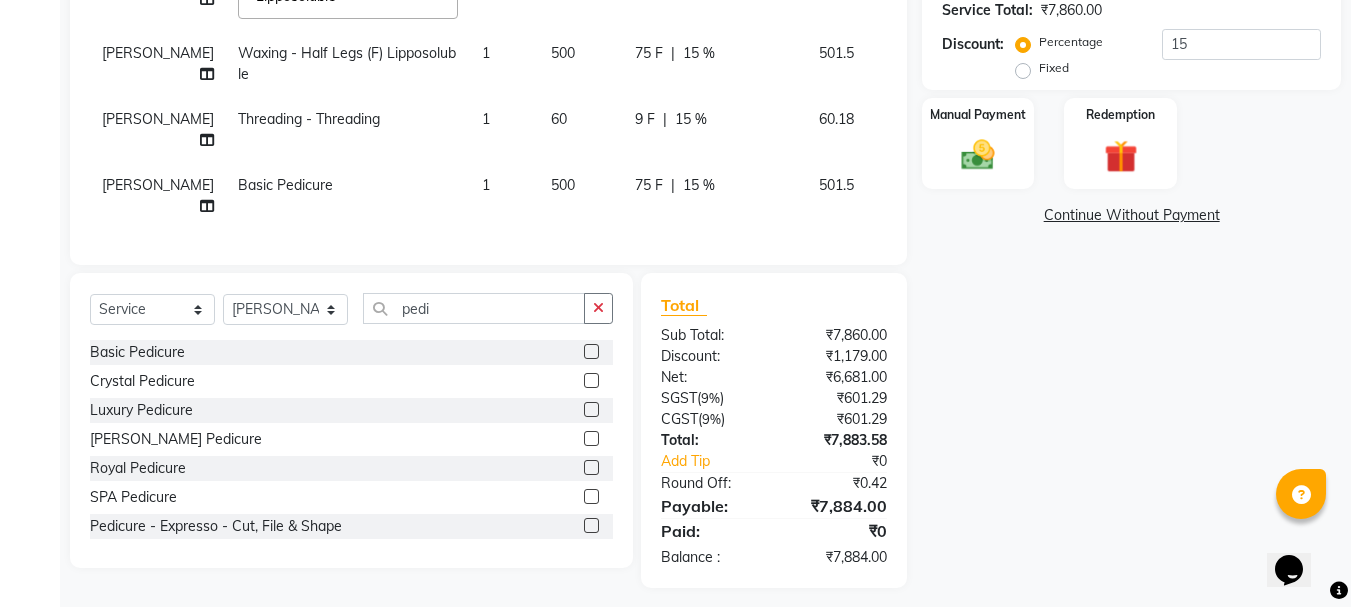 click on "500" 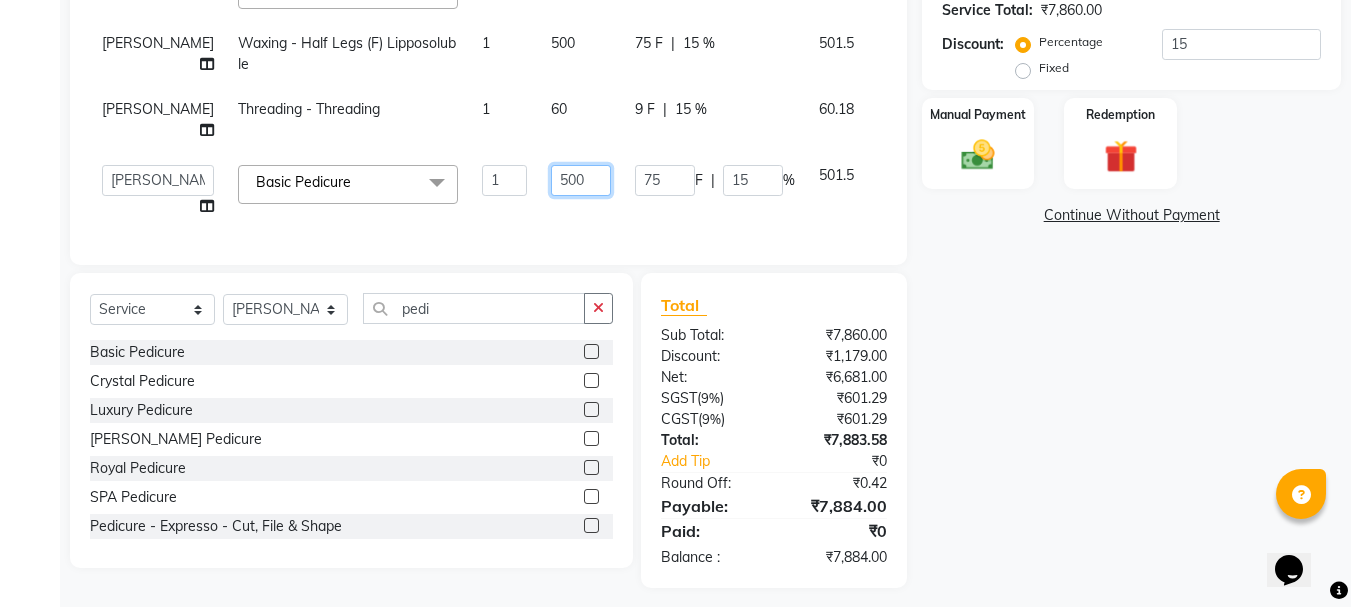 click on "500" 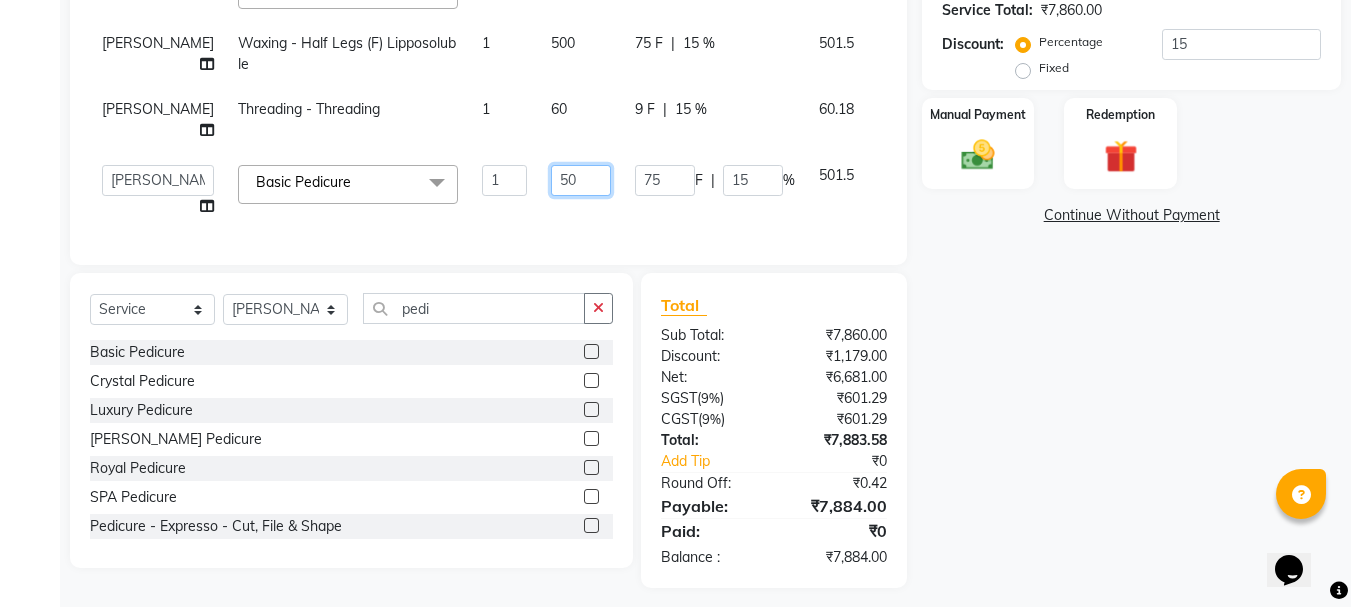 type on "5" 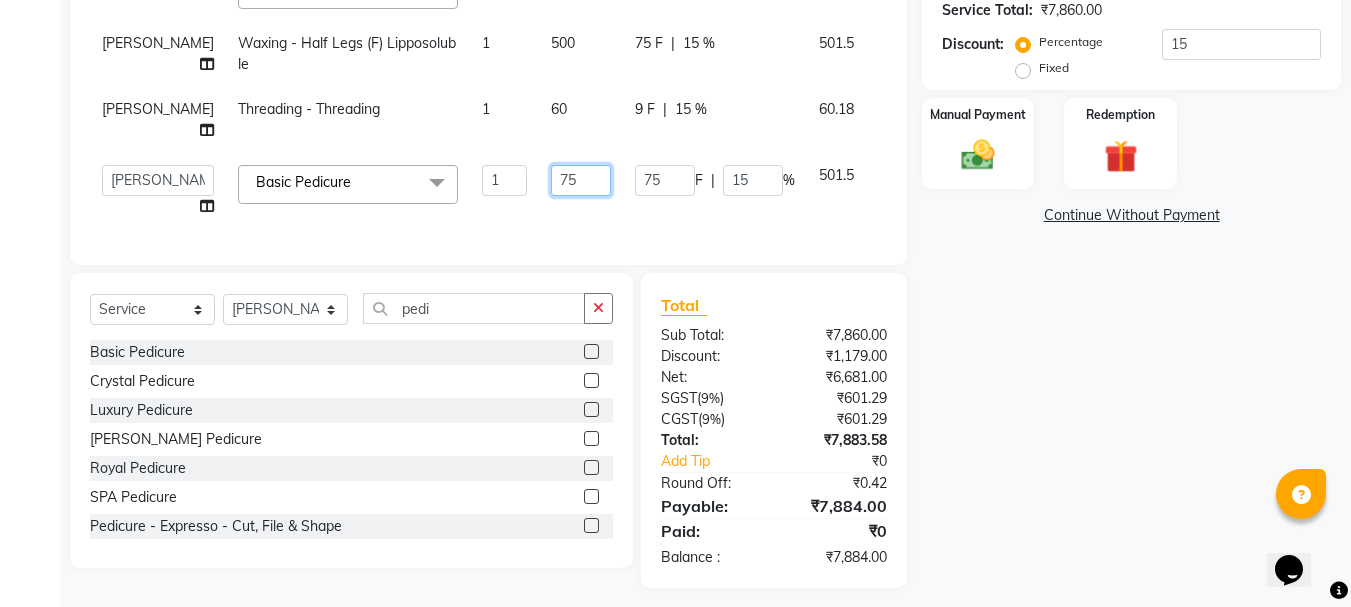 type on "750" 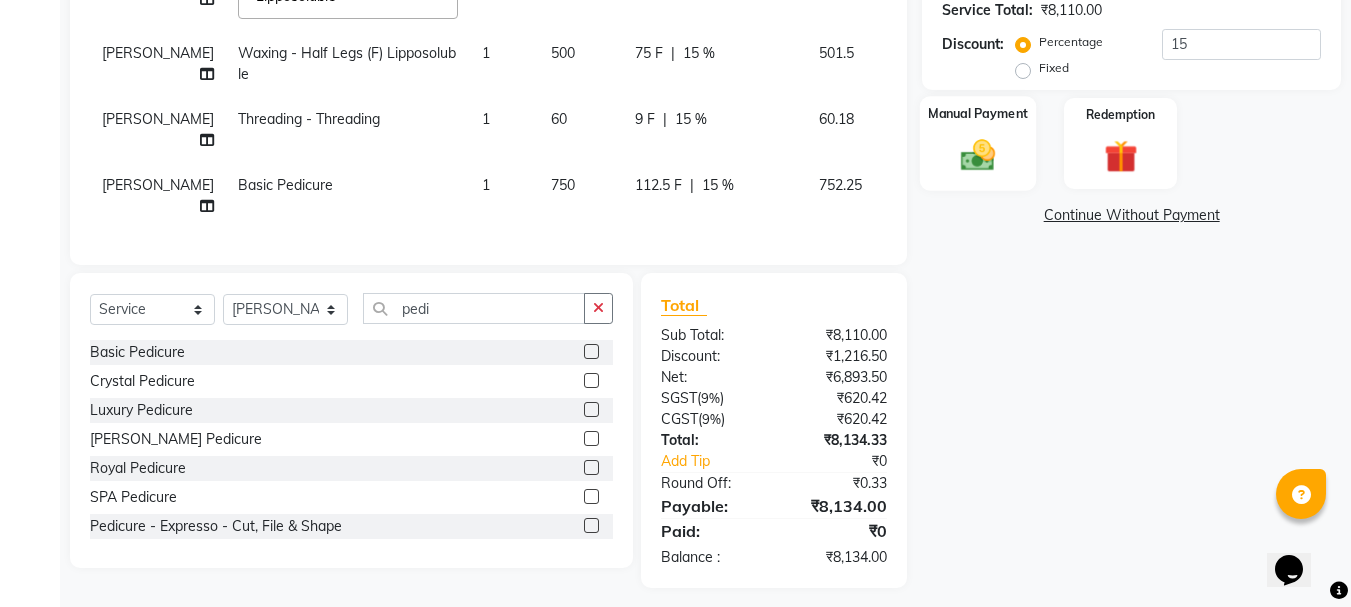 click 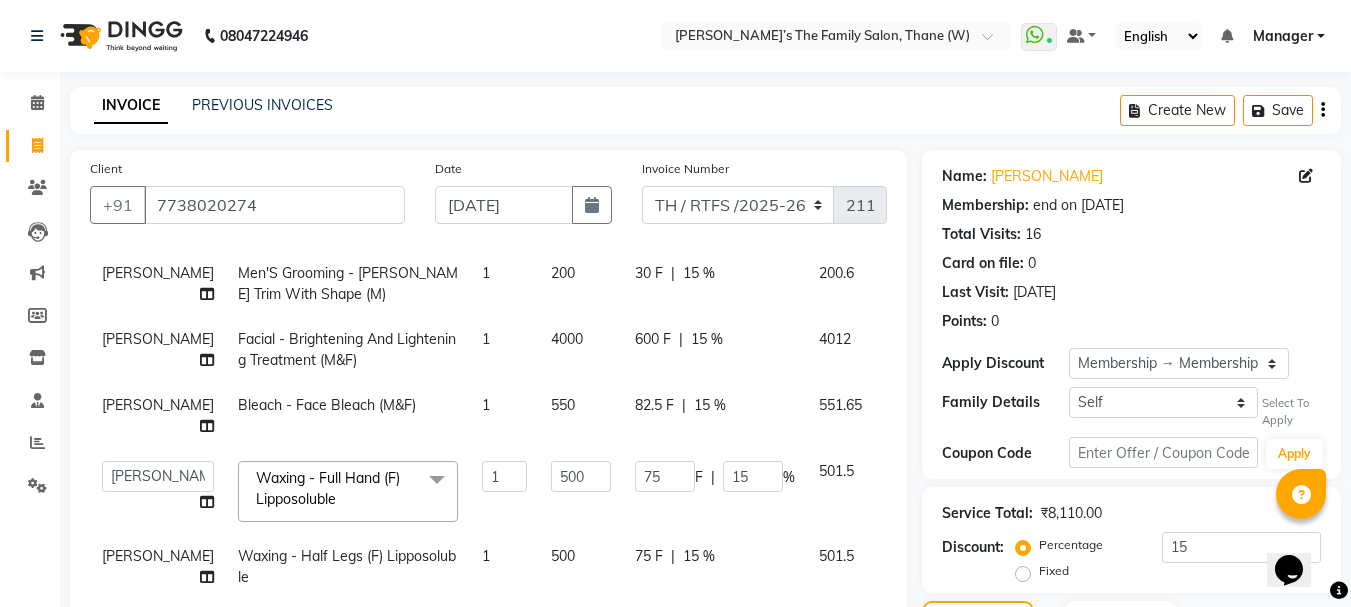 scroll, scrollTop: 514, scrollLeft: 0, axis: vertical 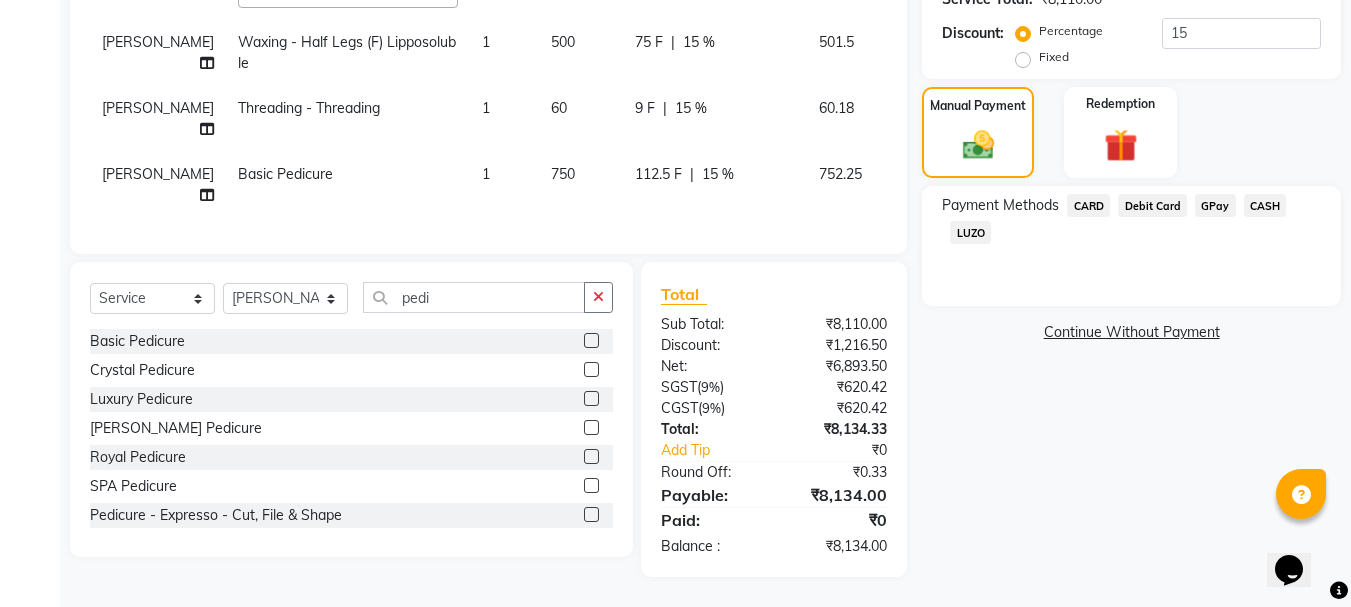 click on "GPay" 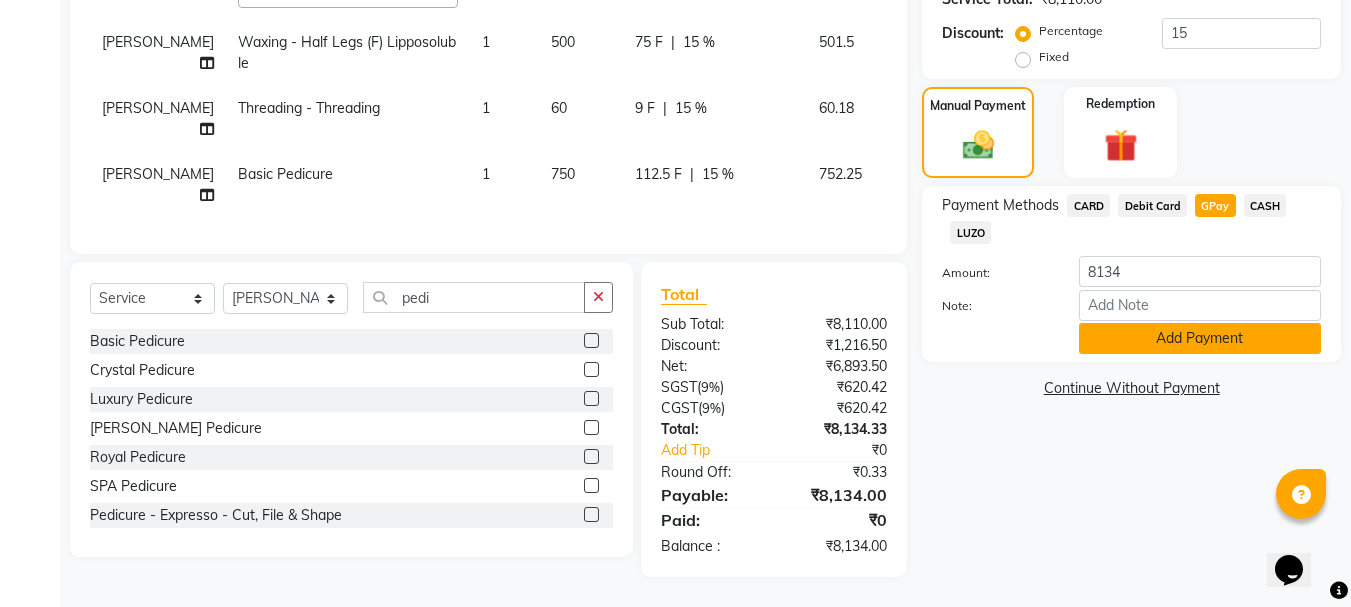 click on "Add Payment" 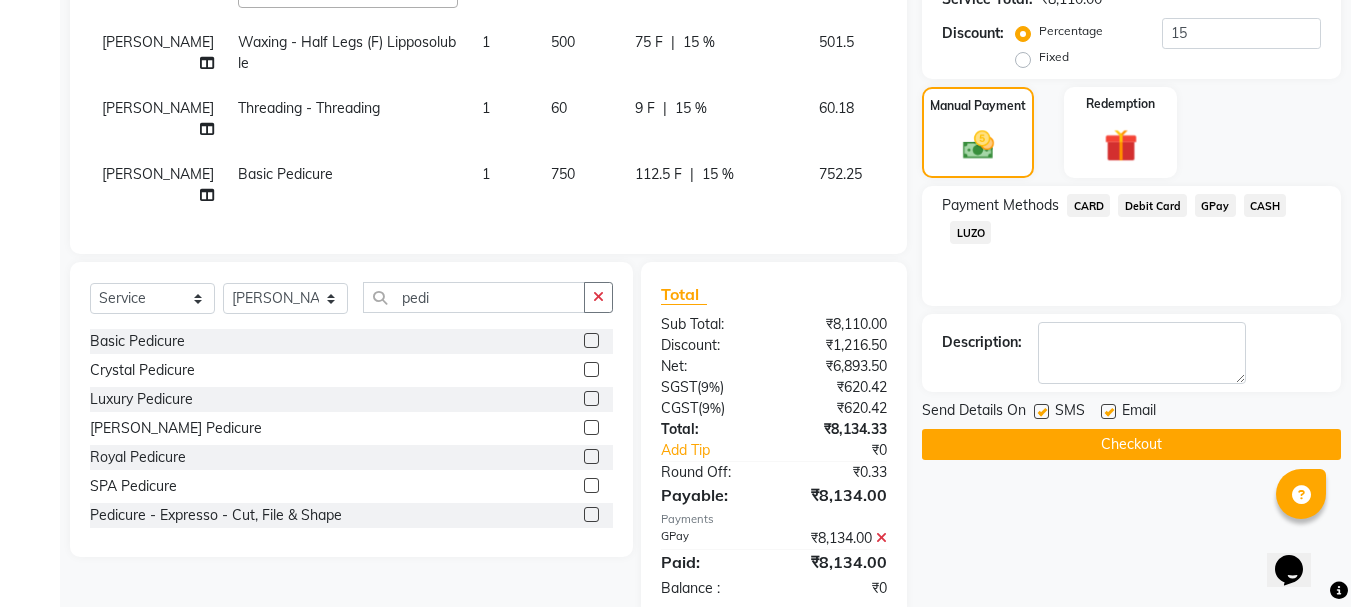click on "Checkout" 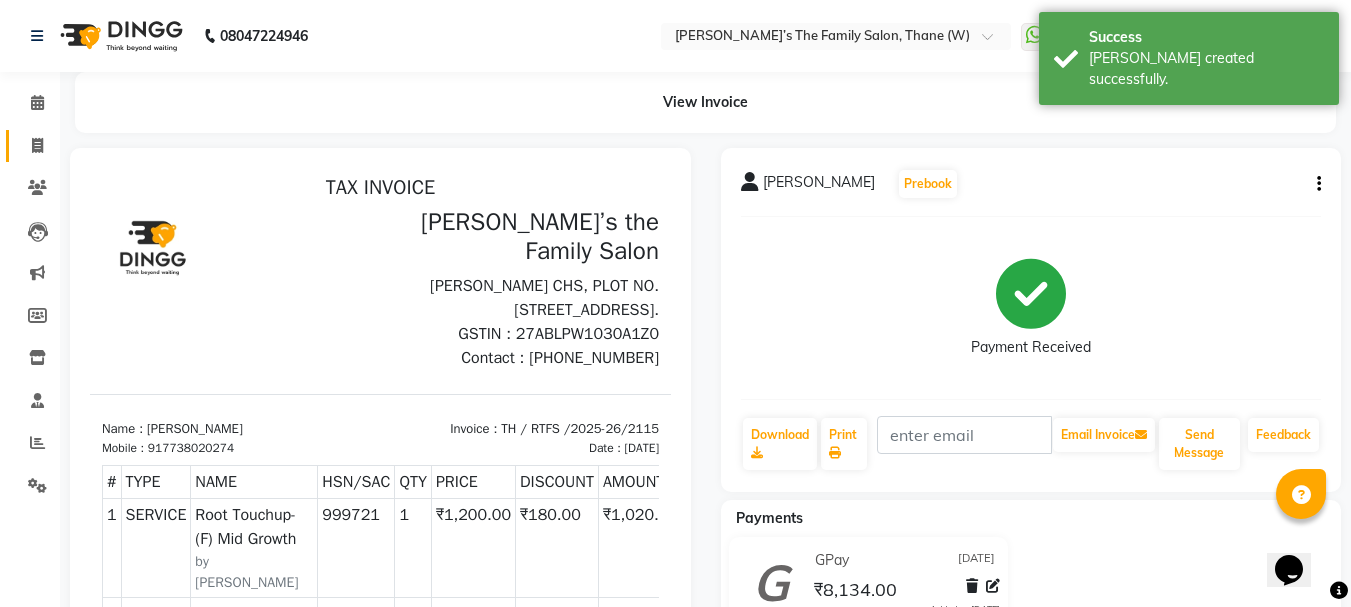 scroll, scrollTop: 0, scrollLeft: 0, axis: both 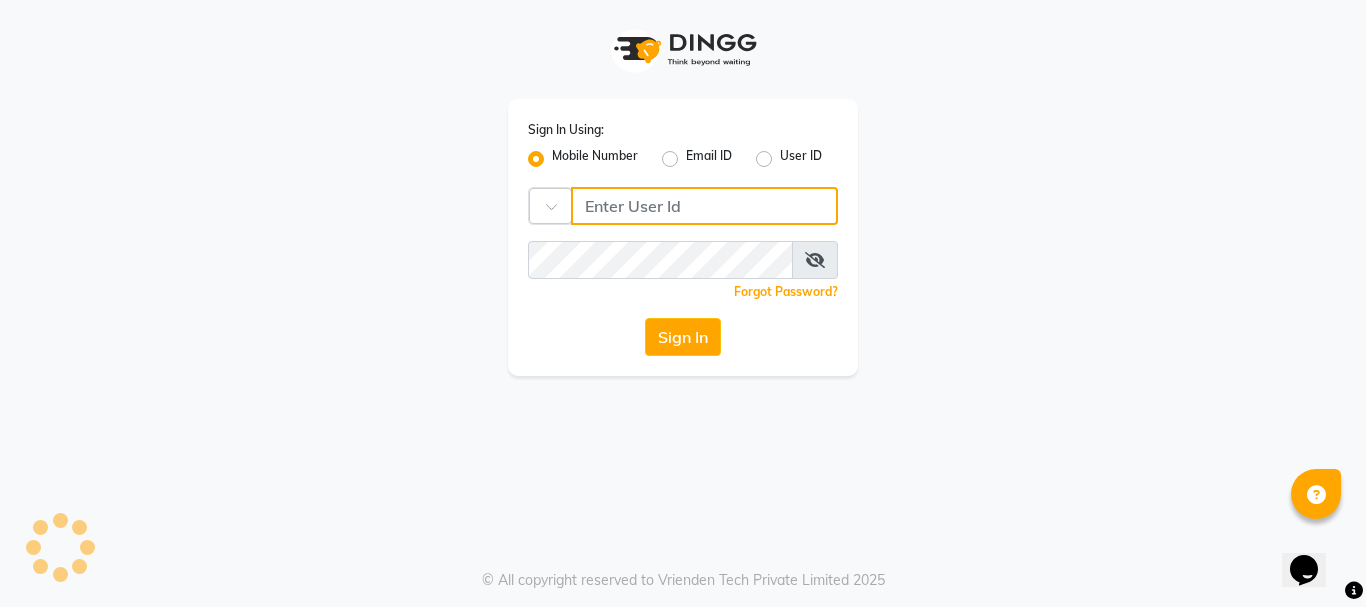 type on "7400099777" 